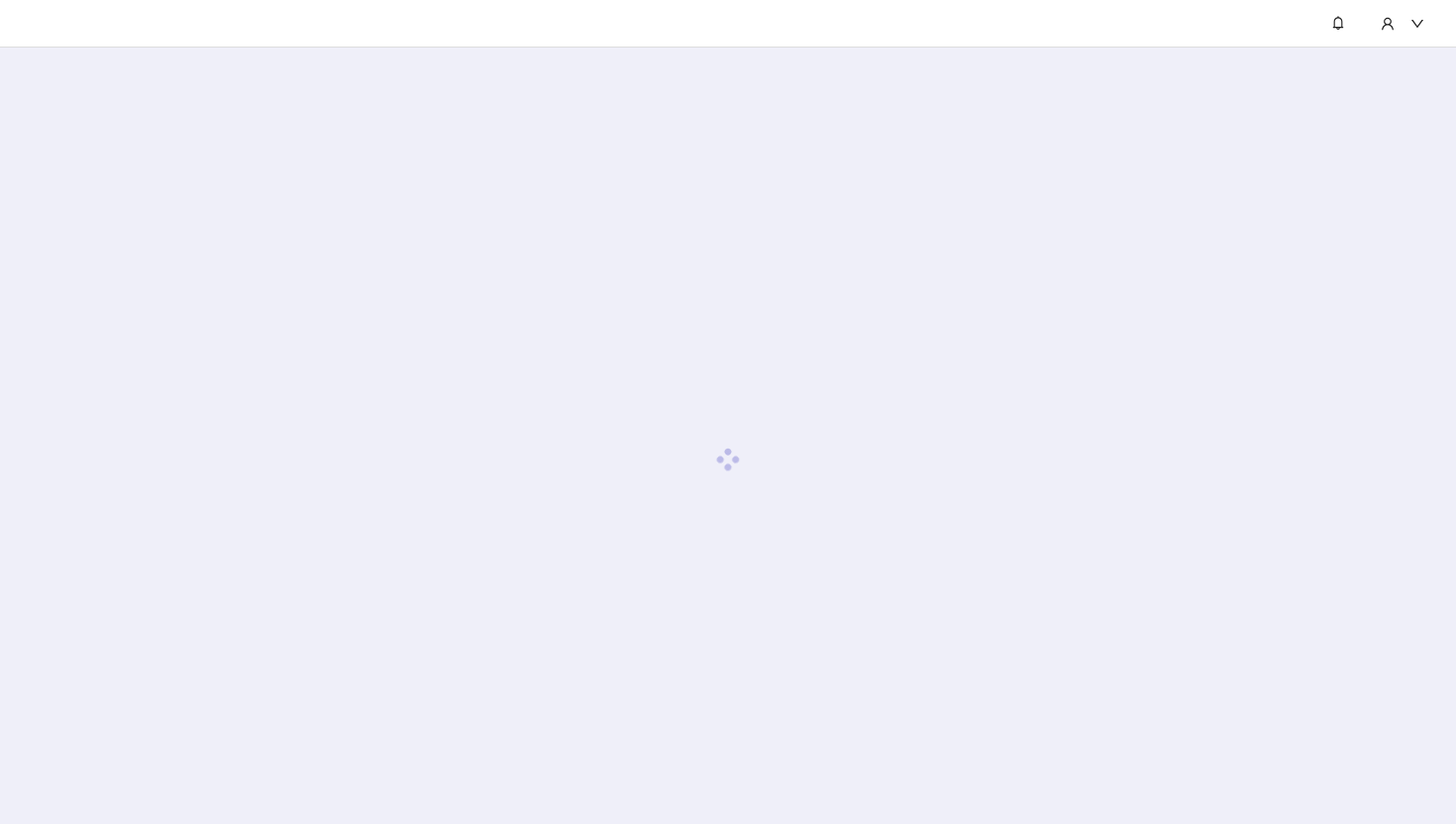 scroll, scrollTop: 0, scrollLeft: 0, axis: both 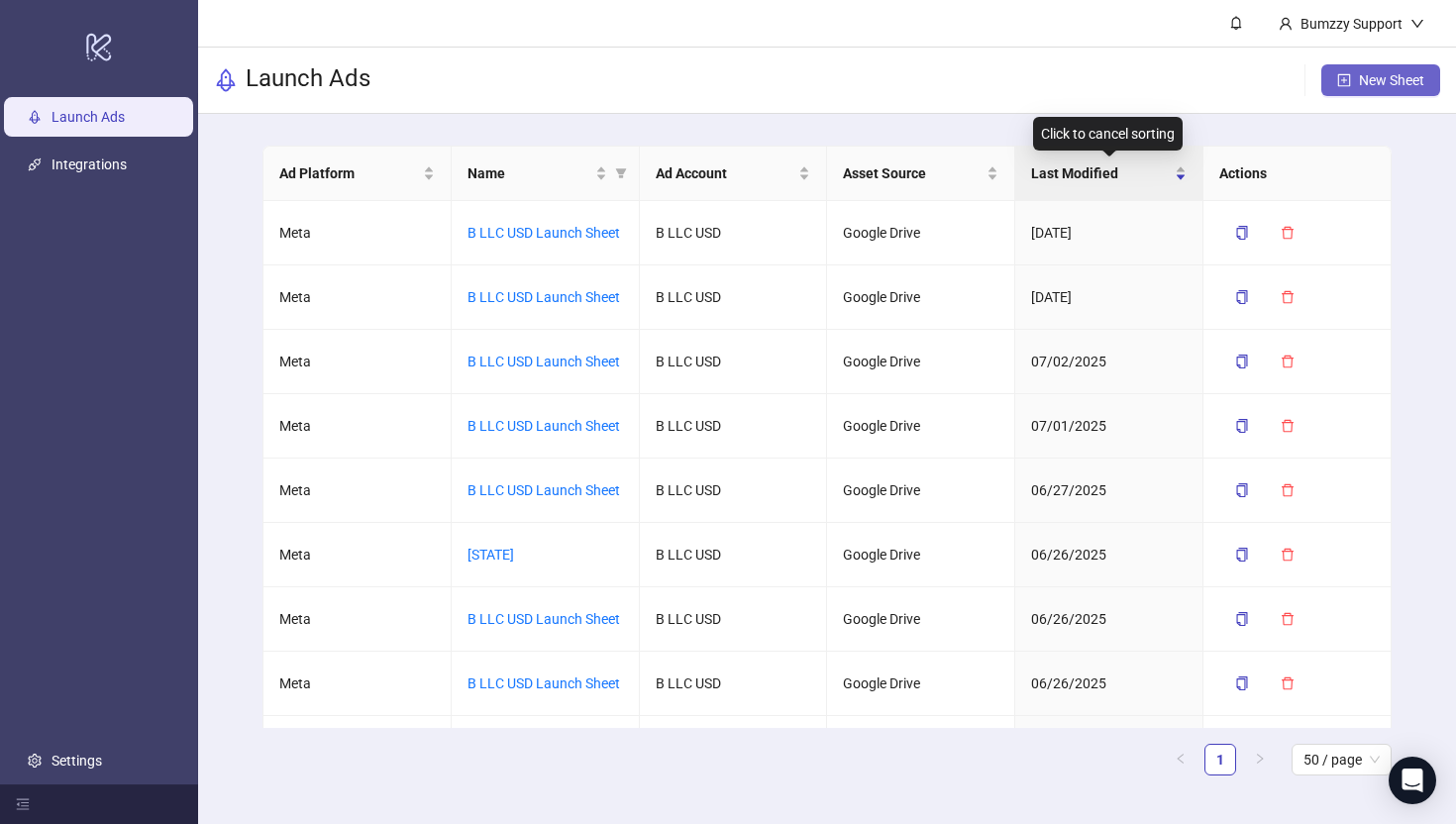 click on "New Sheet" at bounding box center [1392, 80] 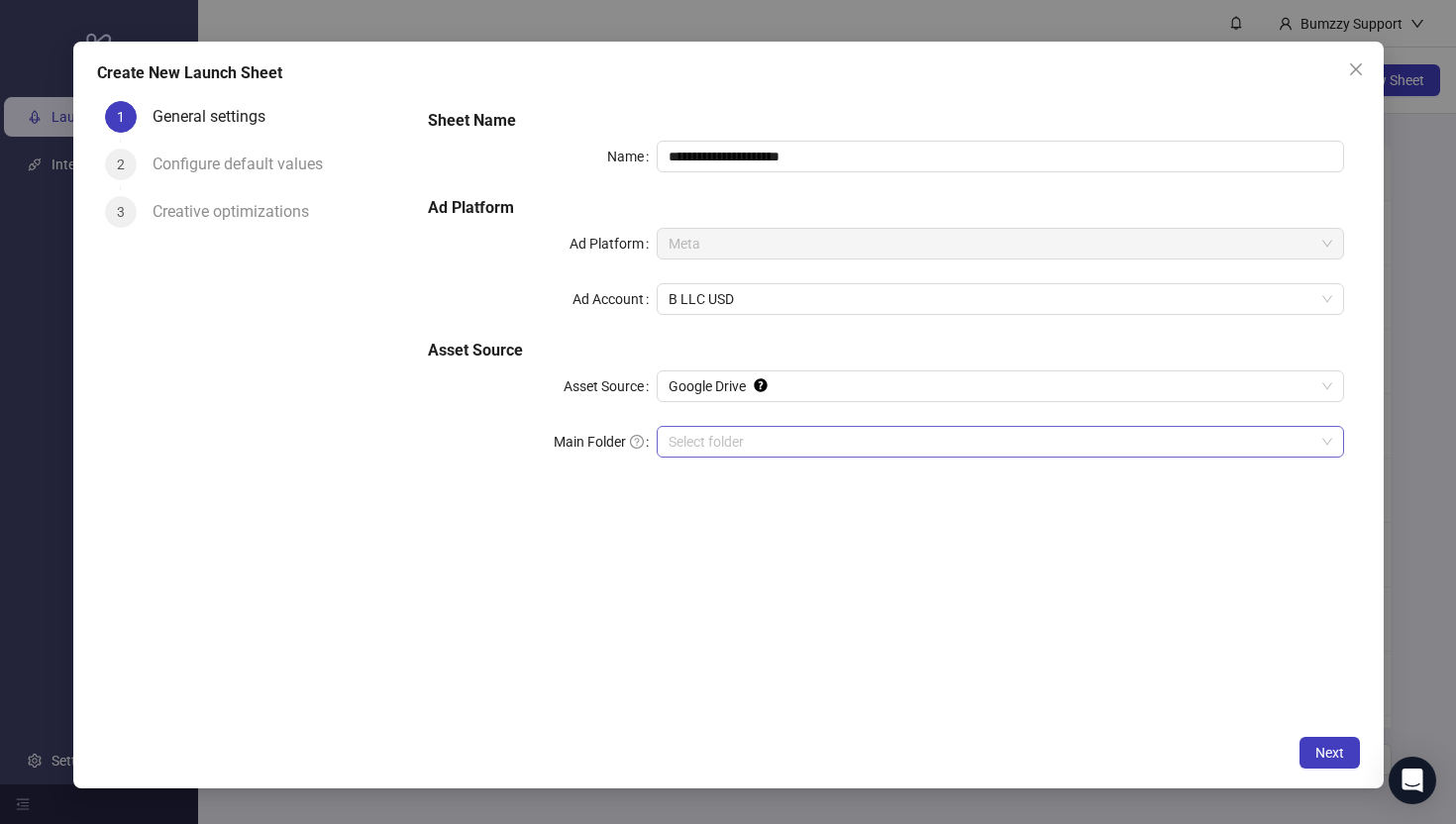 click on "Main Folder" at bounding box center [990, 442] 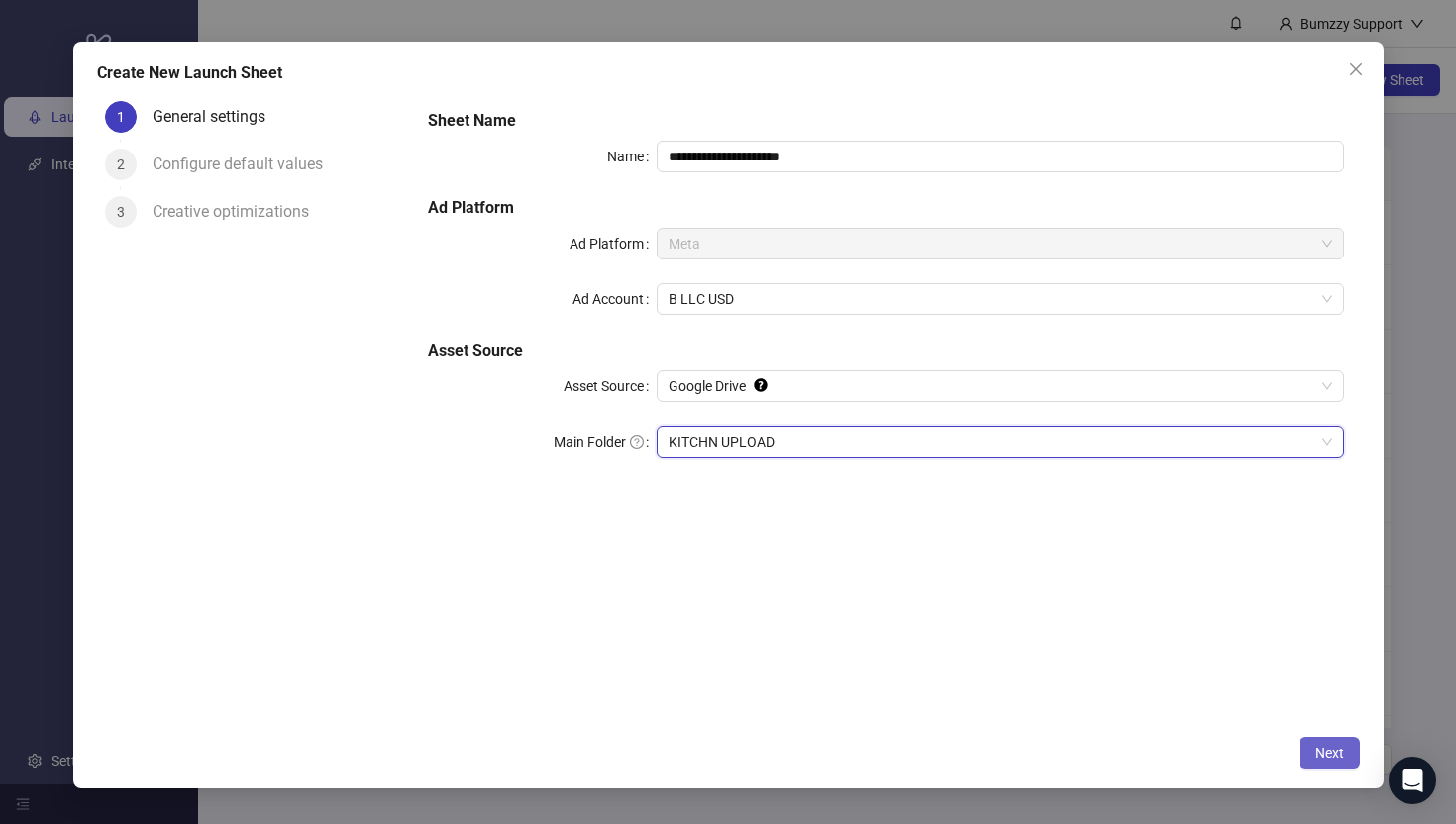 click on "Next" at bounding box center (1329, 753) 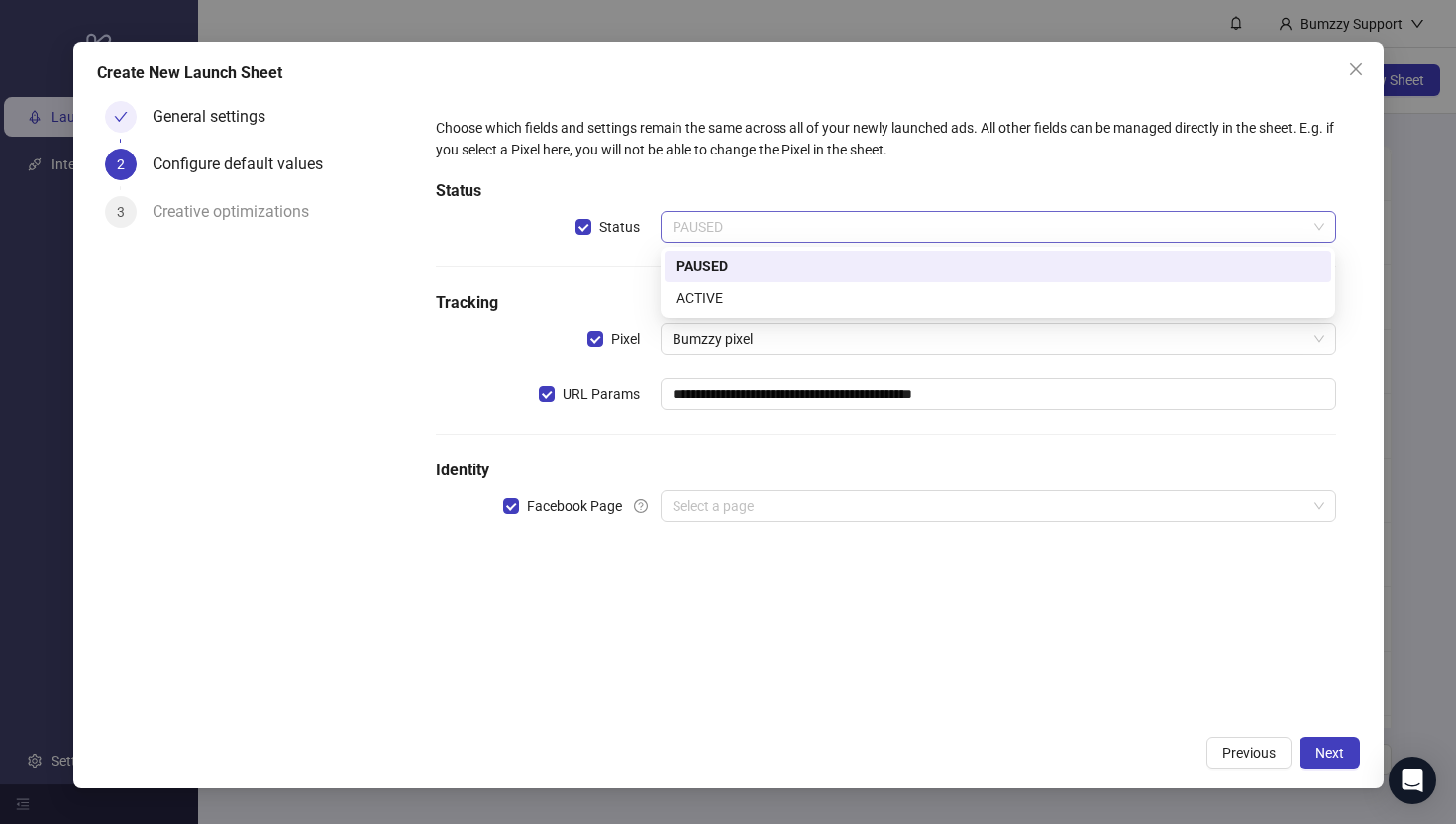 click on "PAUSED" at bounding box center (997, 227) 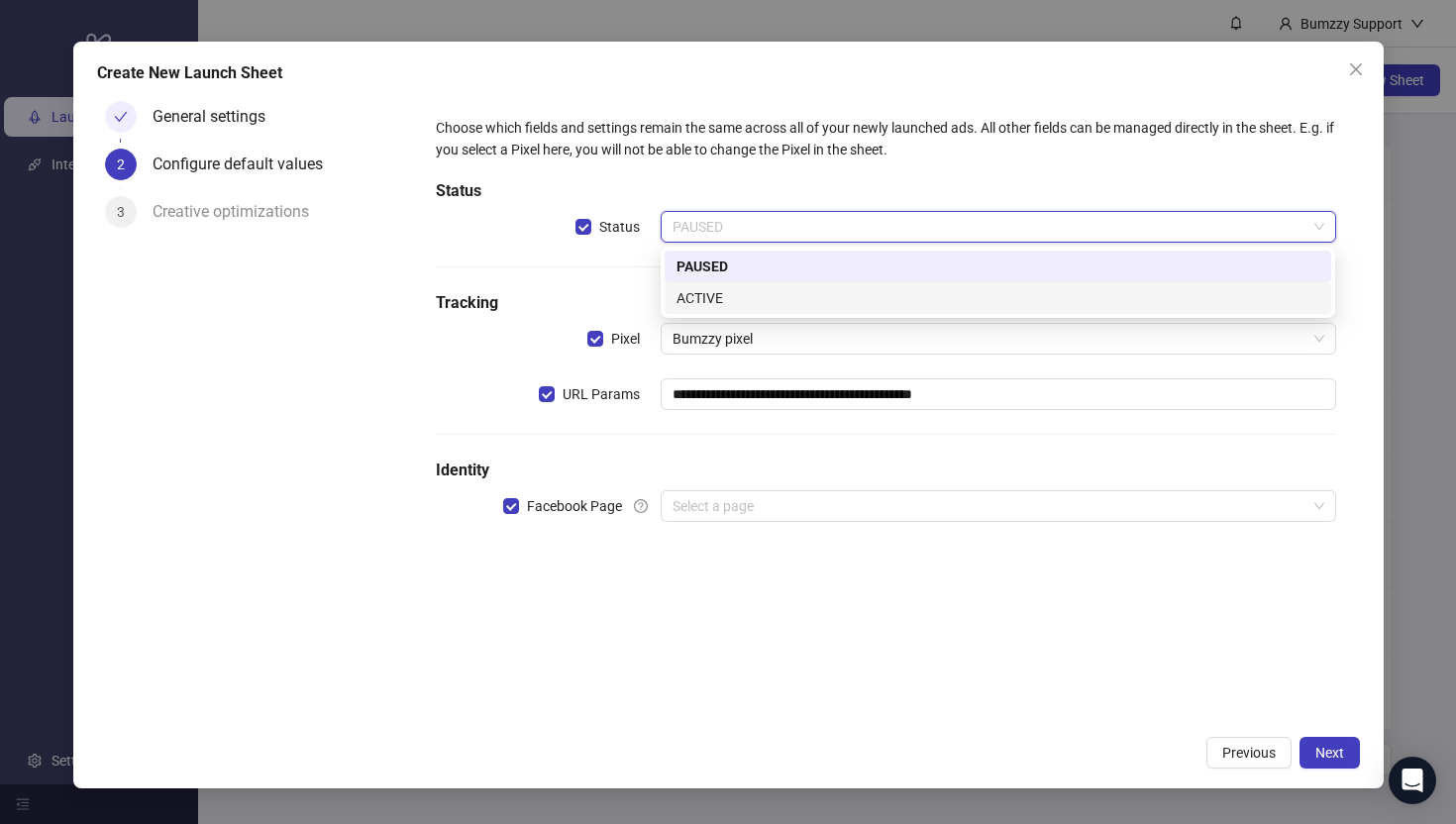 click on "ACTIVE" at bounding box center [997, 298] 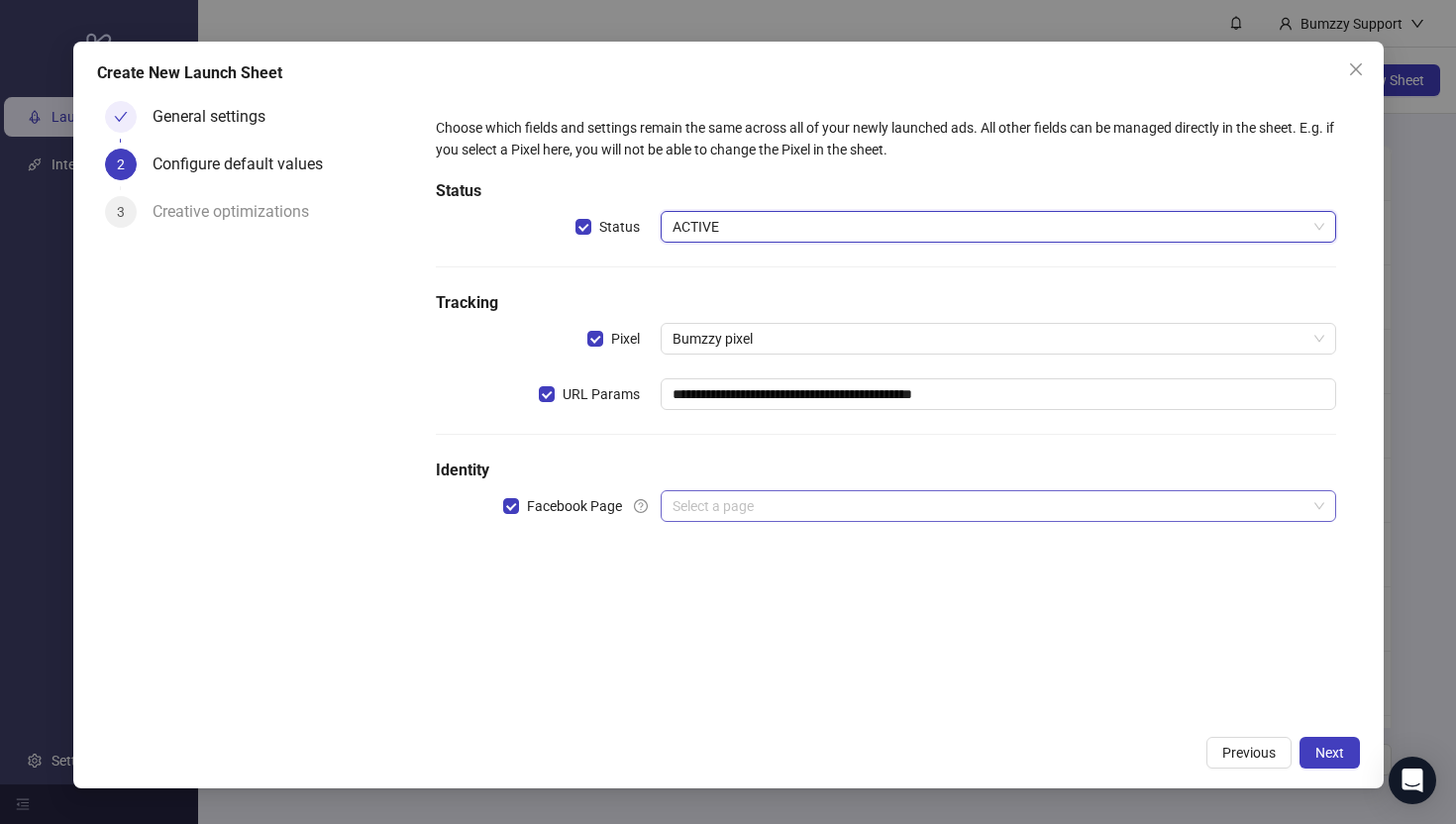 click at bounding box center [988, 506] 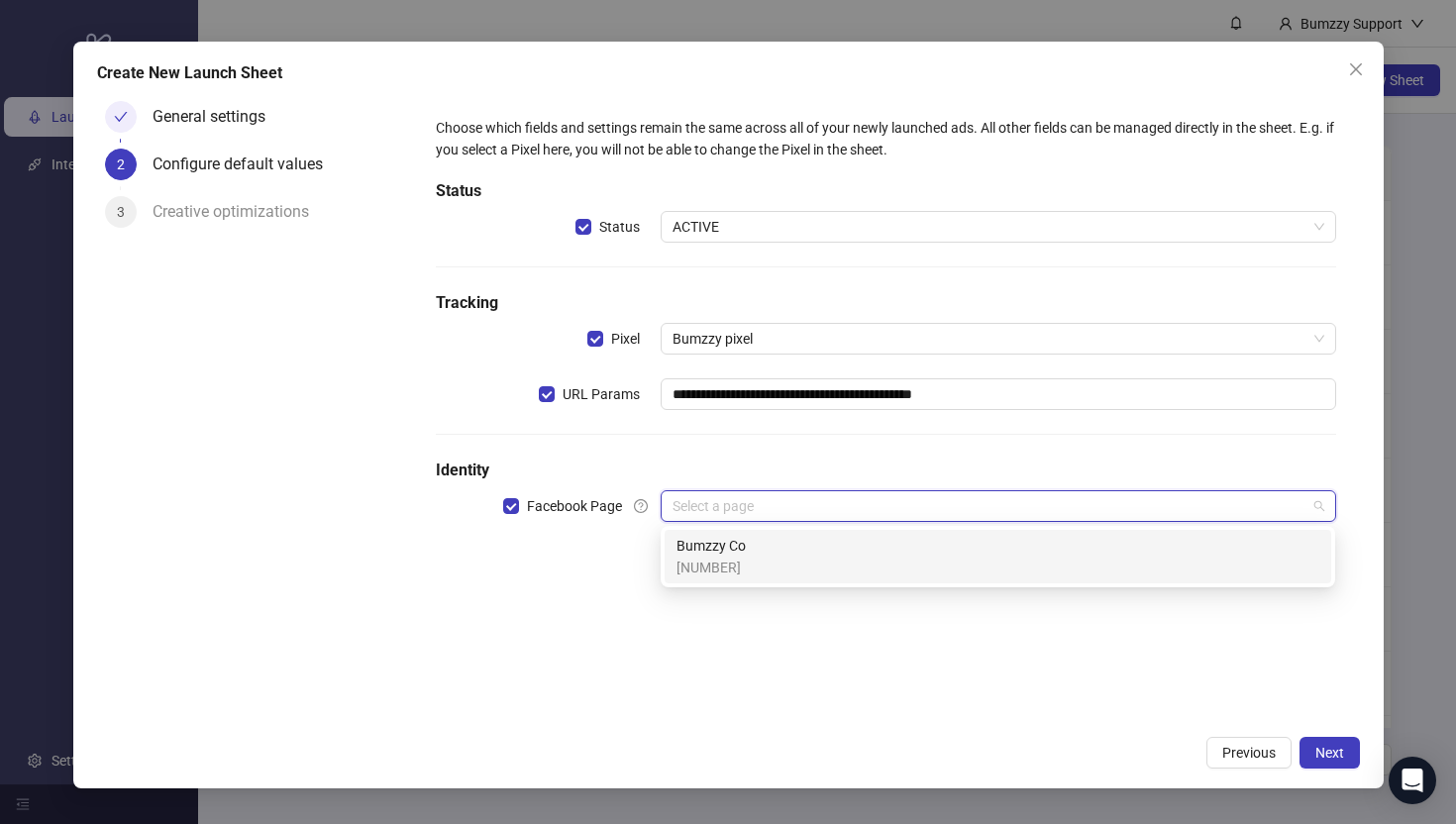 click on "Bumzzy Co" at bounding box center (711, 546) 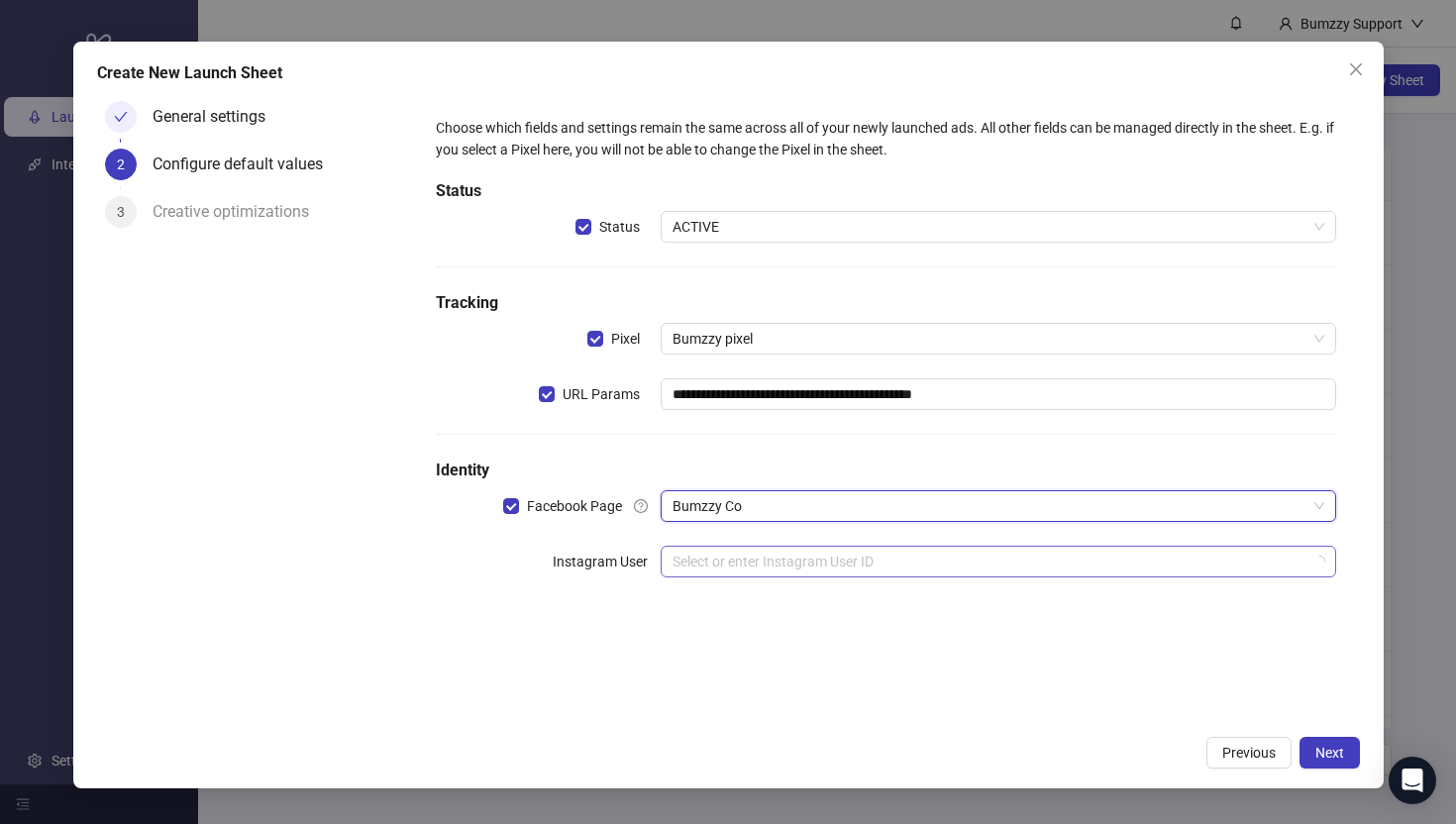 click at bounding box center (988, 562) 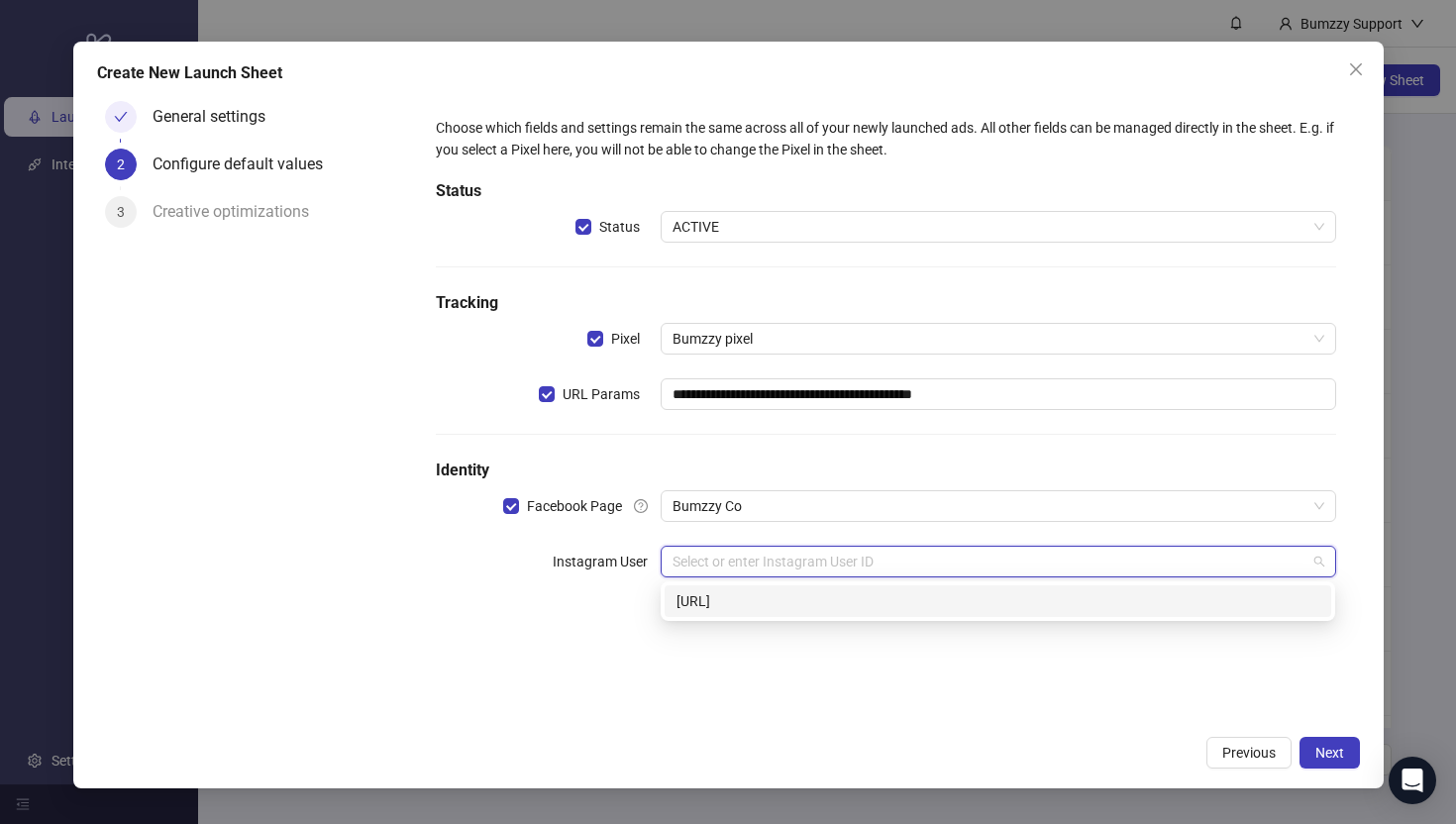 click on "[URL]" at bounding box center (0, 0) 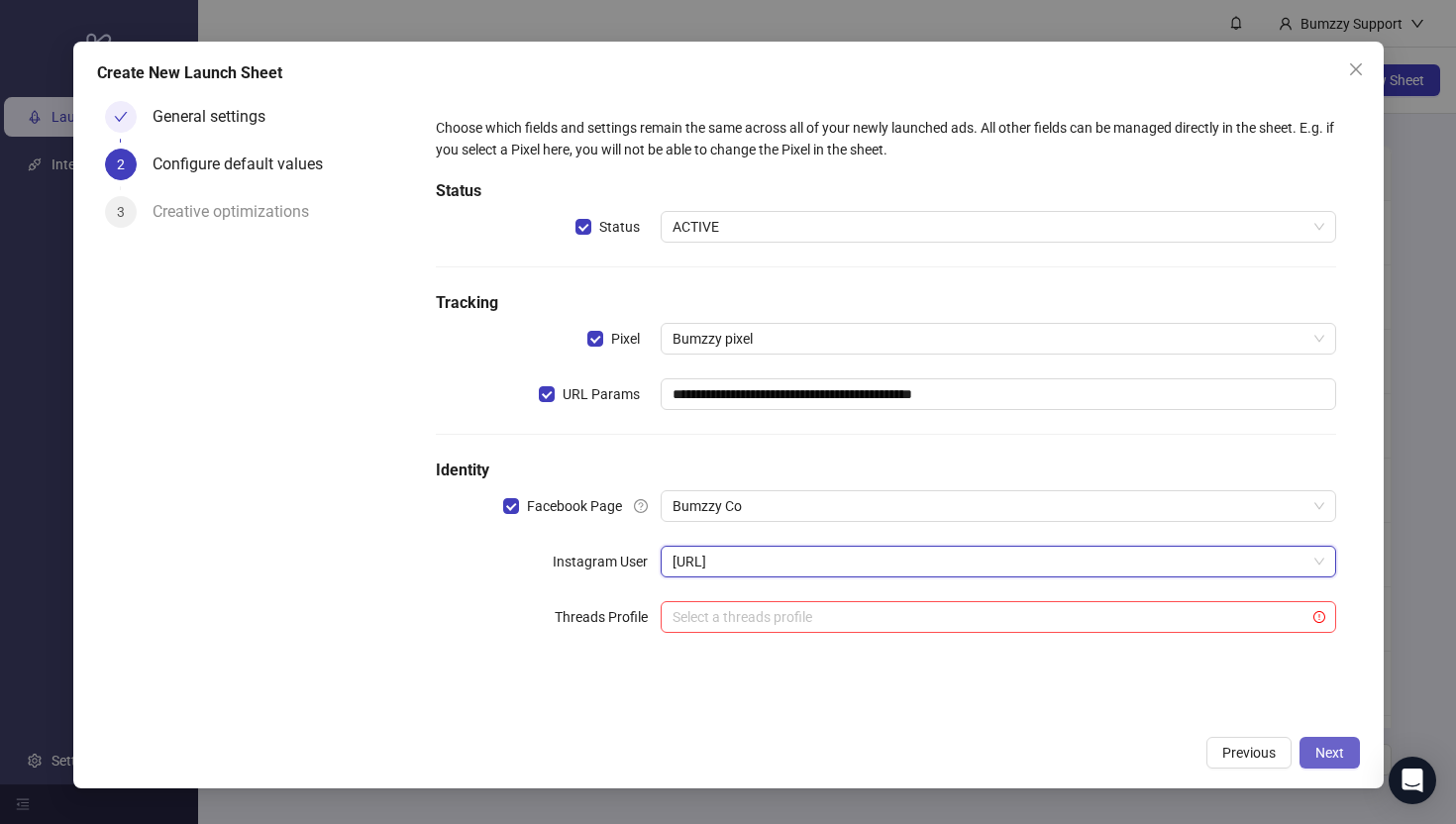 click on "Next" at bounding box center [1329, 753] 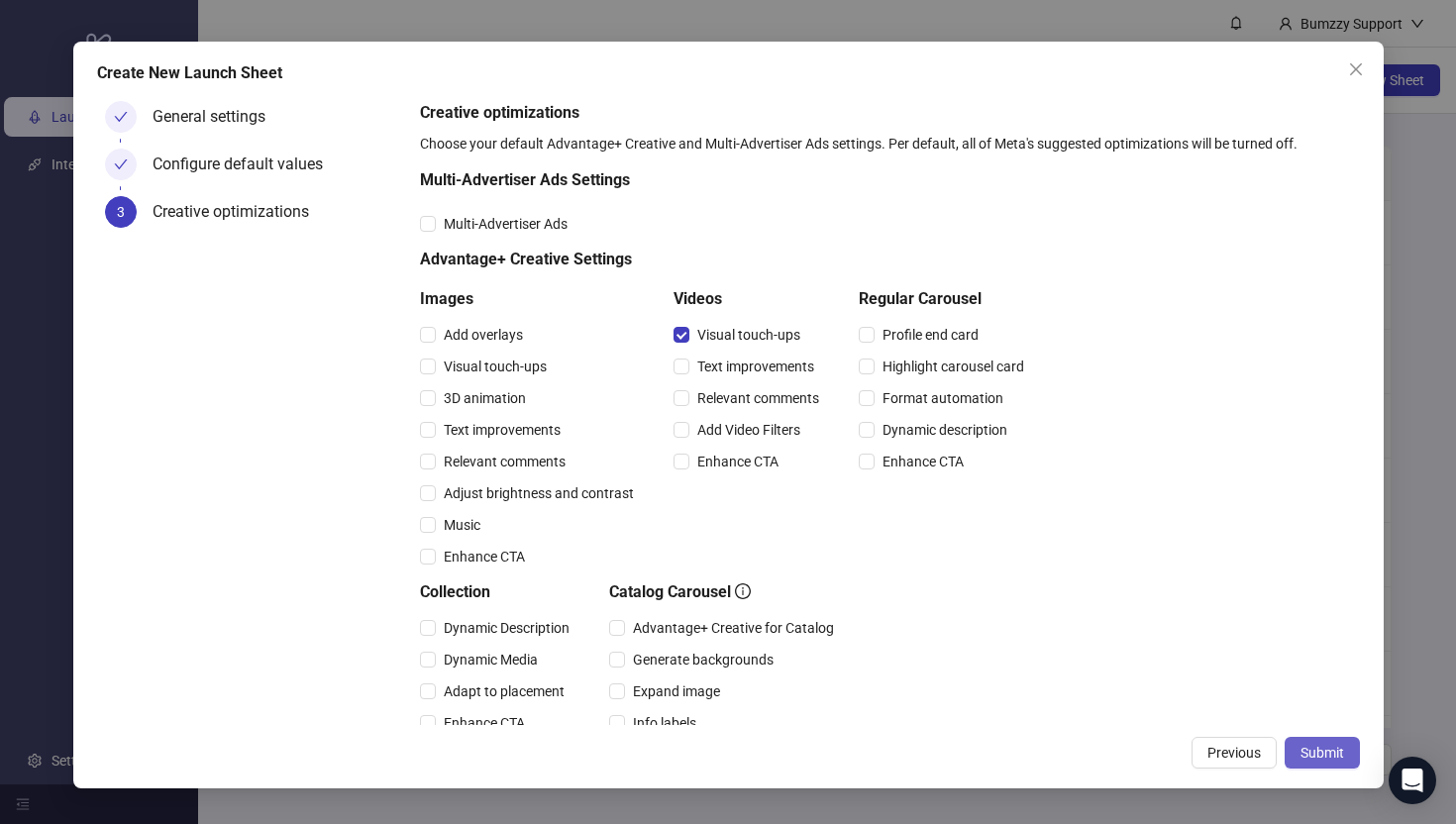 click on "Submit" at bounding box center [1322, 753] 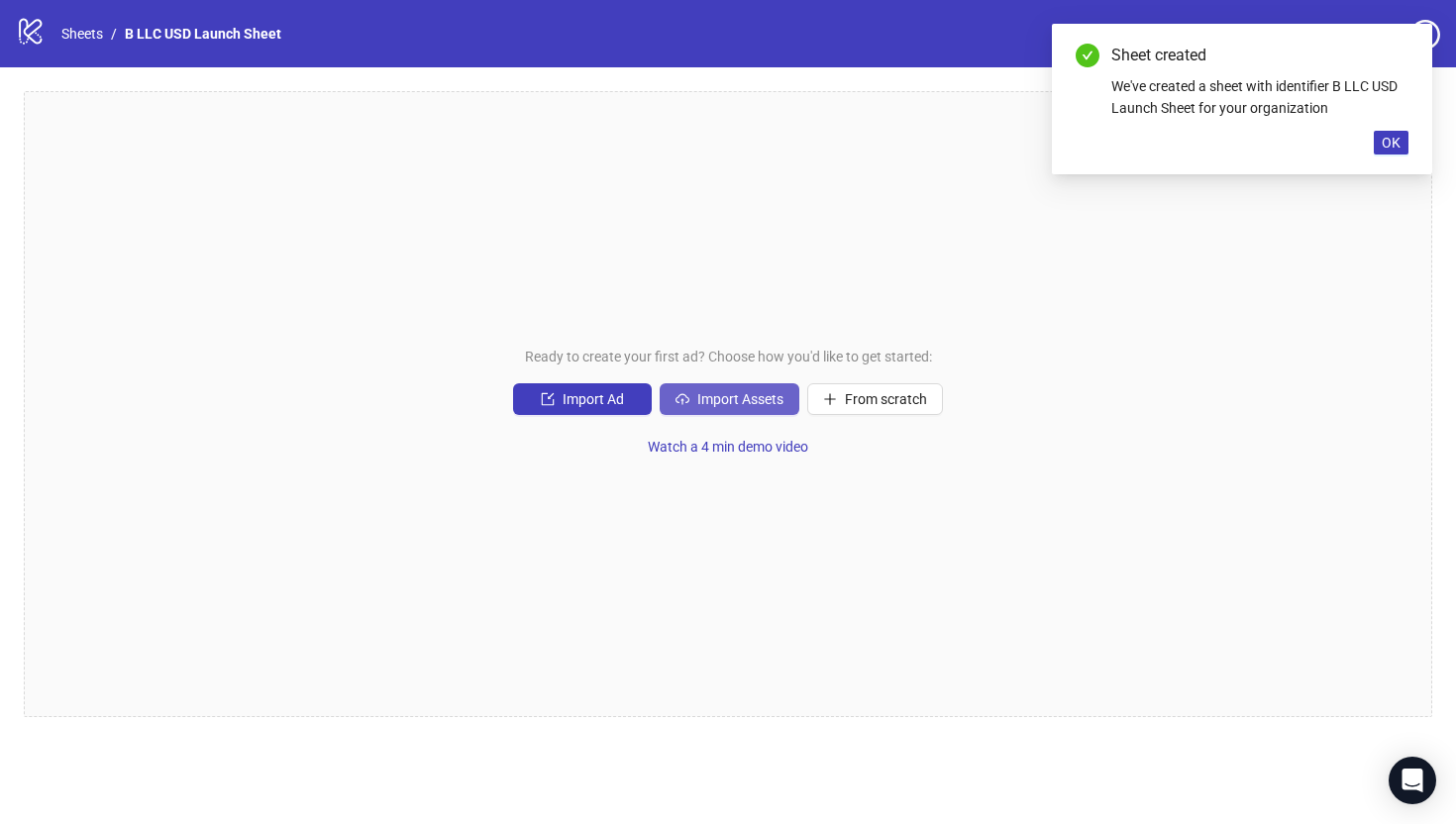 click on "Import Assets" at bounding box center (582, 399) 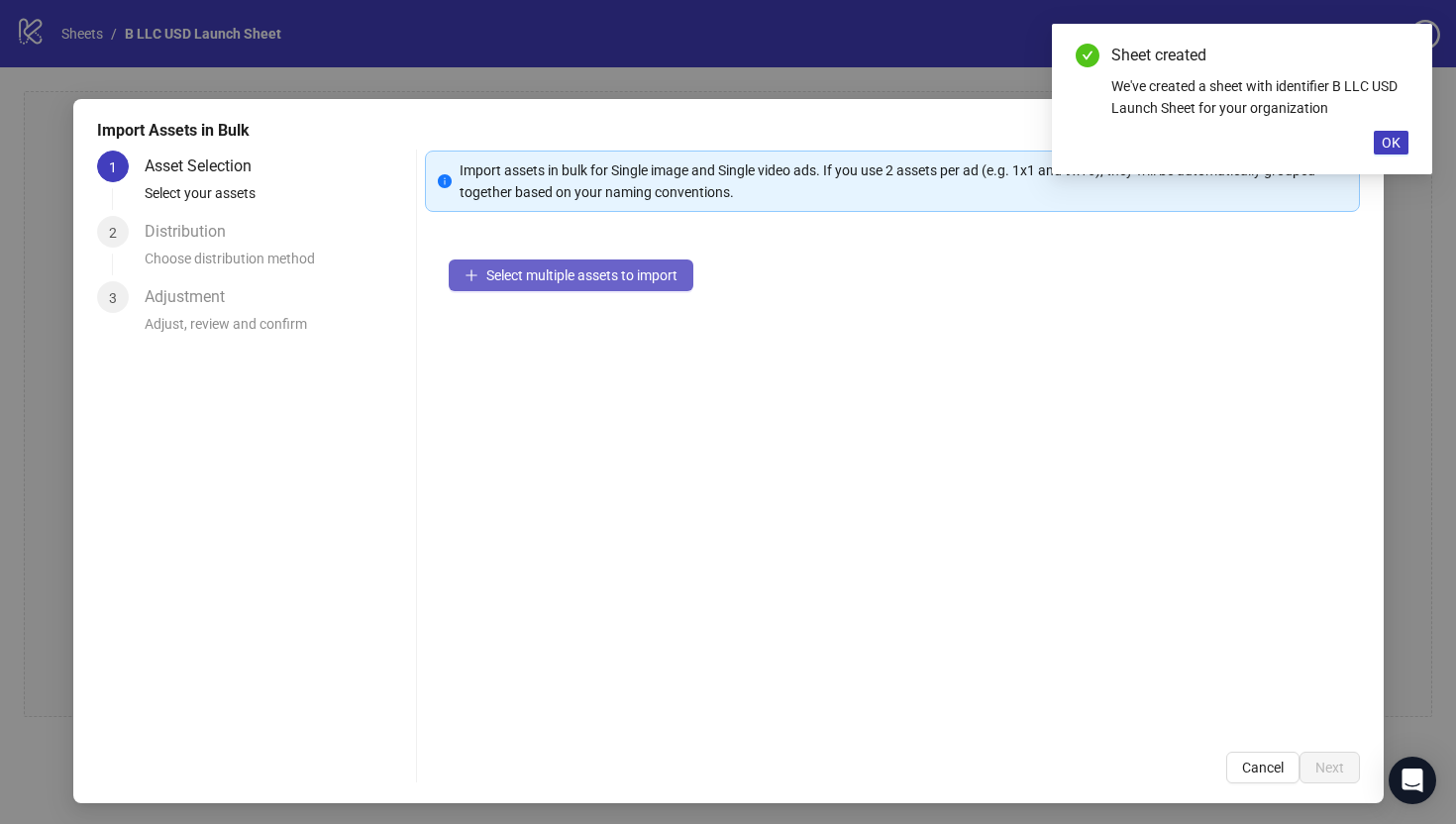 click on "Select multiple assets to import" at bounding box center (581, 275) 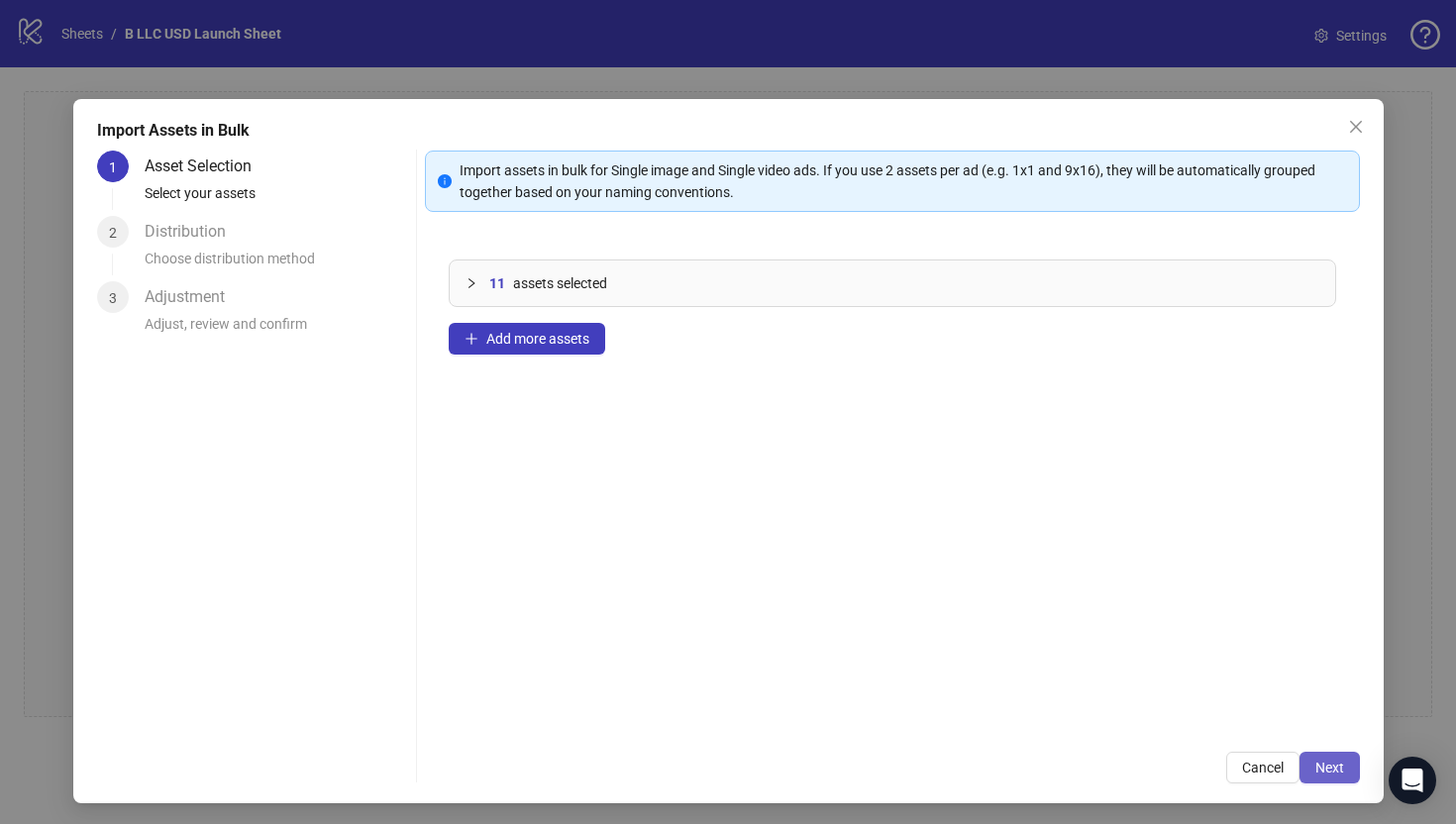 click on "Next" at bounding box center (1329, 768) 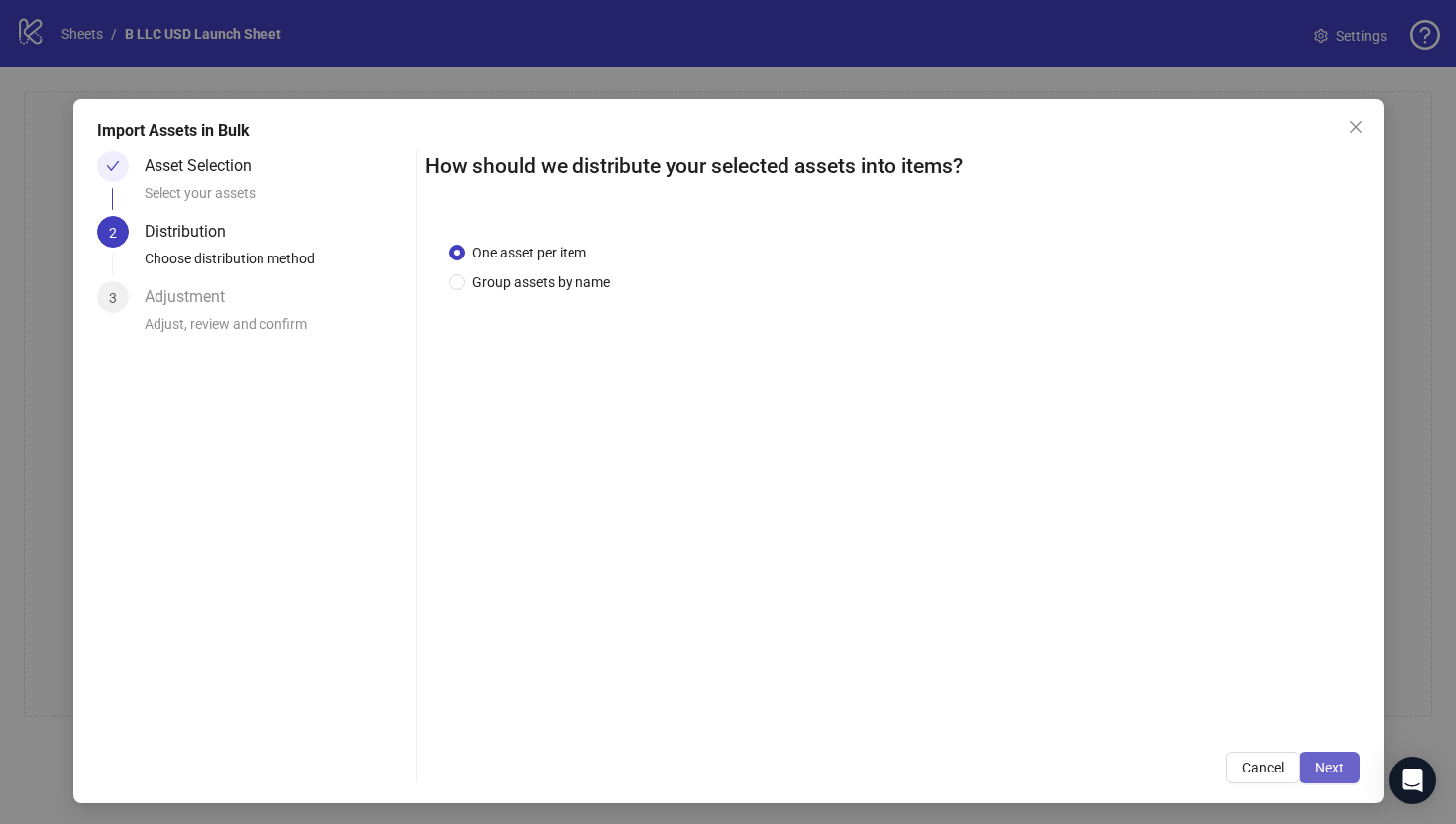 click on "Next" at bounding box center (1329, 768) 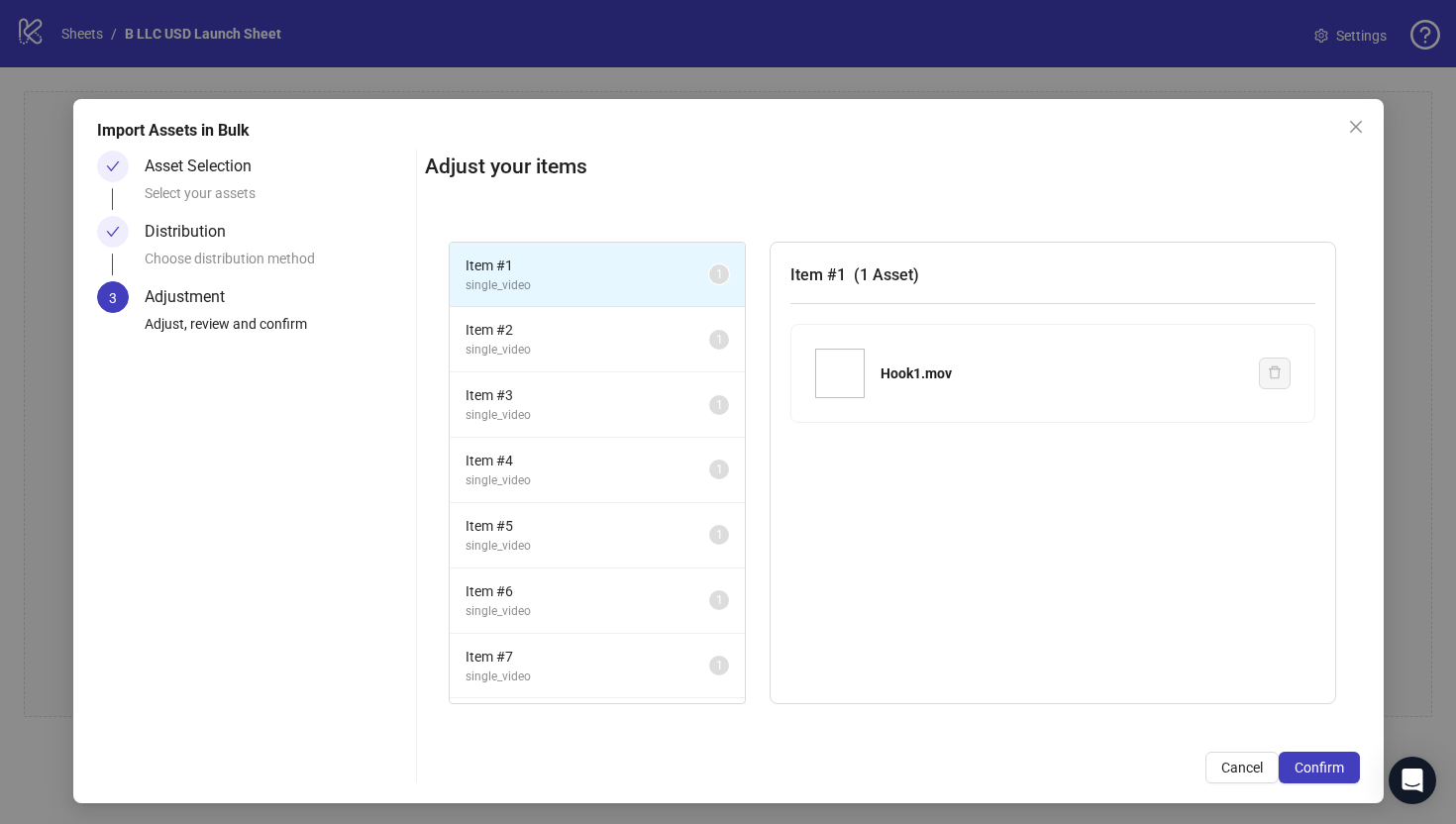 click on "Confirm" at bounding box center (1319, 768) 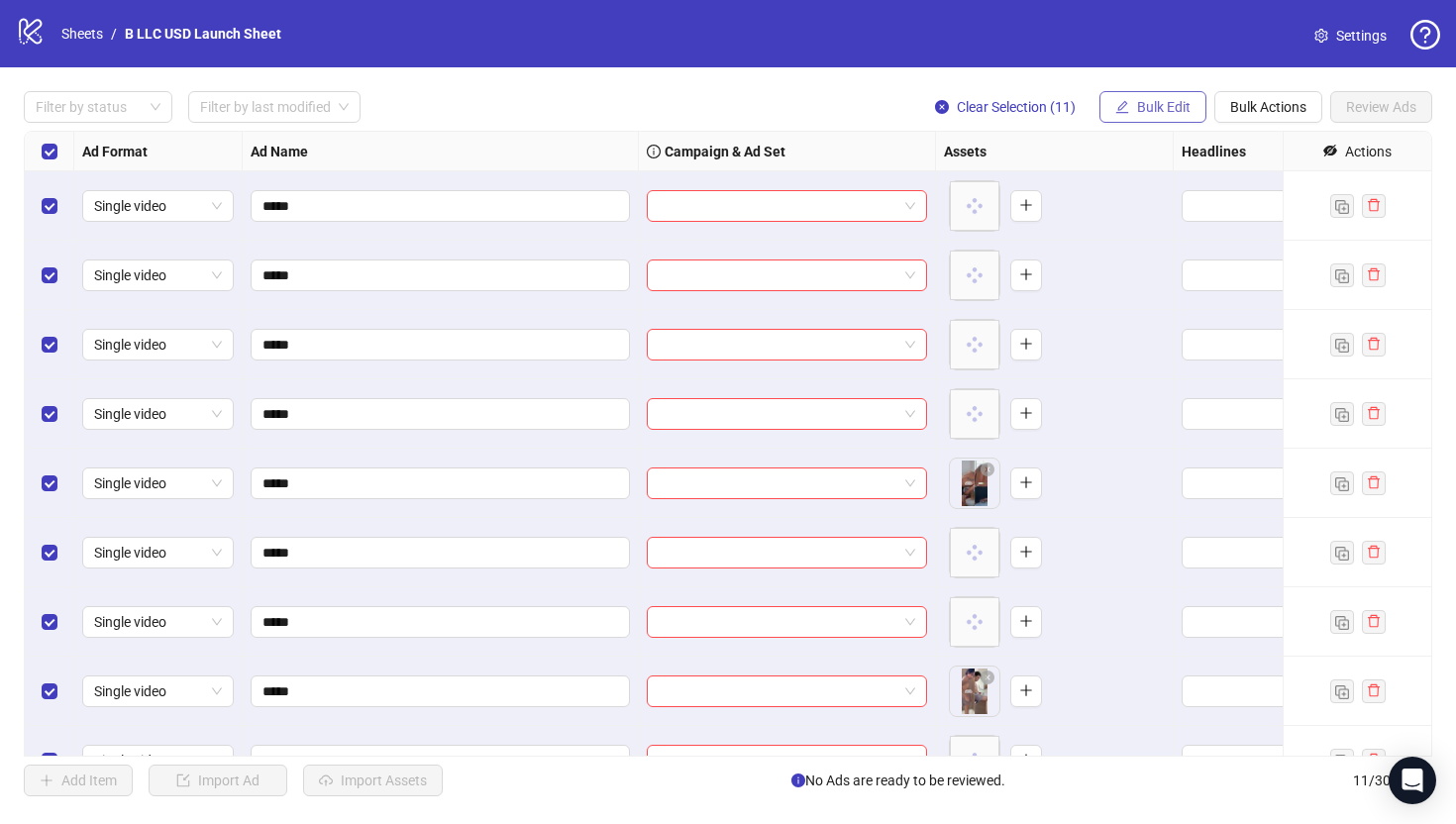 click on "Bulk Edit" at bounding box center [1164, 107] 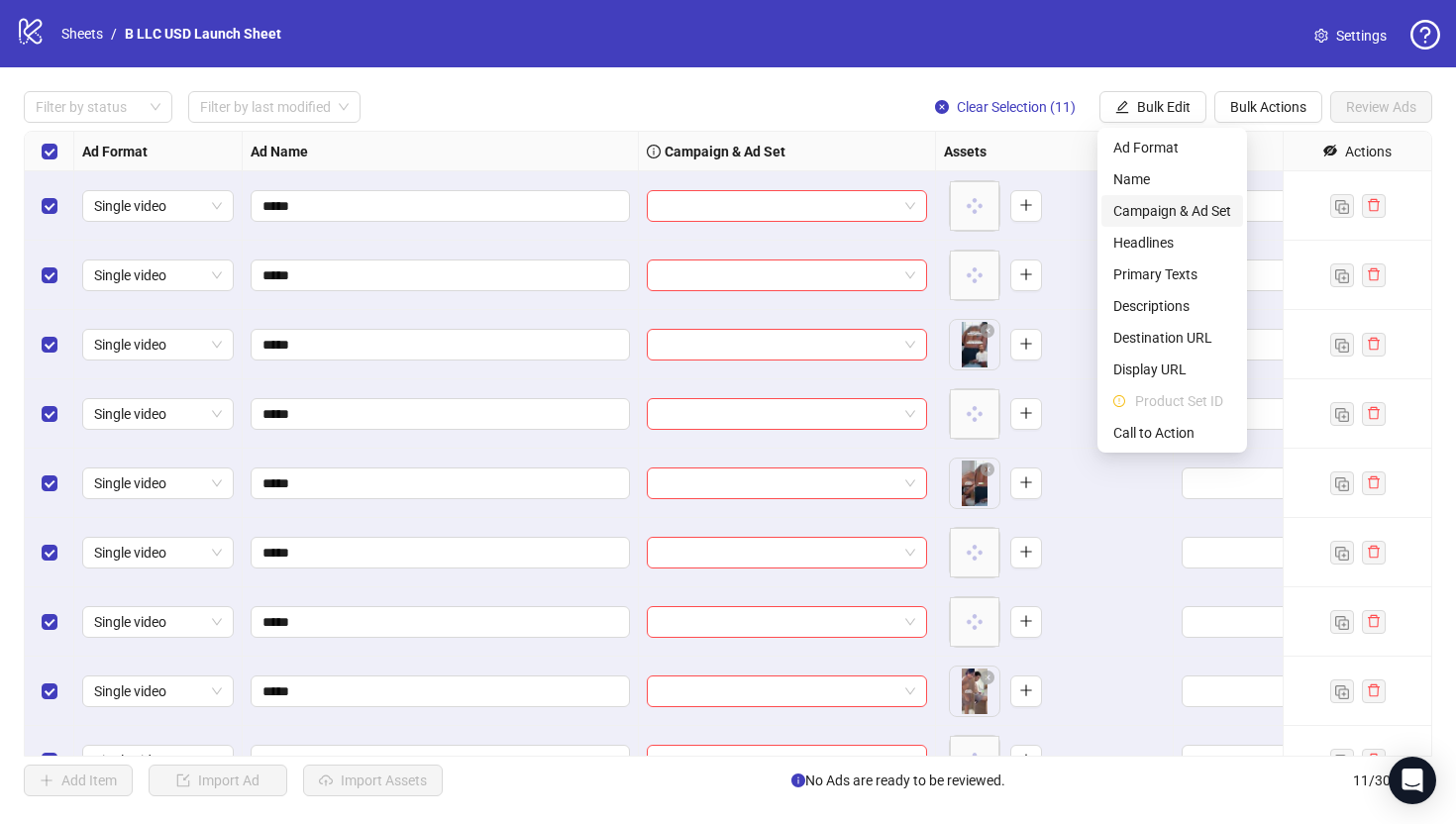 click on "Campaign & Ad Set" at bounding box center [1172, 211] 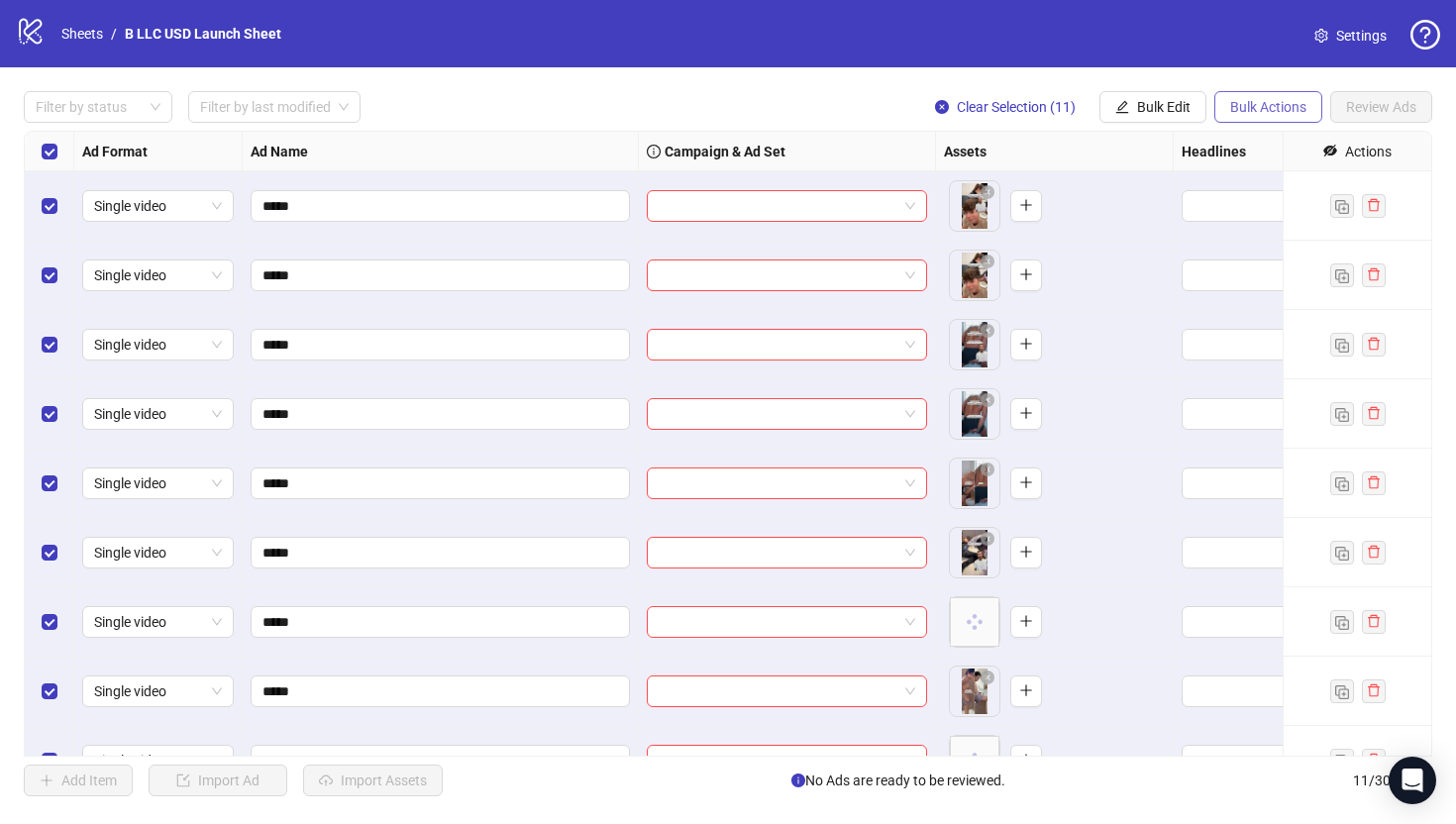 click on "Bulk Actions" at bounding box center [1122, 107] 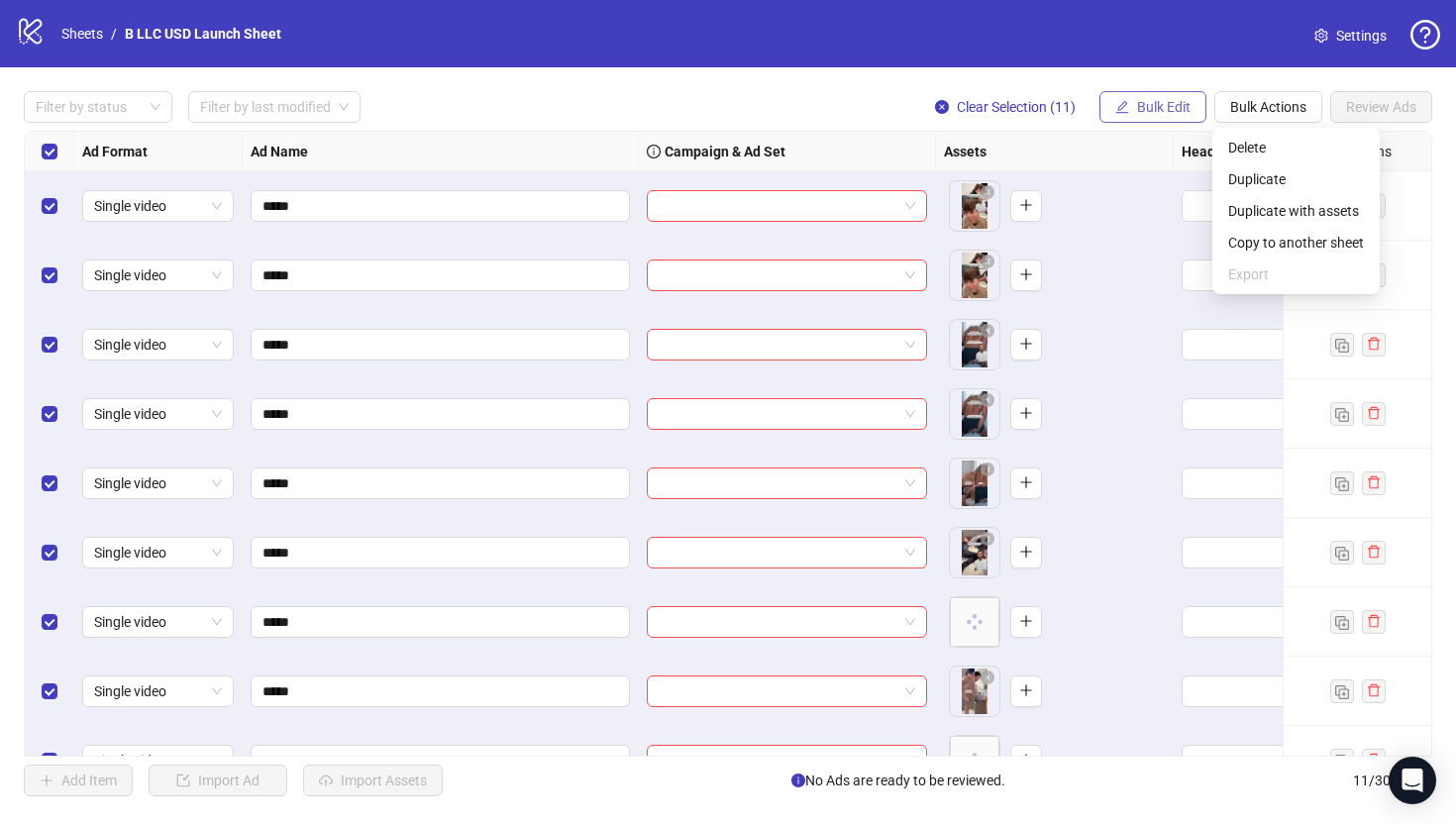 click on "Bulk Edit" at bounding box center [1164, 107] 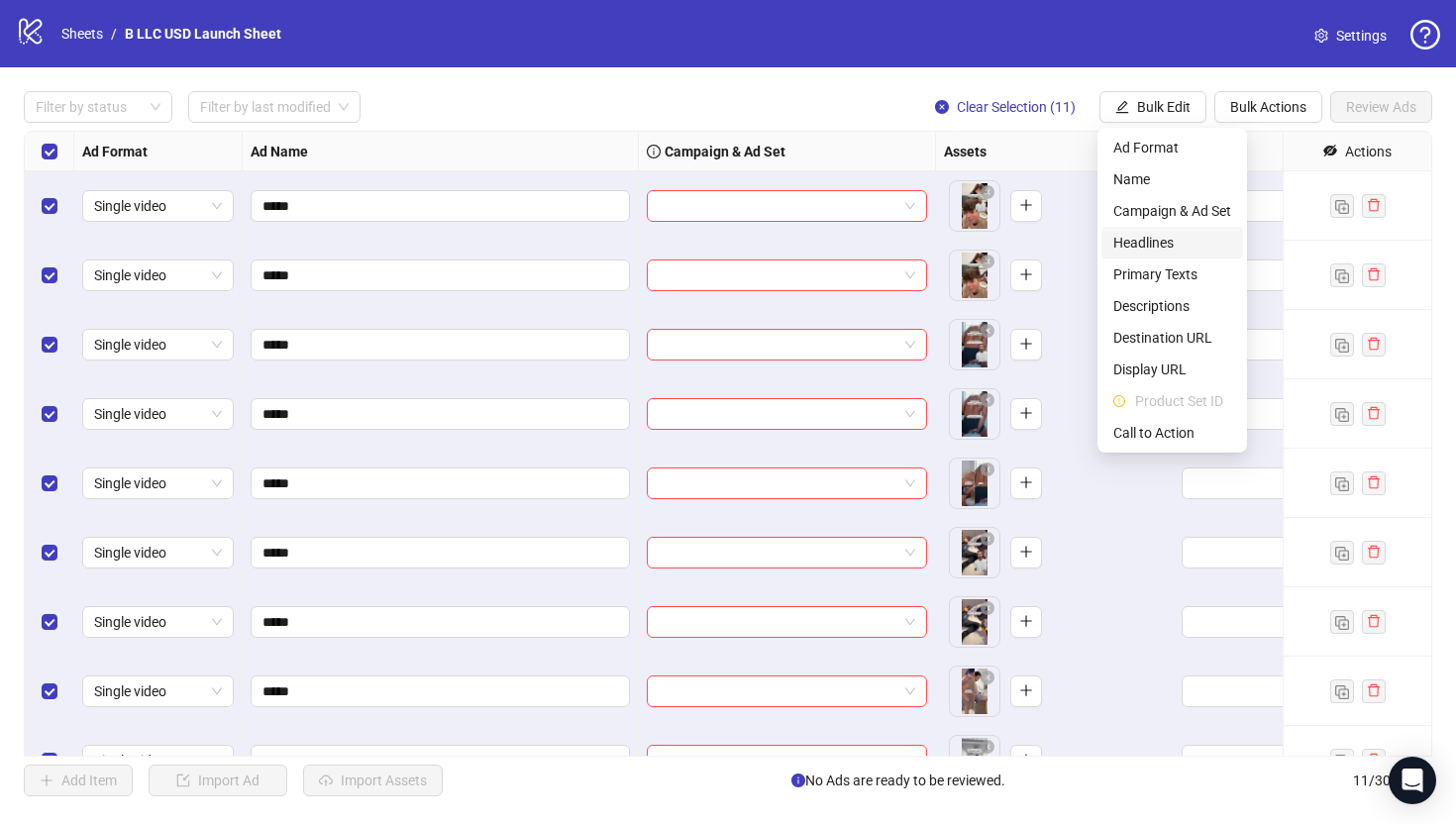 click on "Headlines" at bounding box center (1172, 243) 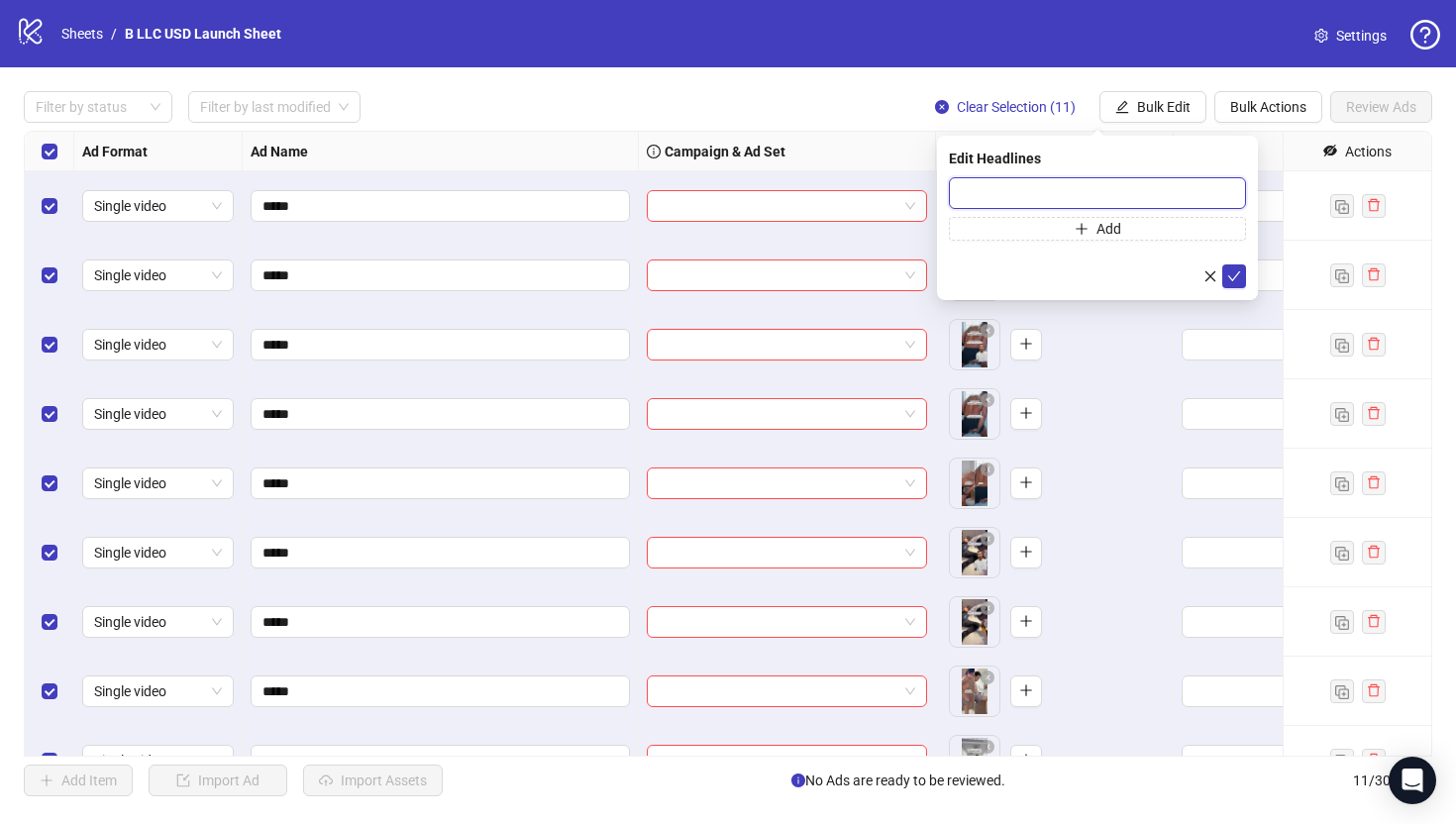 click at bounding box center [1097, 193] 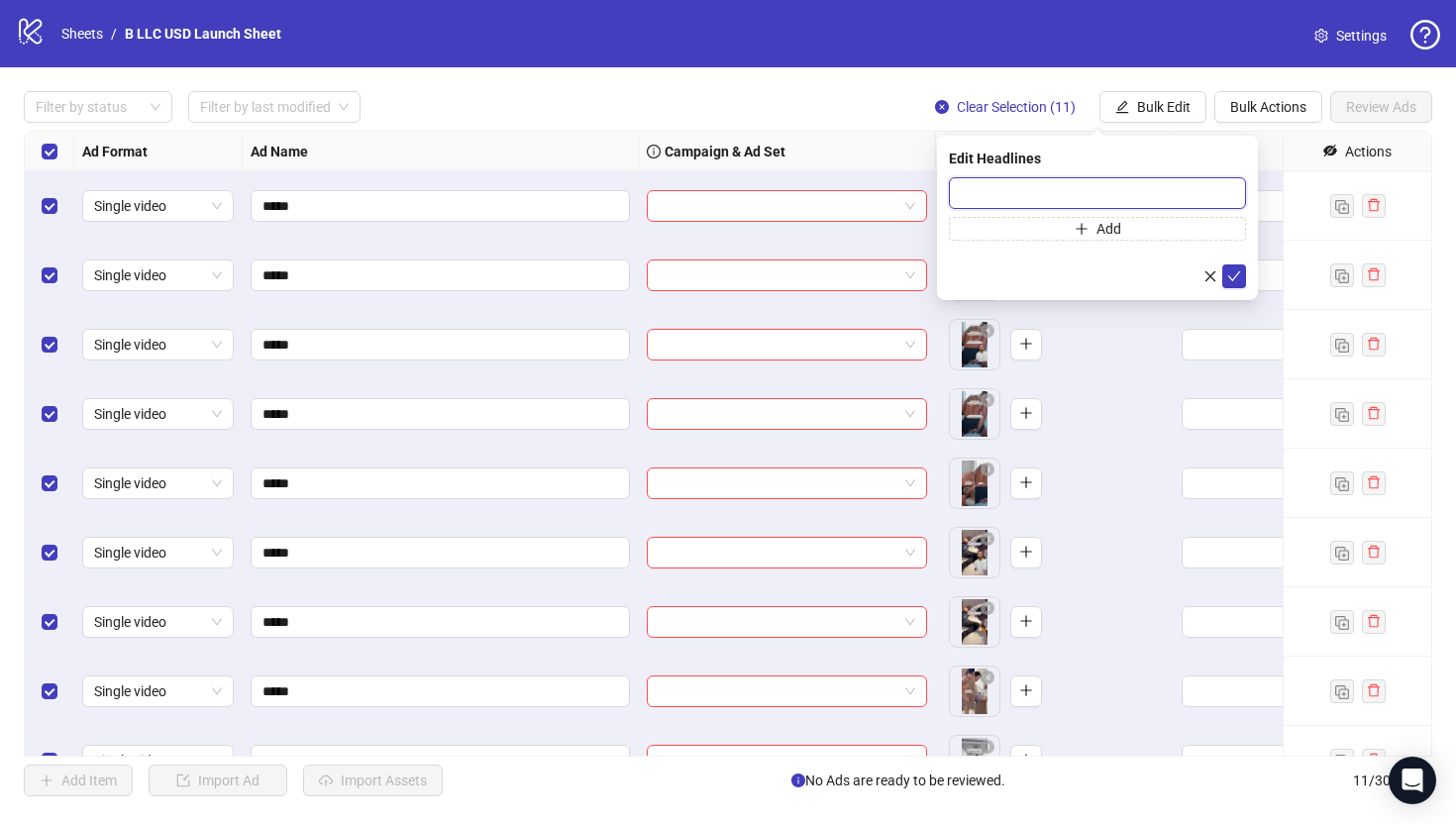 paste on "**********" 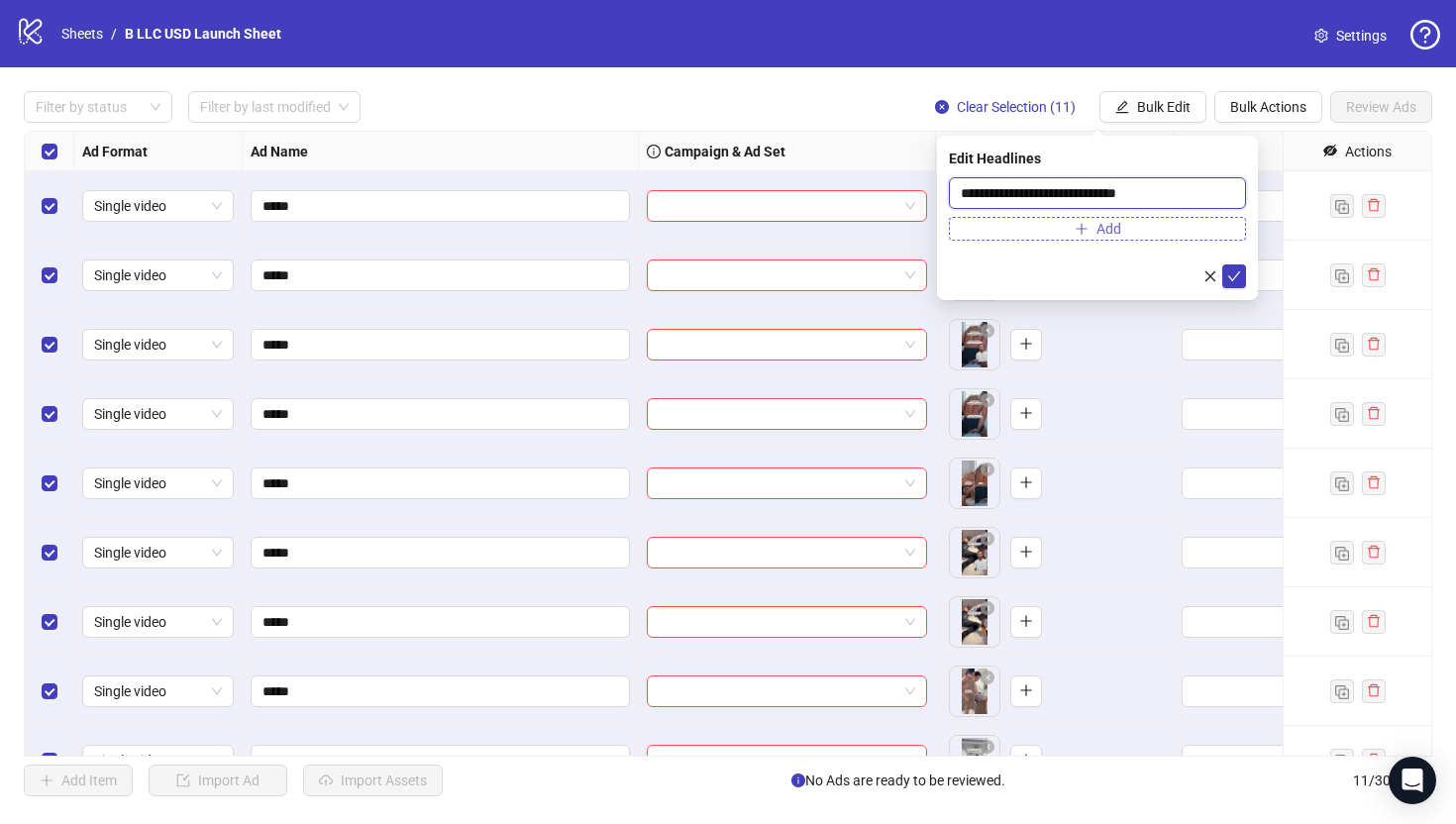 type on "**********" 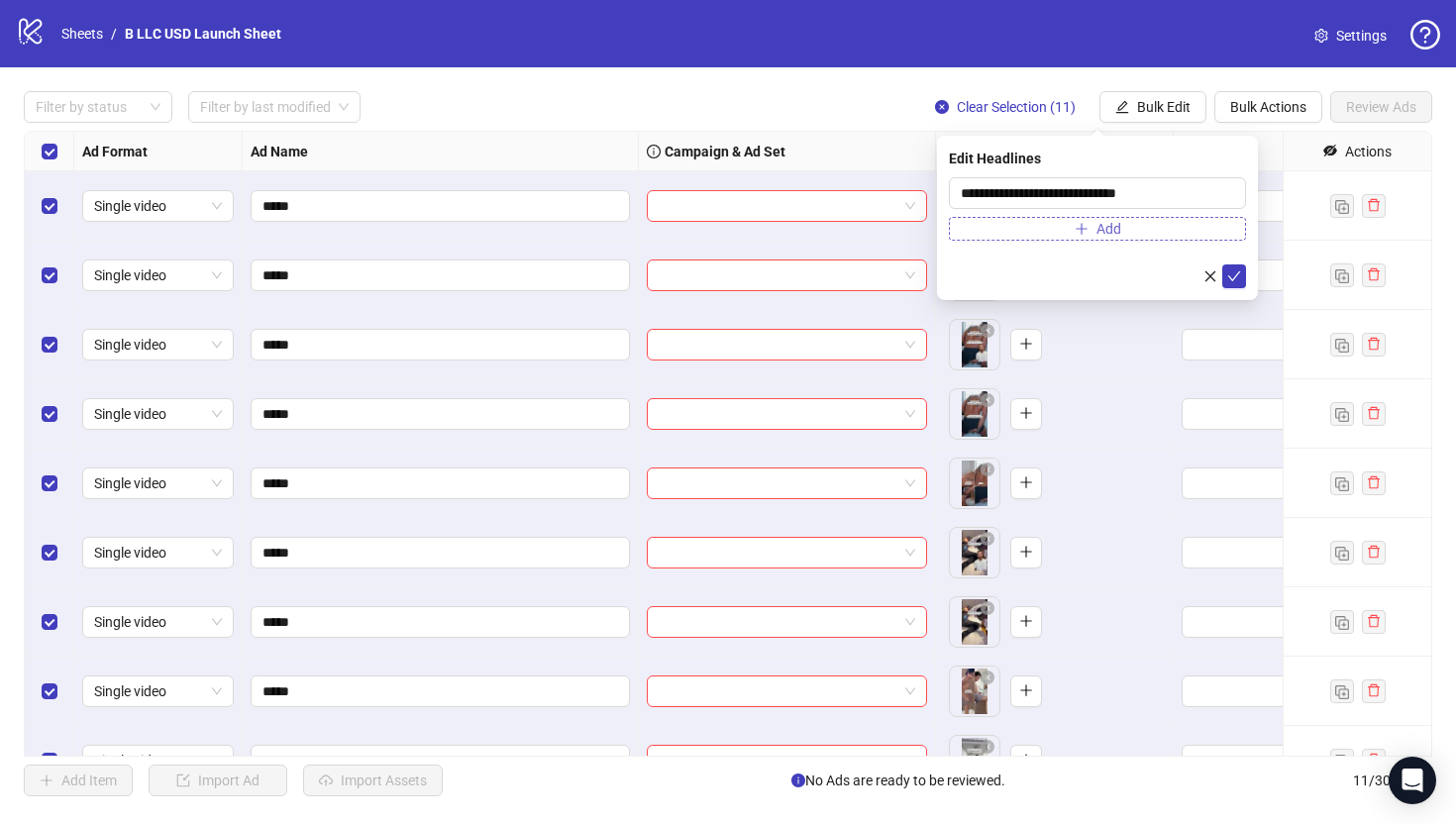 click on "Add" at bounding box center [1097, 229] 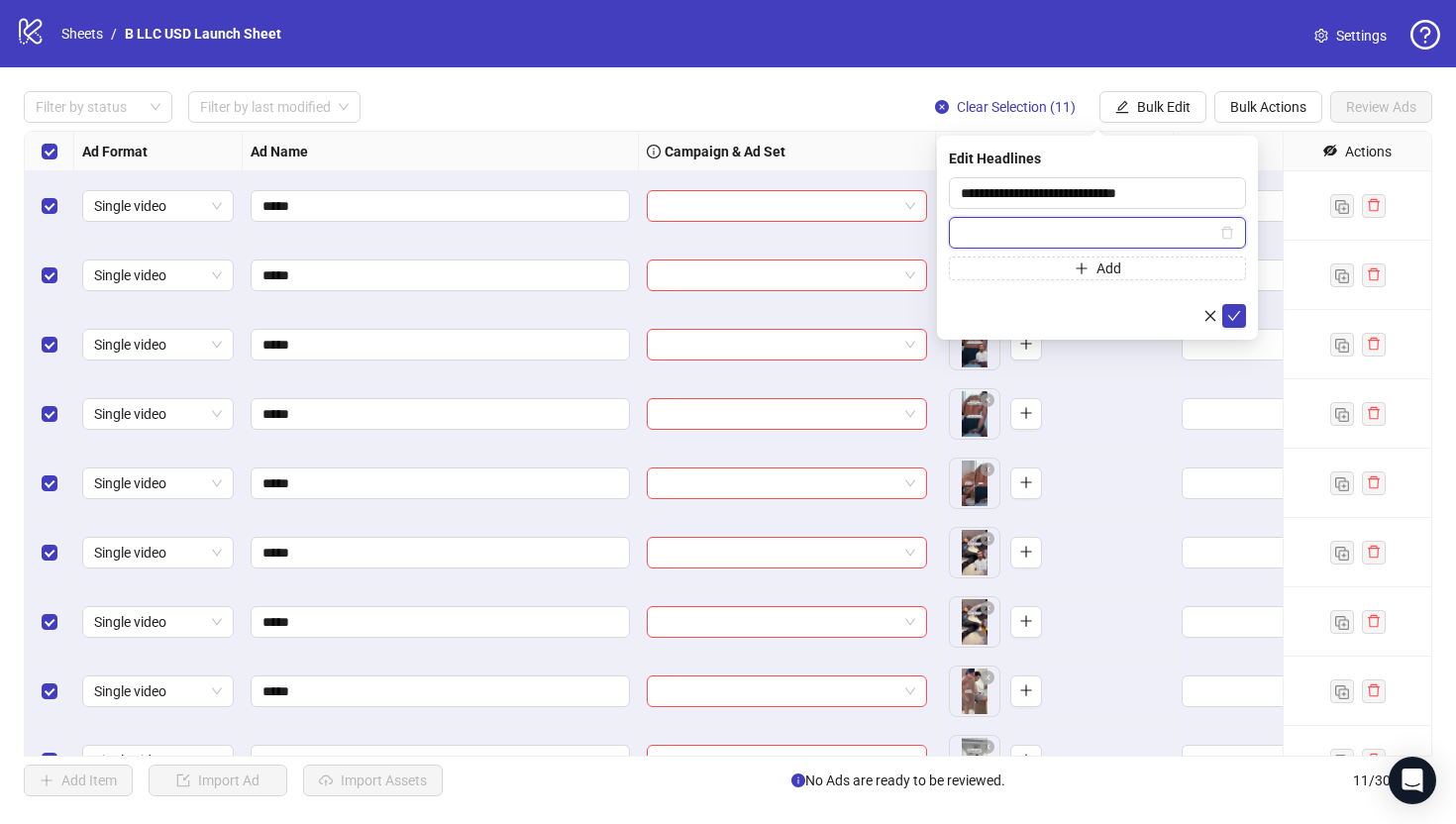paste on "**********" 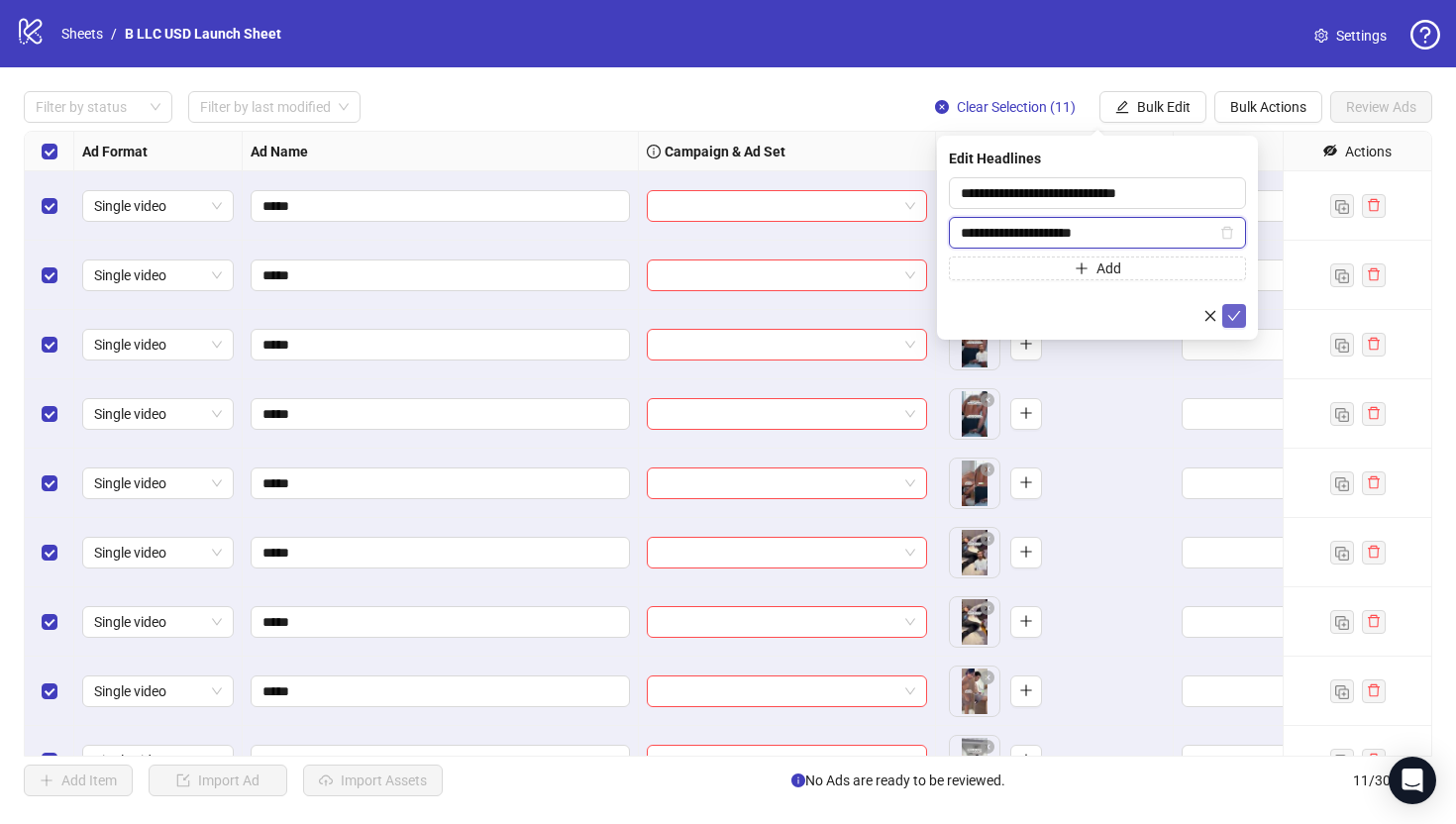 type on "**********" 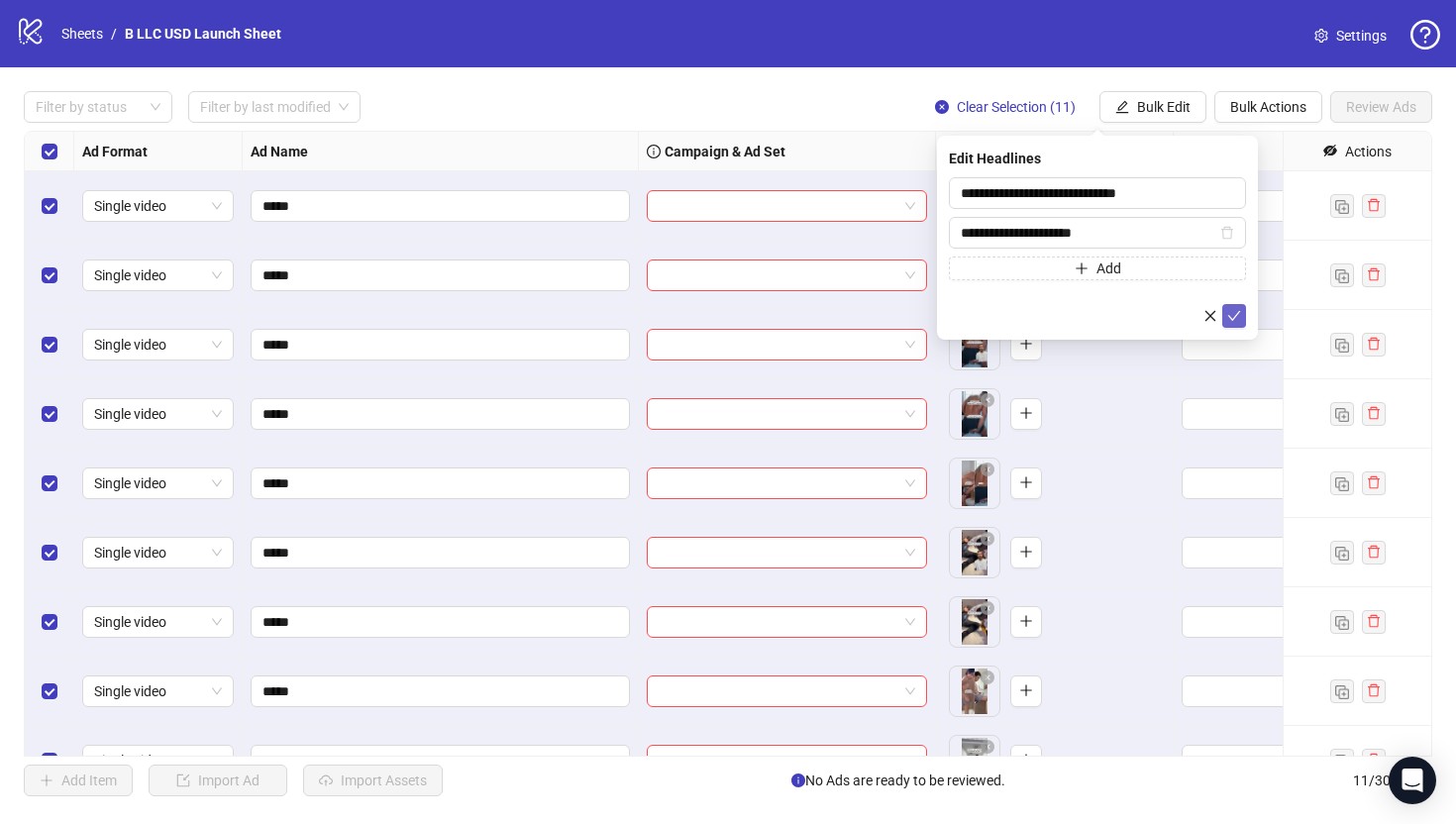 click at bounding box center [1234, 316] 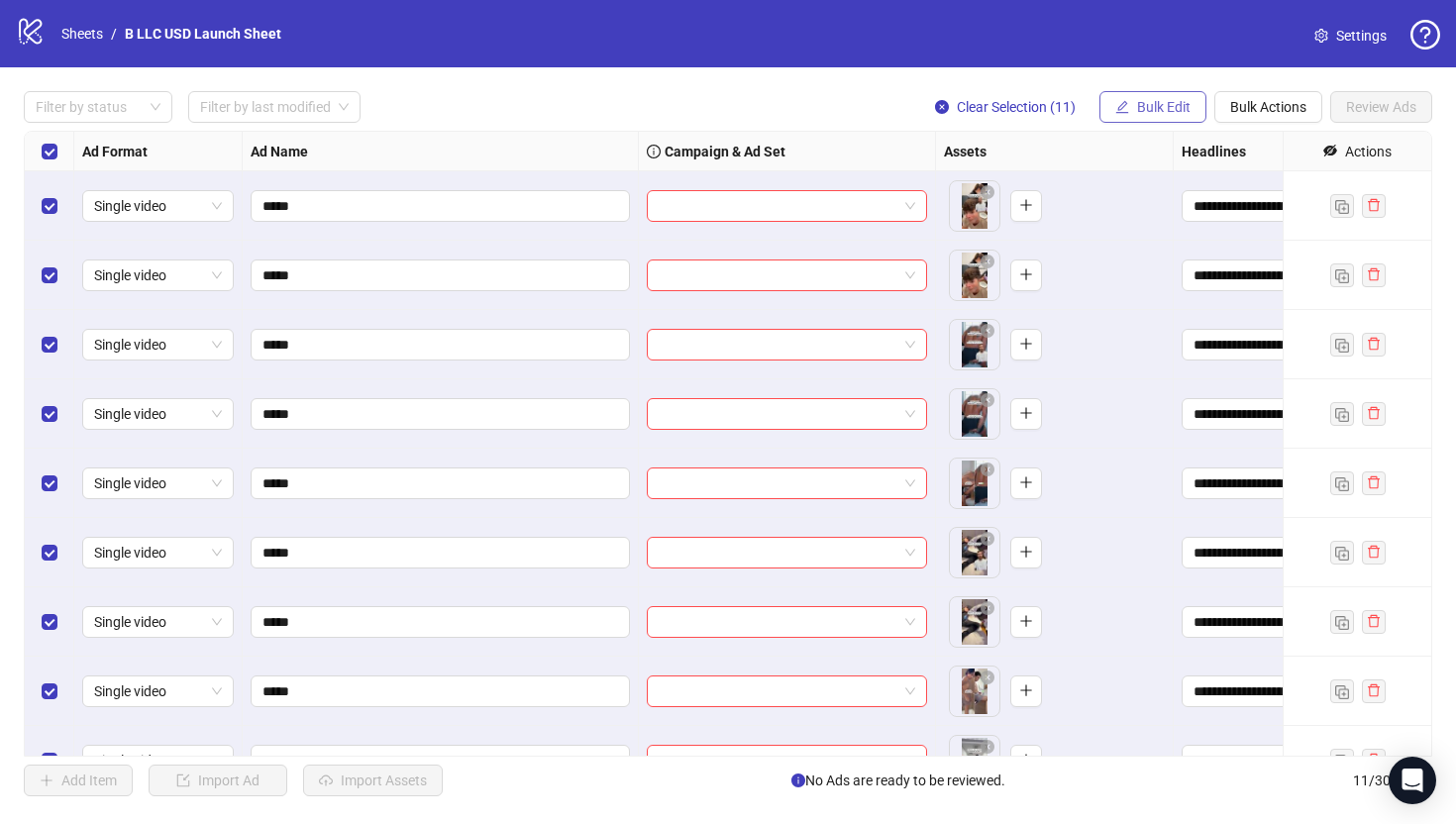 click on "Bulk Edit" at bounding box center [1153, 107] 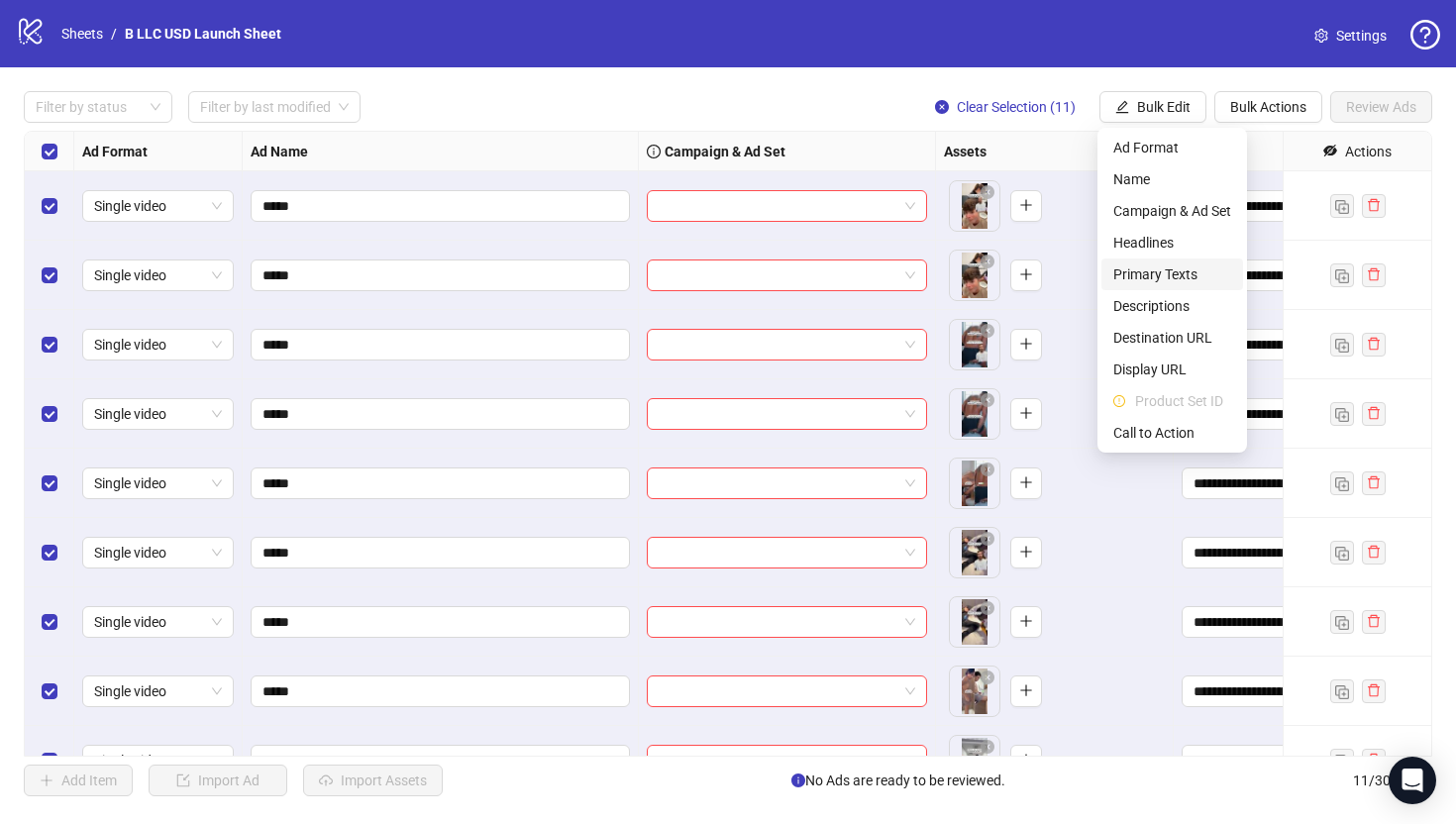 click on "Primary Texts" at bounding box center [1172, 274] 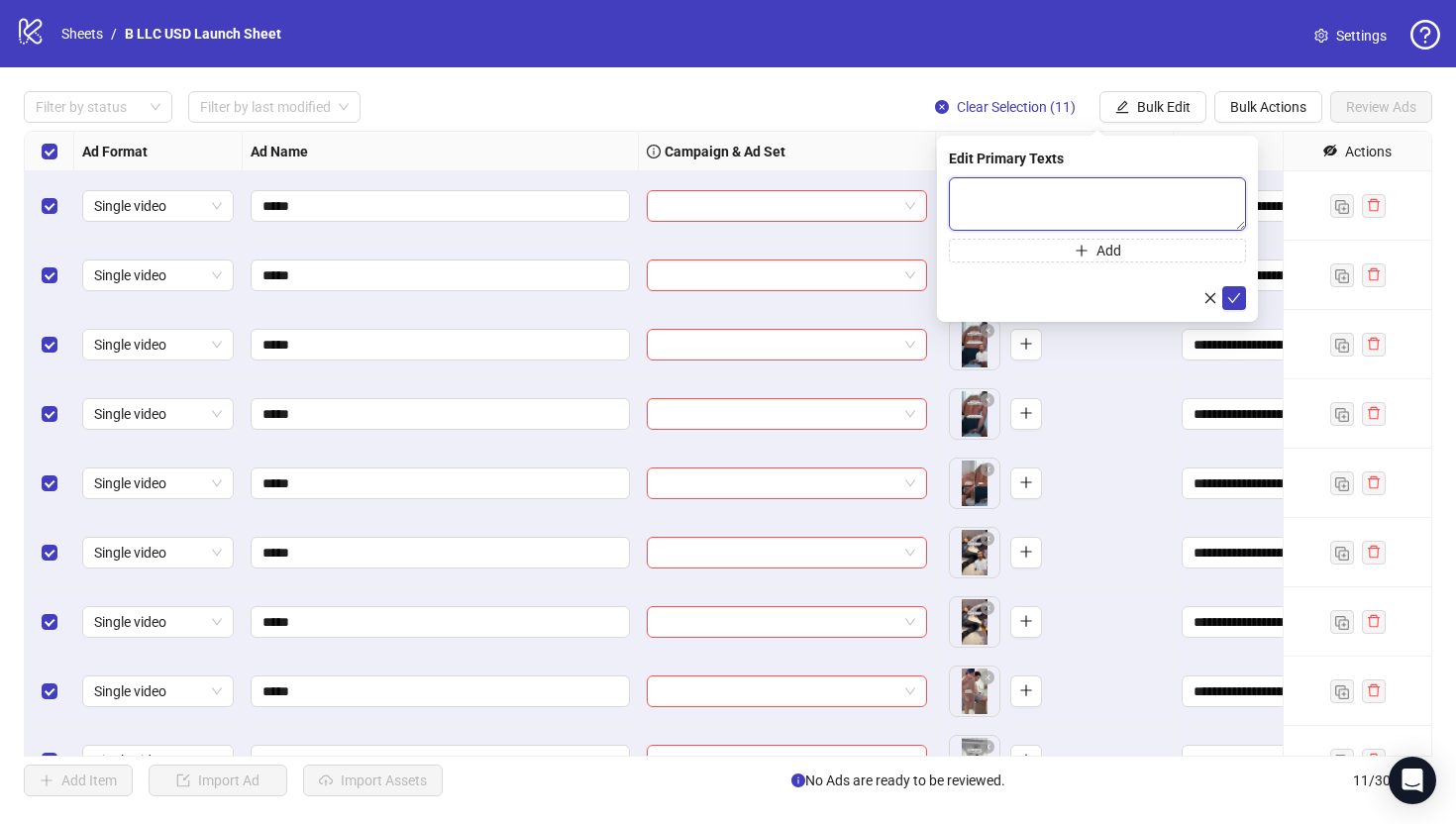 click at bounding box center (1097, 204) 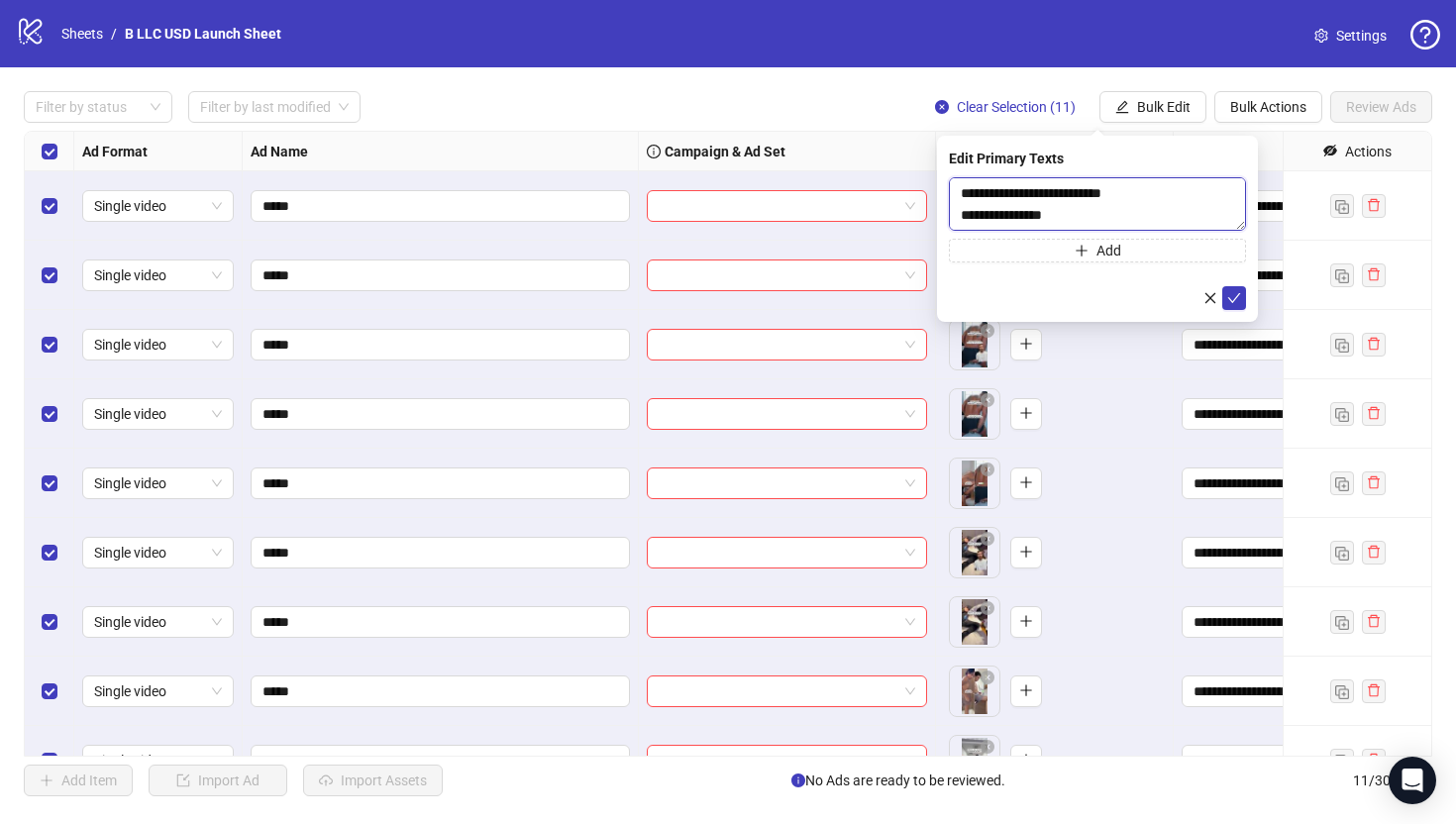 scroll, scrollTop: 124, scrollLeft: 0, axis: vertical 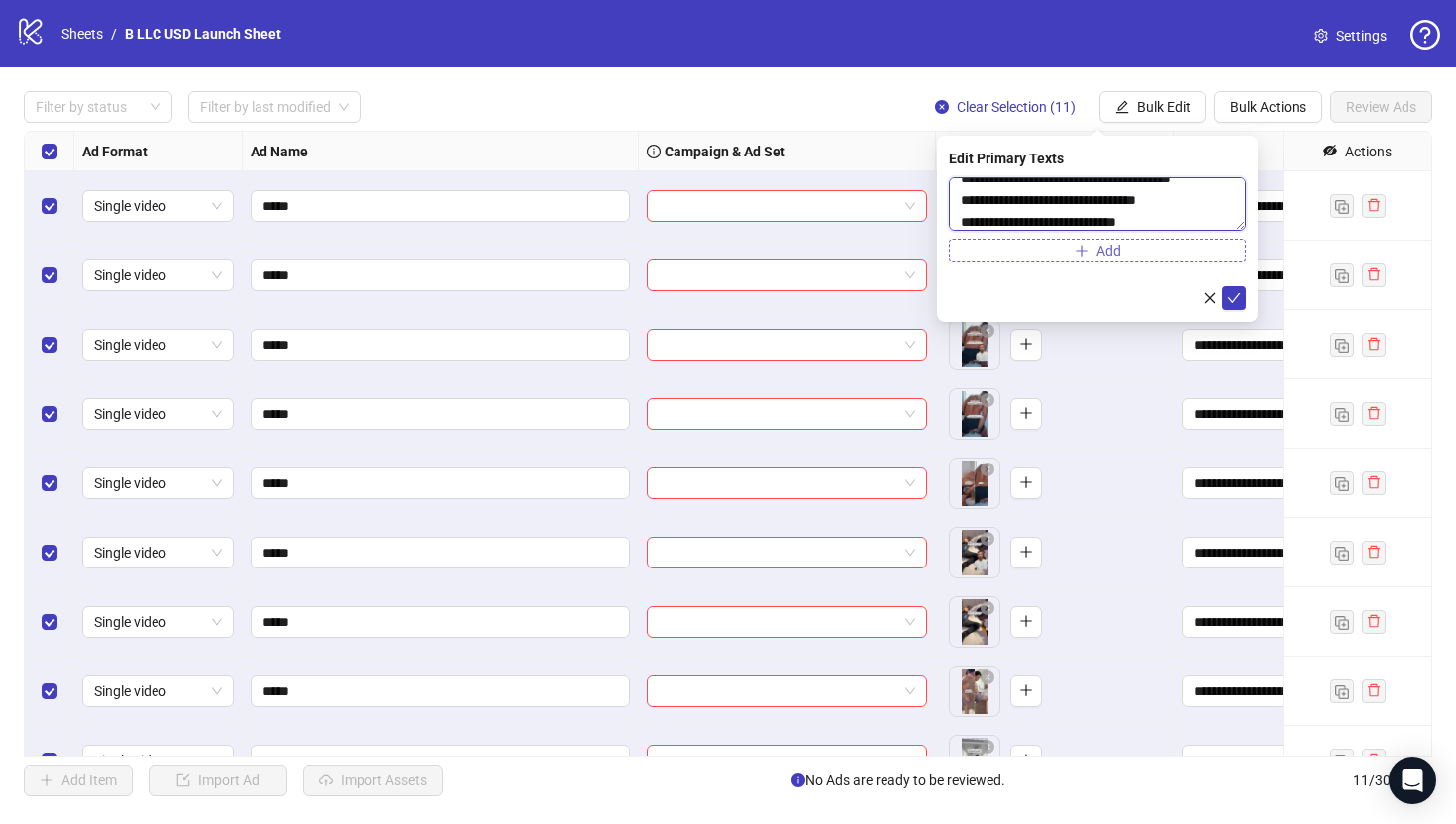 type on "**********" 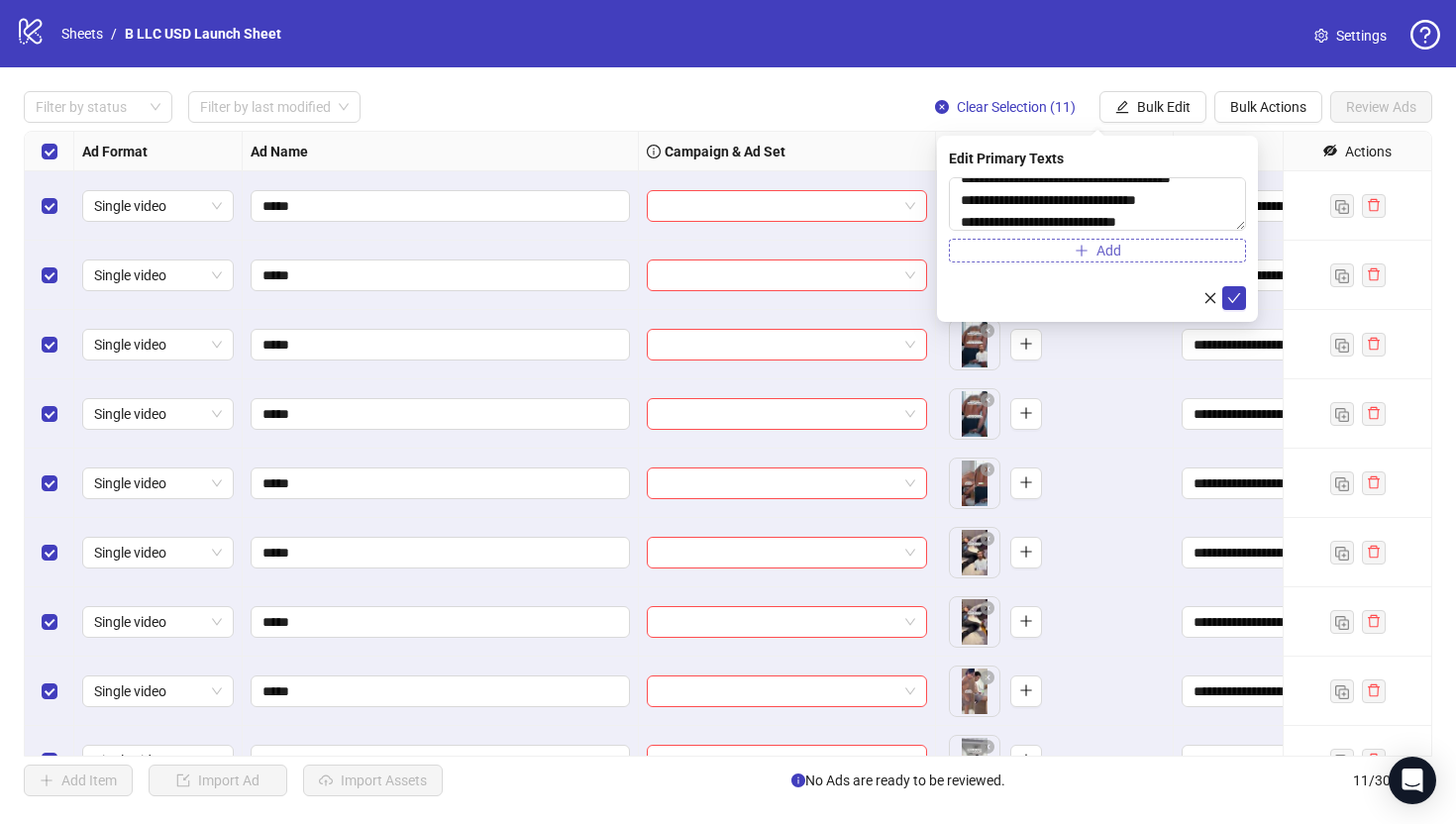 click on "Add" at bounding box center [1097, 251] 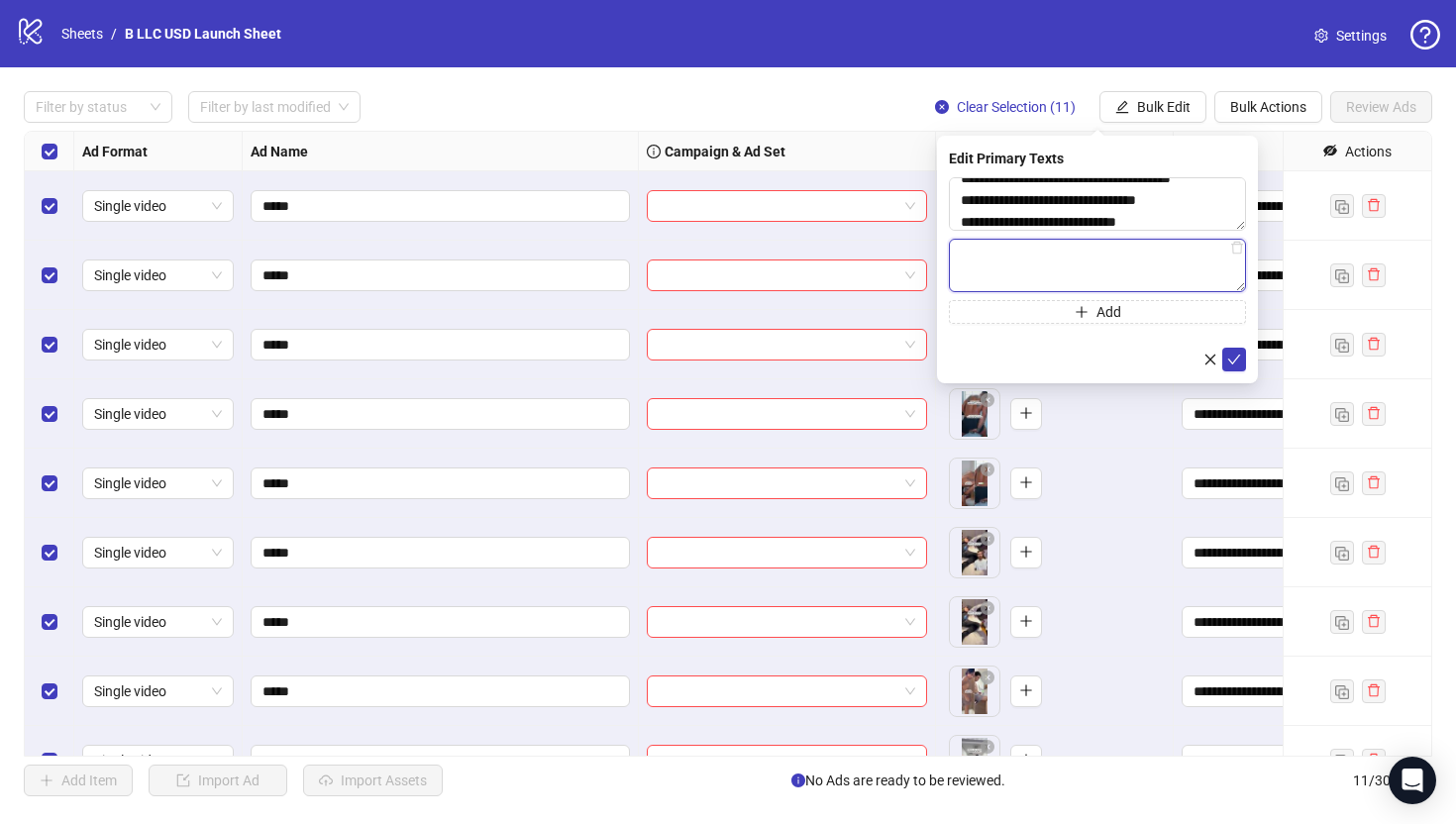 paste on "**********" 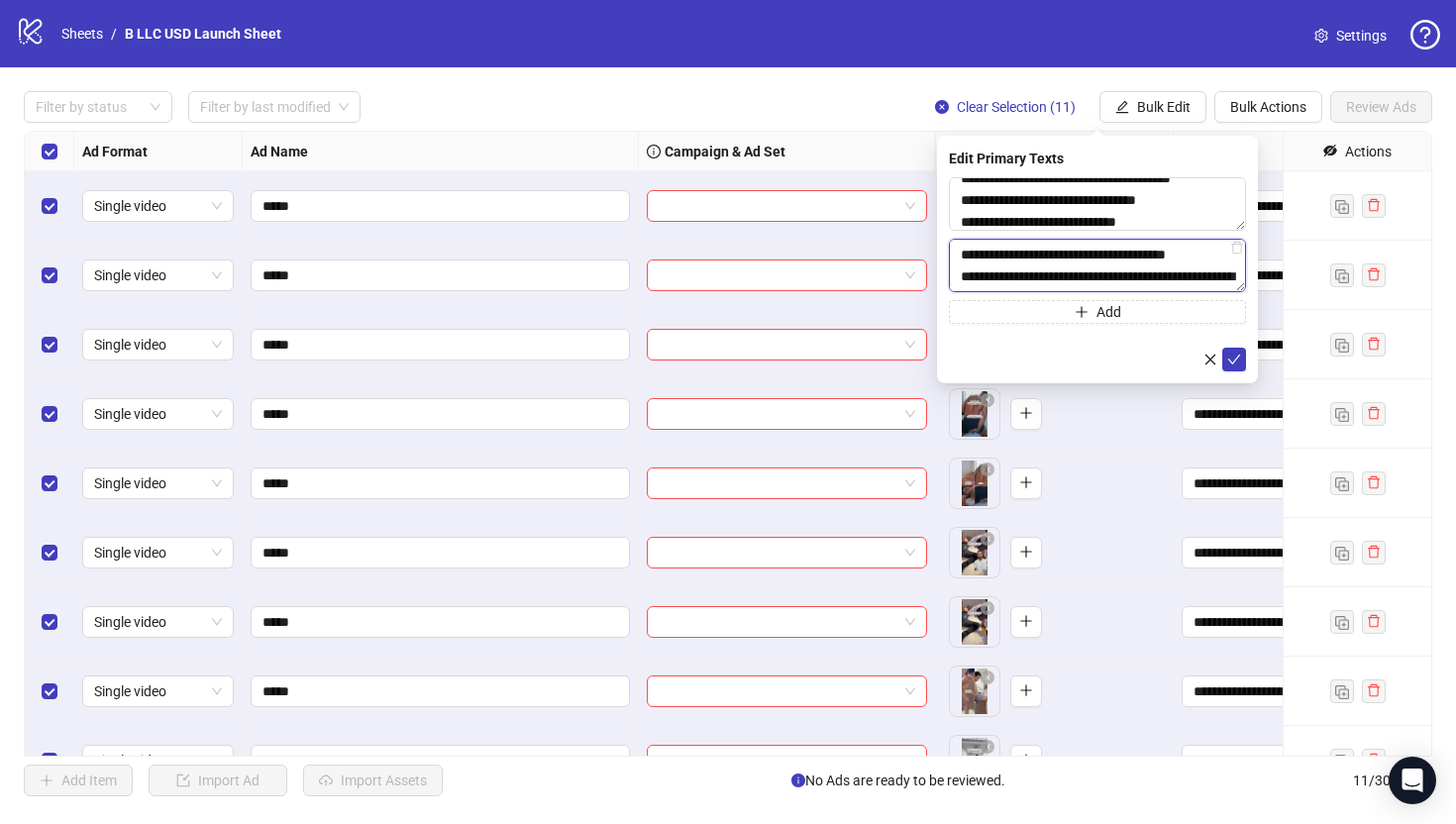 scroll, scrollTop: 124, scrollLeft: 0, axis: vertical 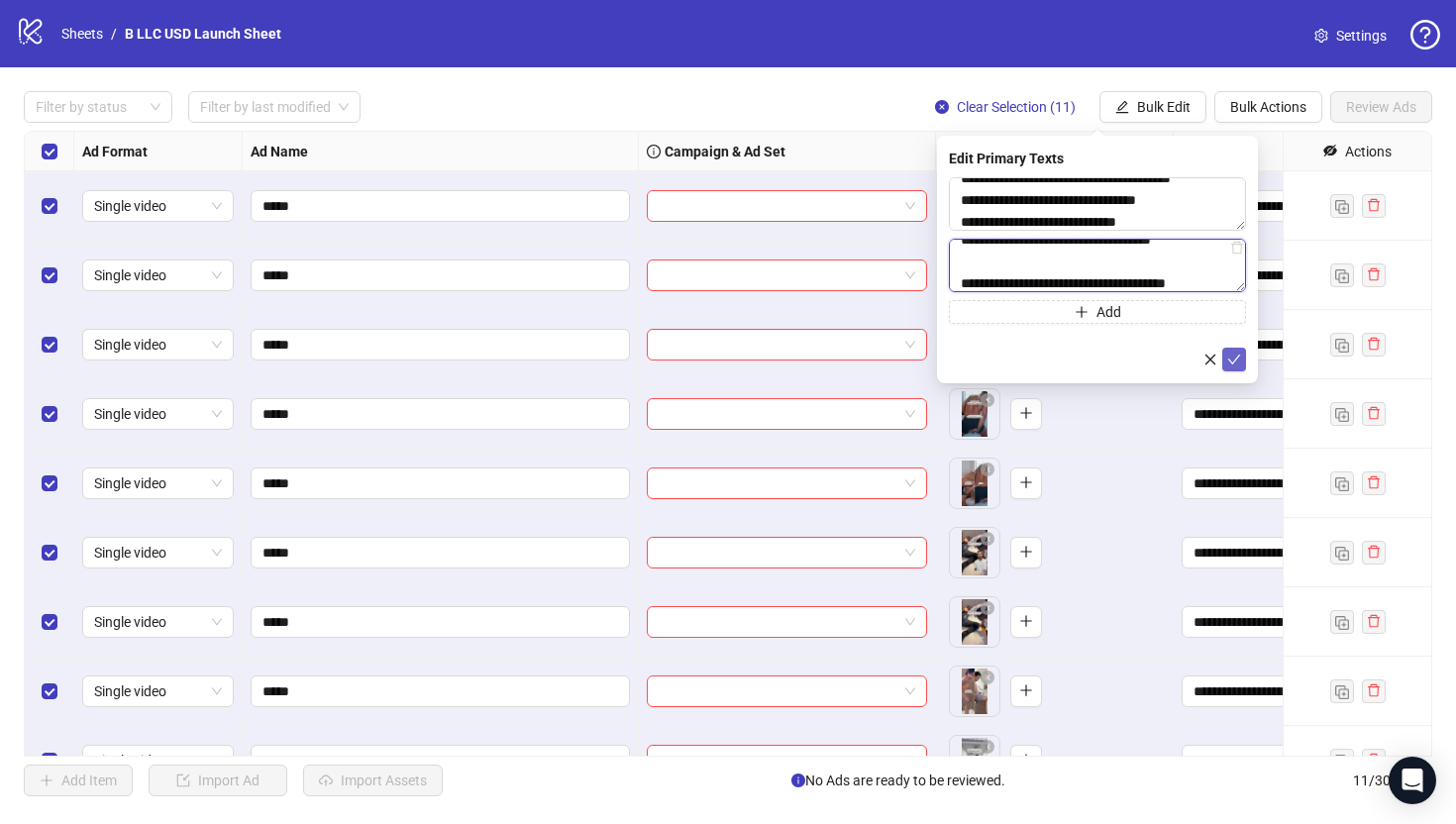 type on "**********" 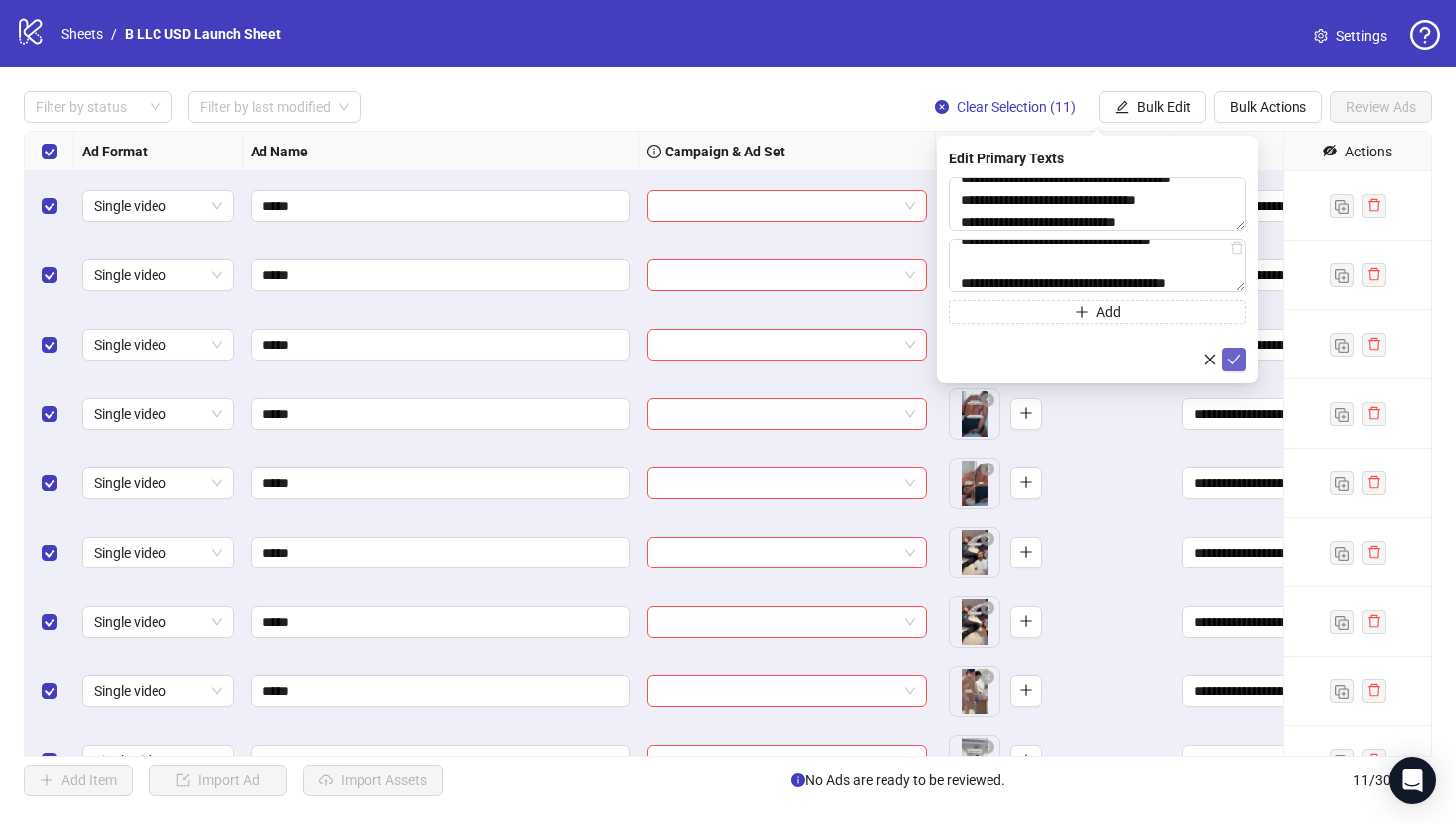 click at bounding box center (1234, 360) 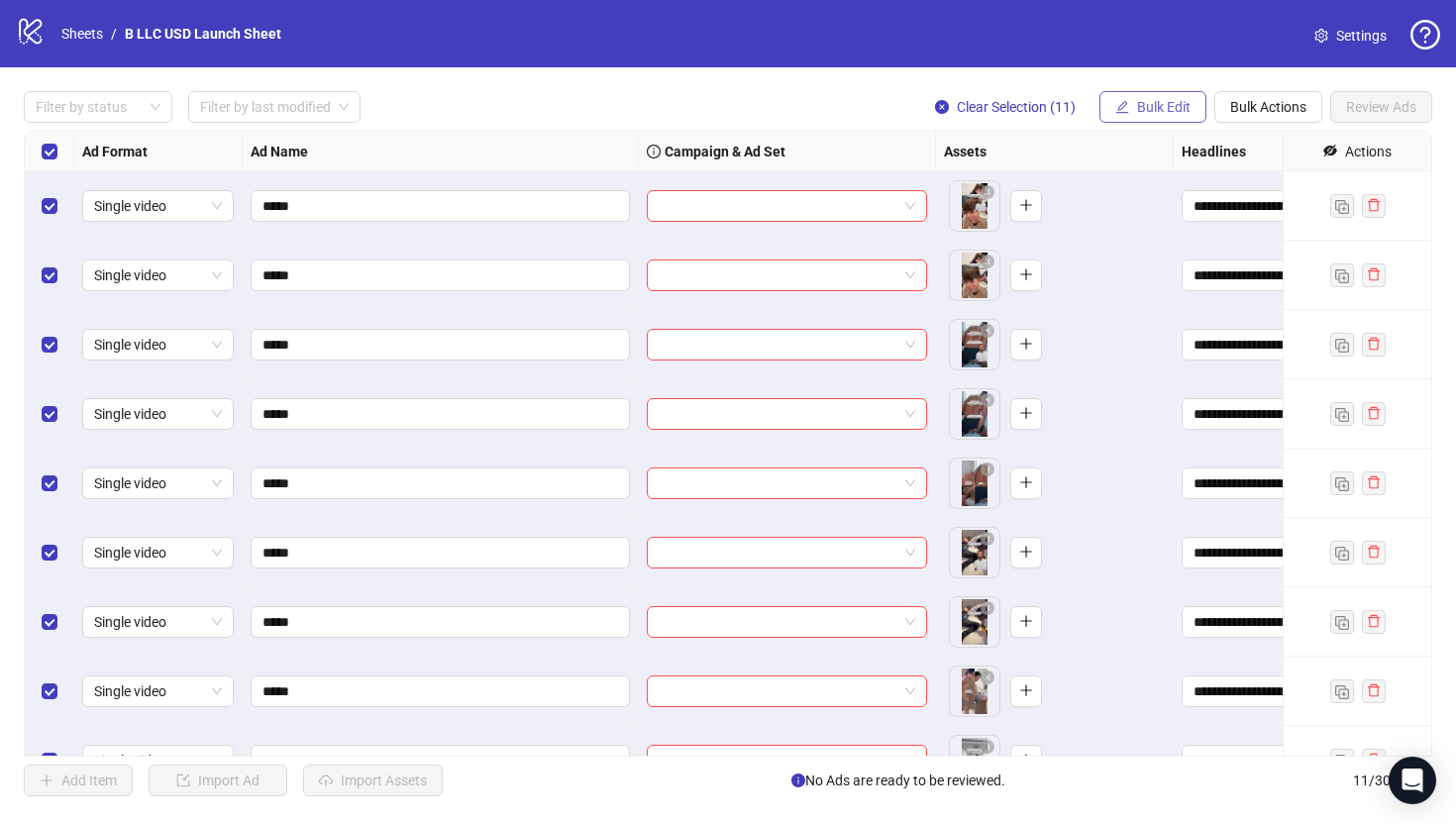 click on "Bulk Edit" at bounding box center (1164, 107) 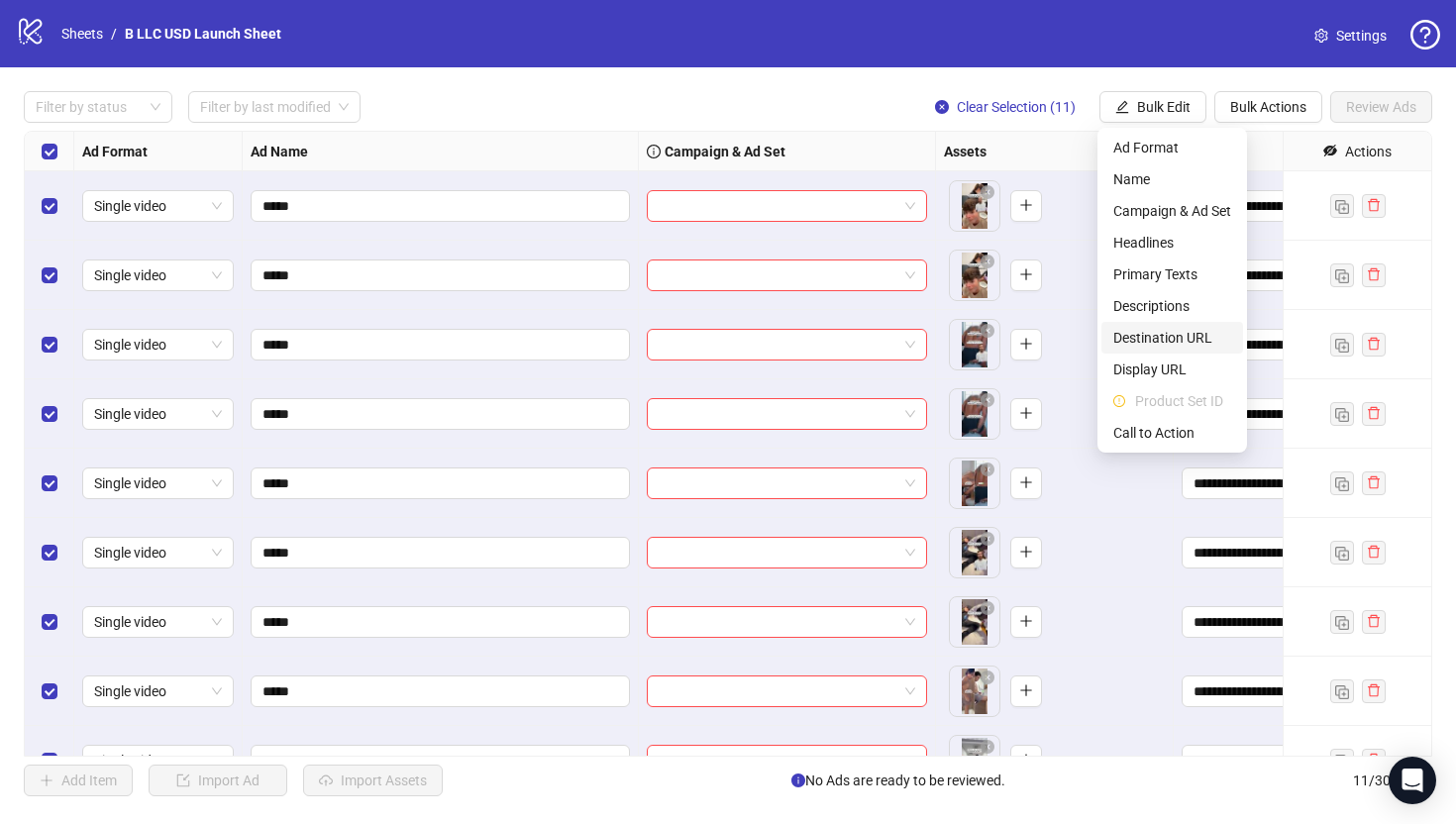 click on "Destination URL" at bounding box center [1172, 338] 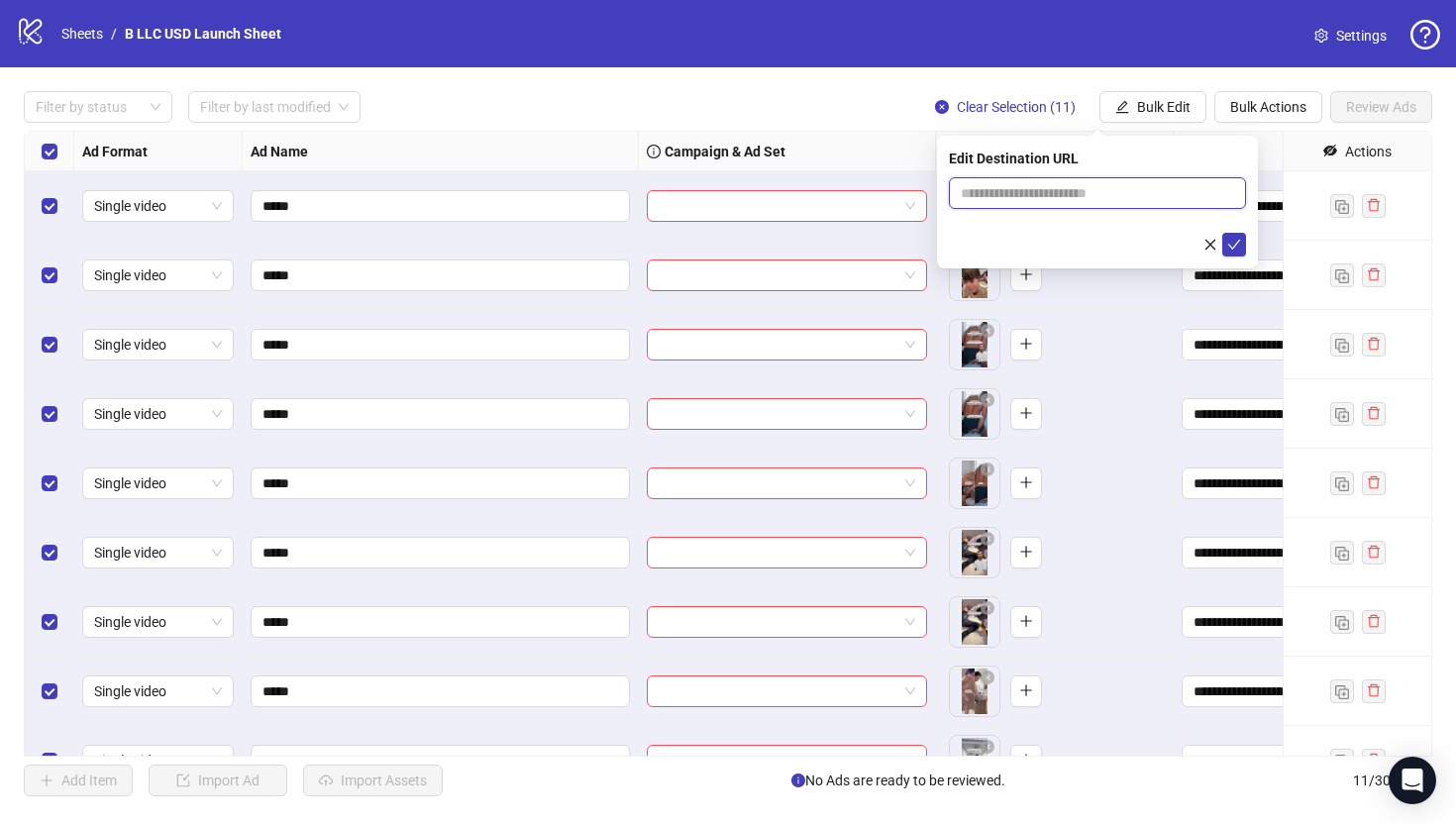 click at bounding box center [1090, 193] 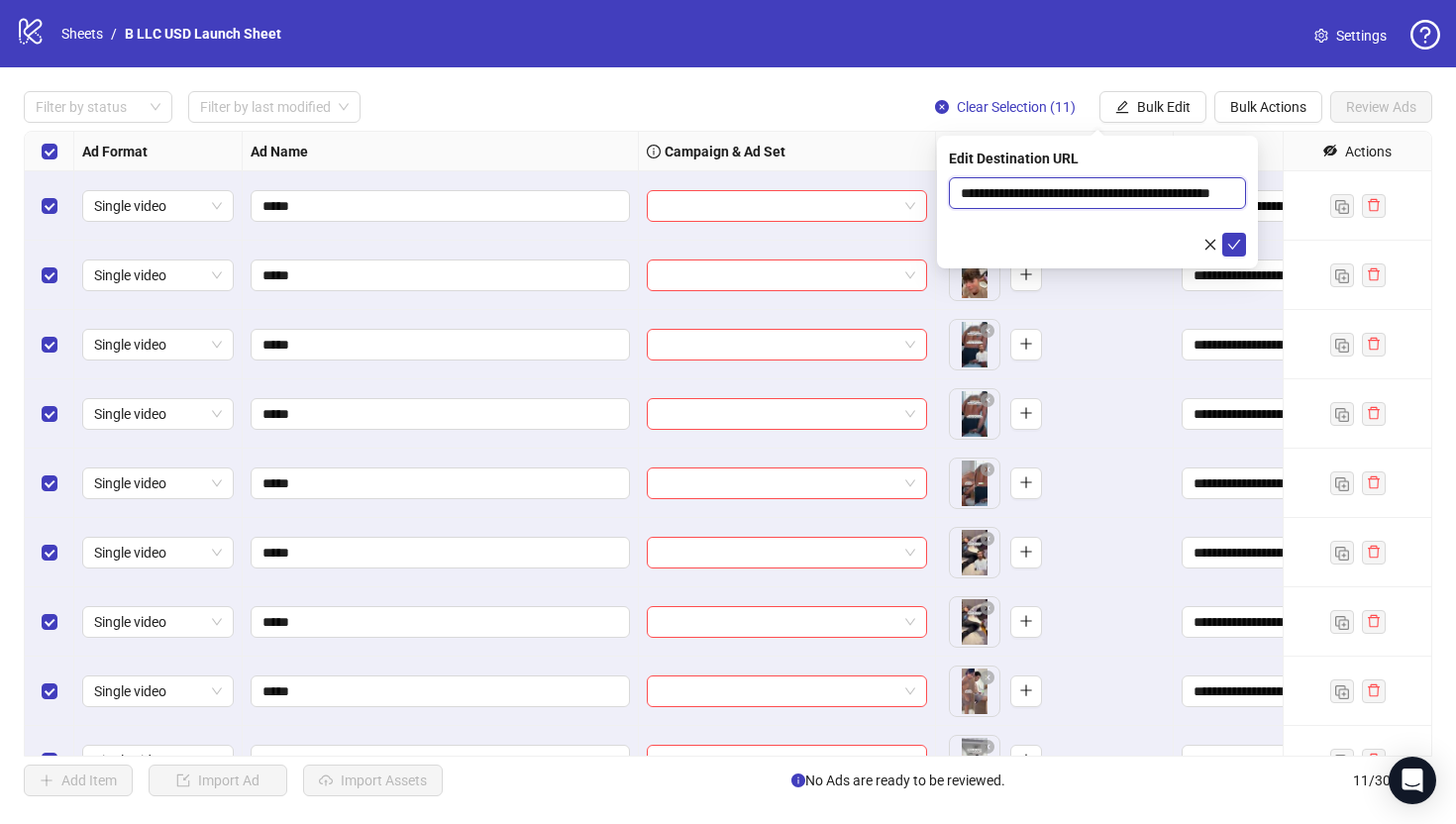 scroll, scrollTop: 0, scrollLeft: 75, axis: horizontal 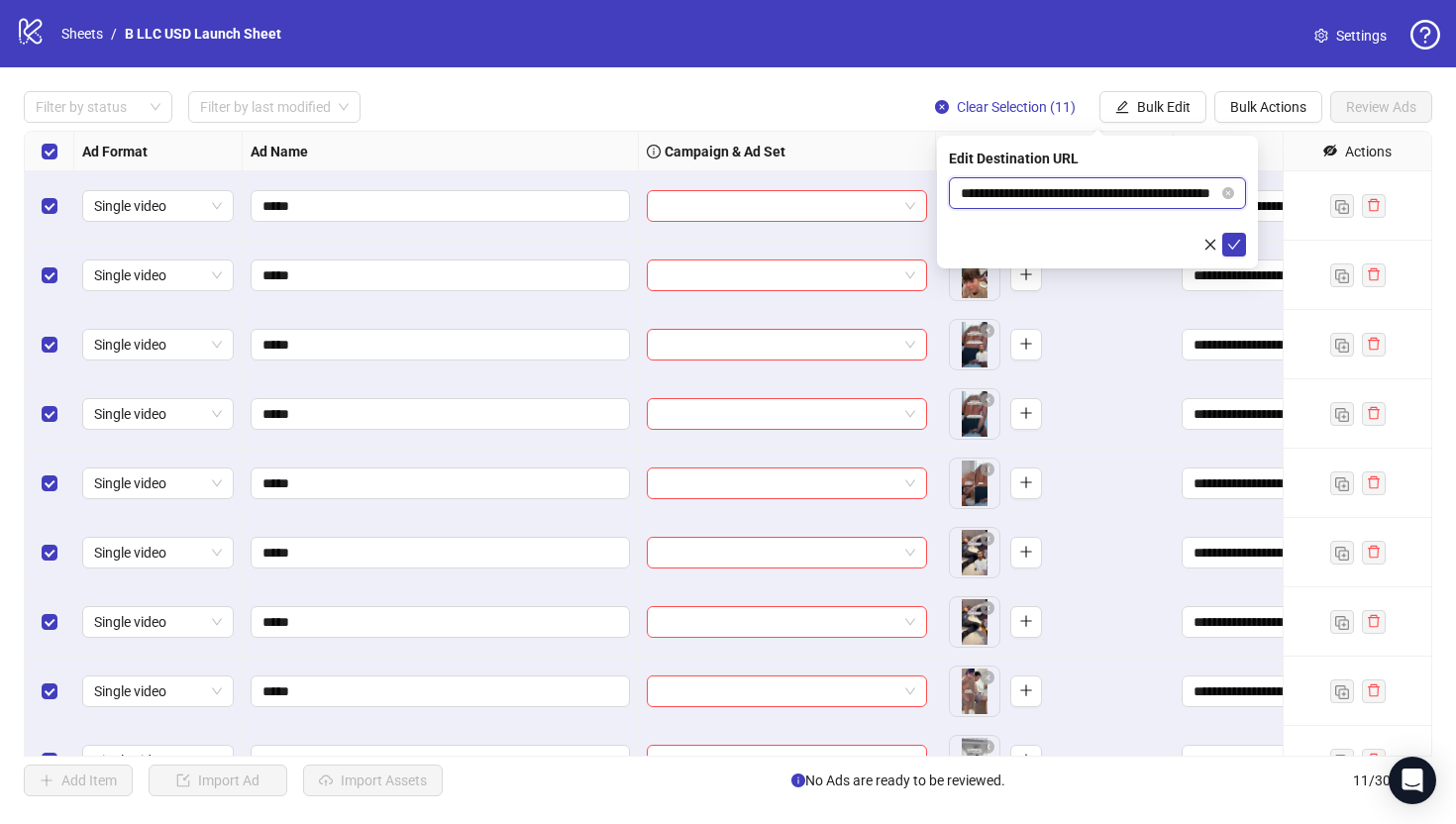 drag, startPoint x: 1007, startPoint y: 187, endPoint x: 827, endPoint y: 187, distance: 180 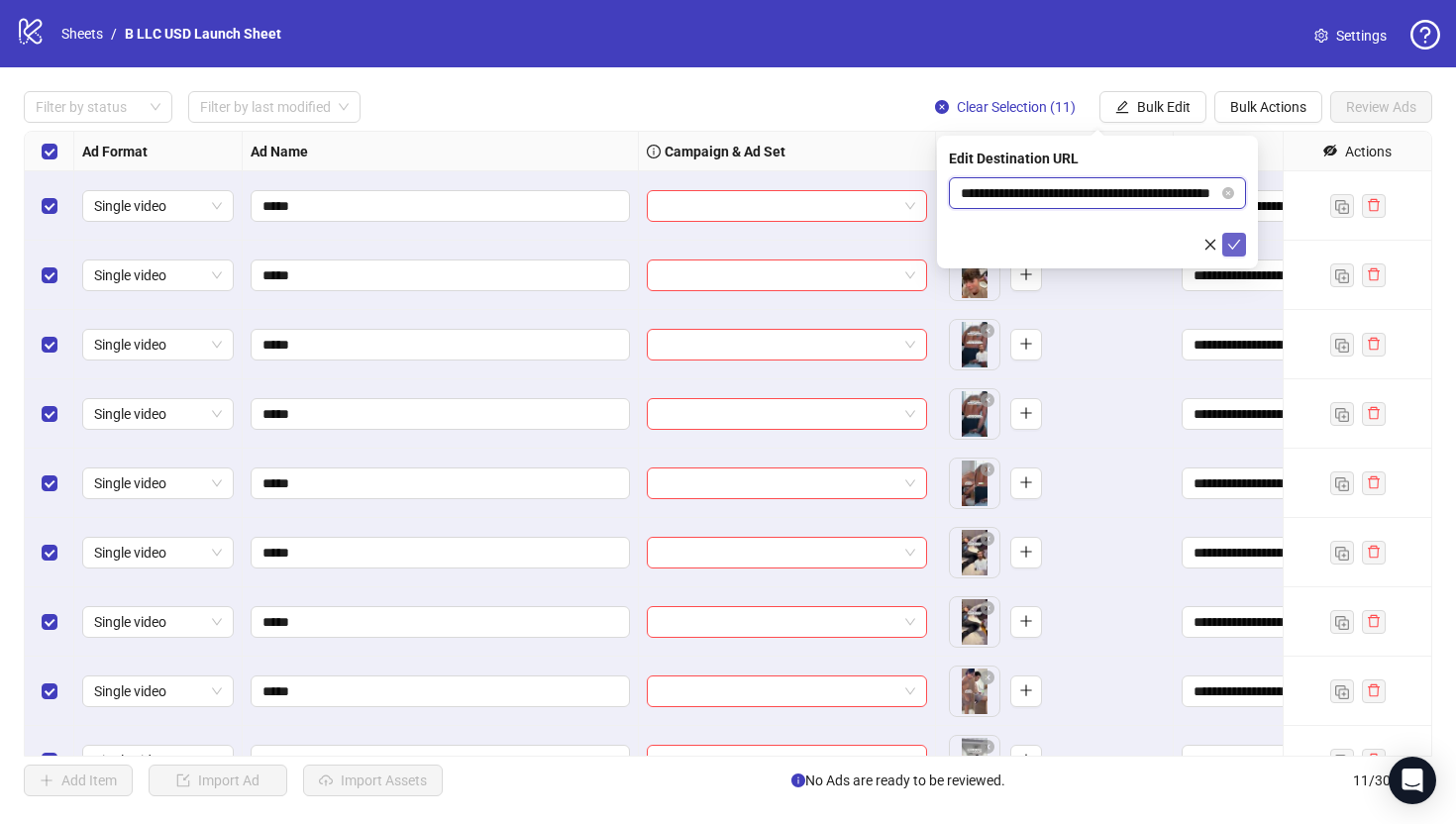 type on "**********" 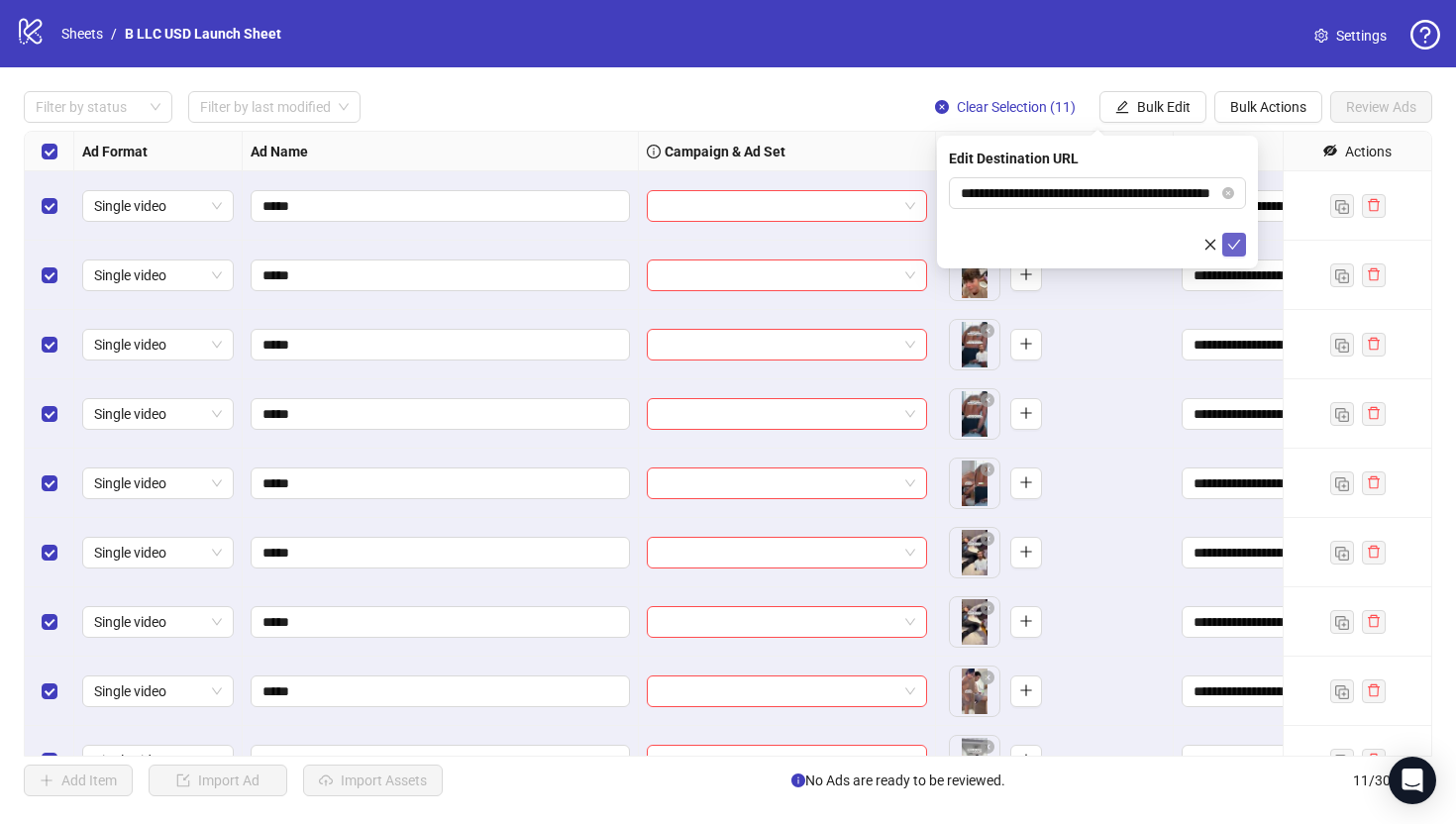 click at bounding box center (1234, 245) 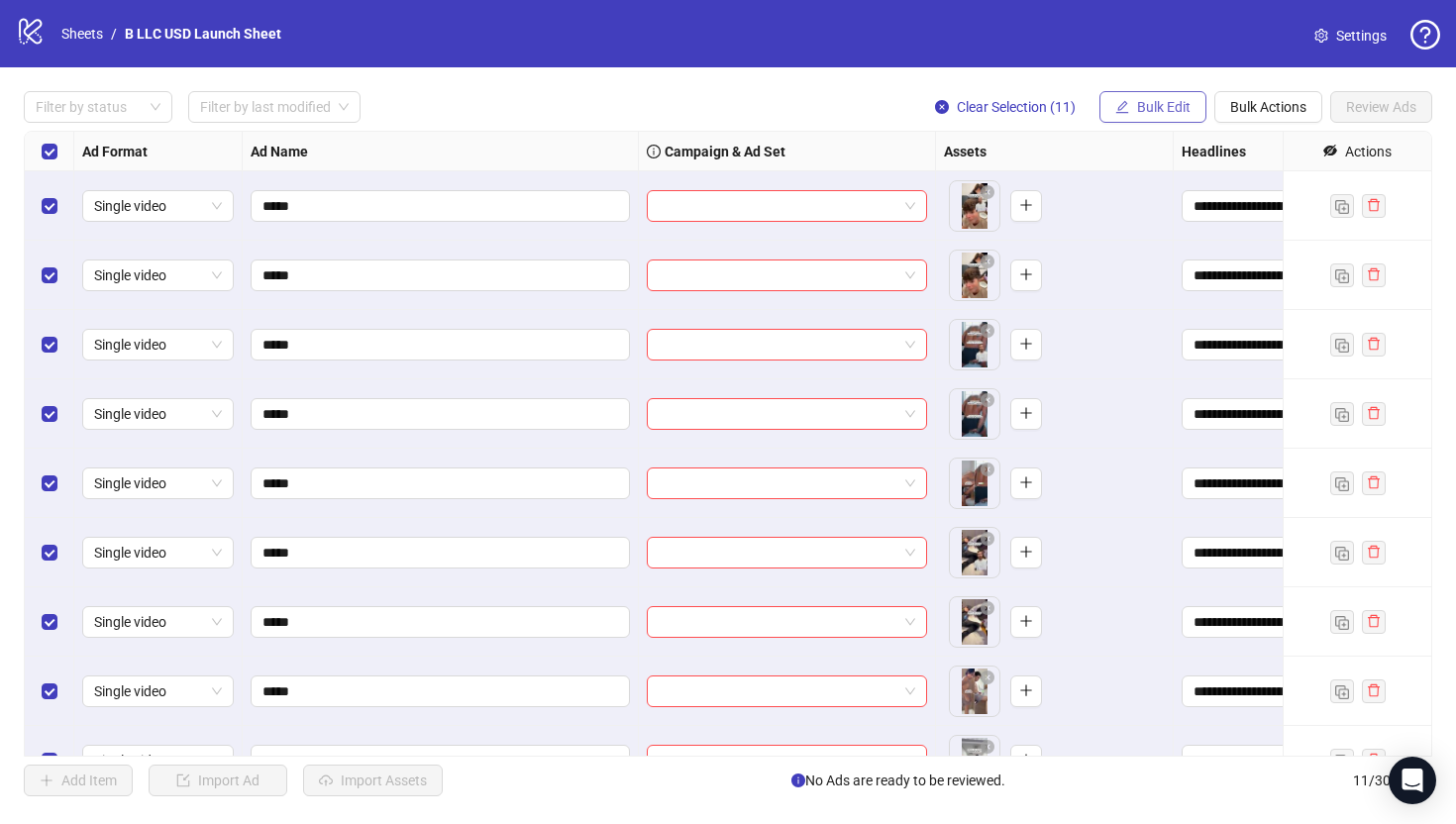 click on "Bulk Edit" at bounding box center (1153, 107) 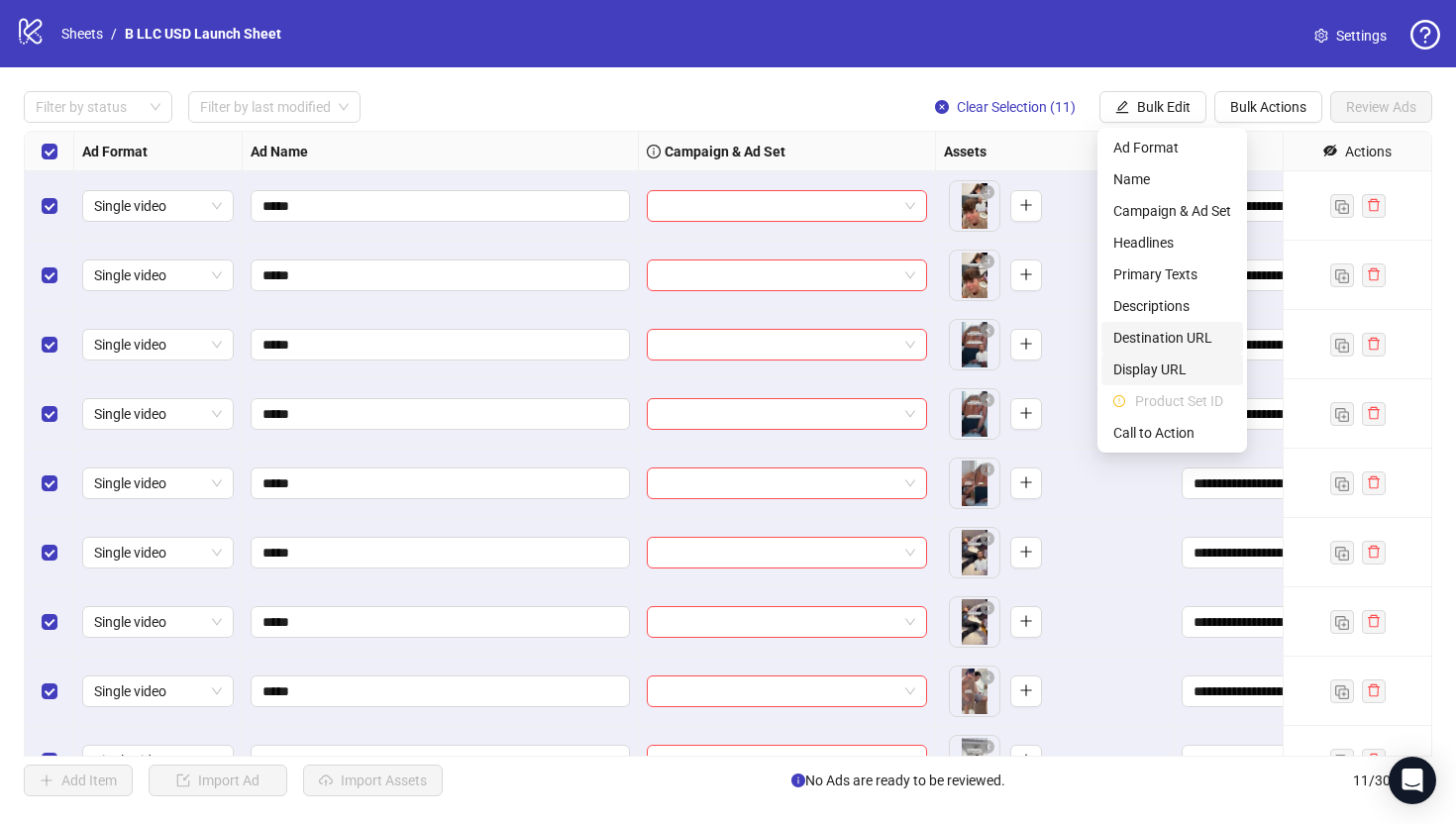 click on "Display URL" at bounding box center (1172, 369) 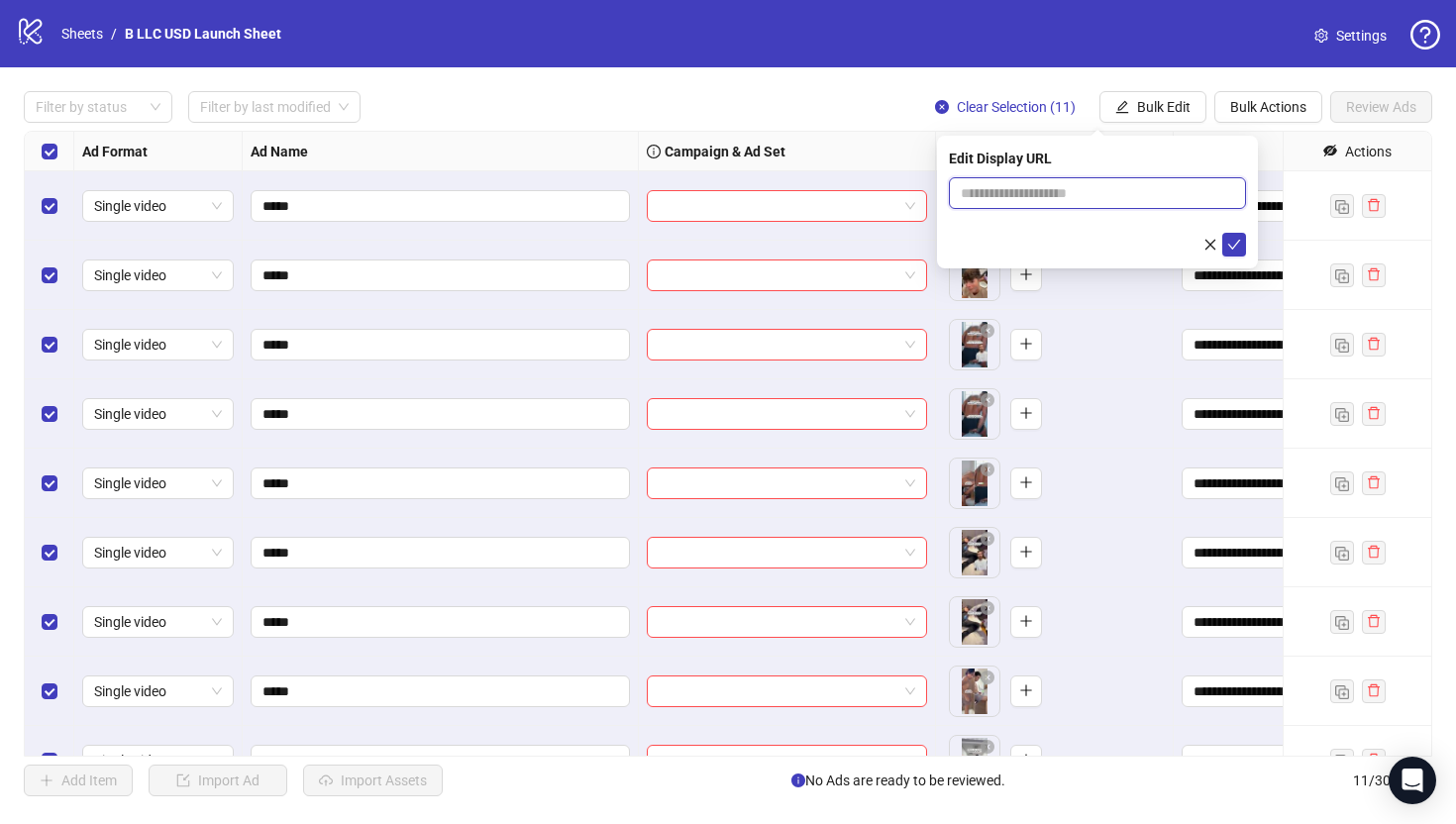 click at bounding box center (1097, 193) 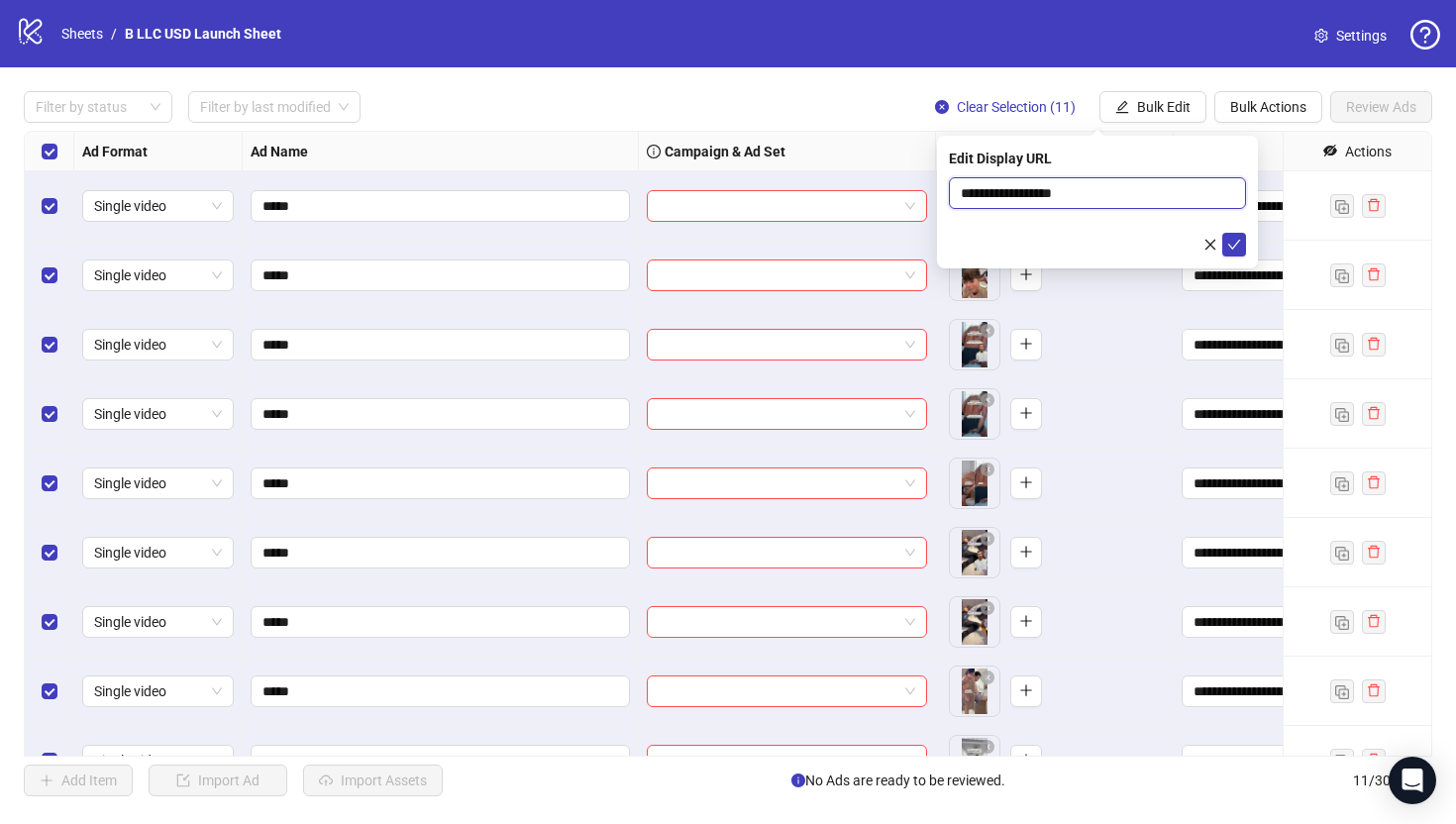 type on "**********" 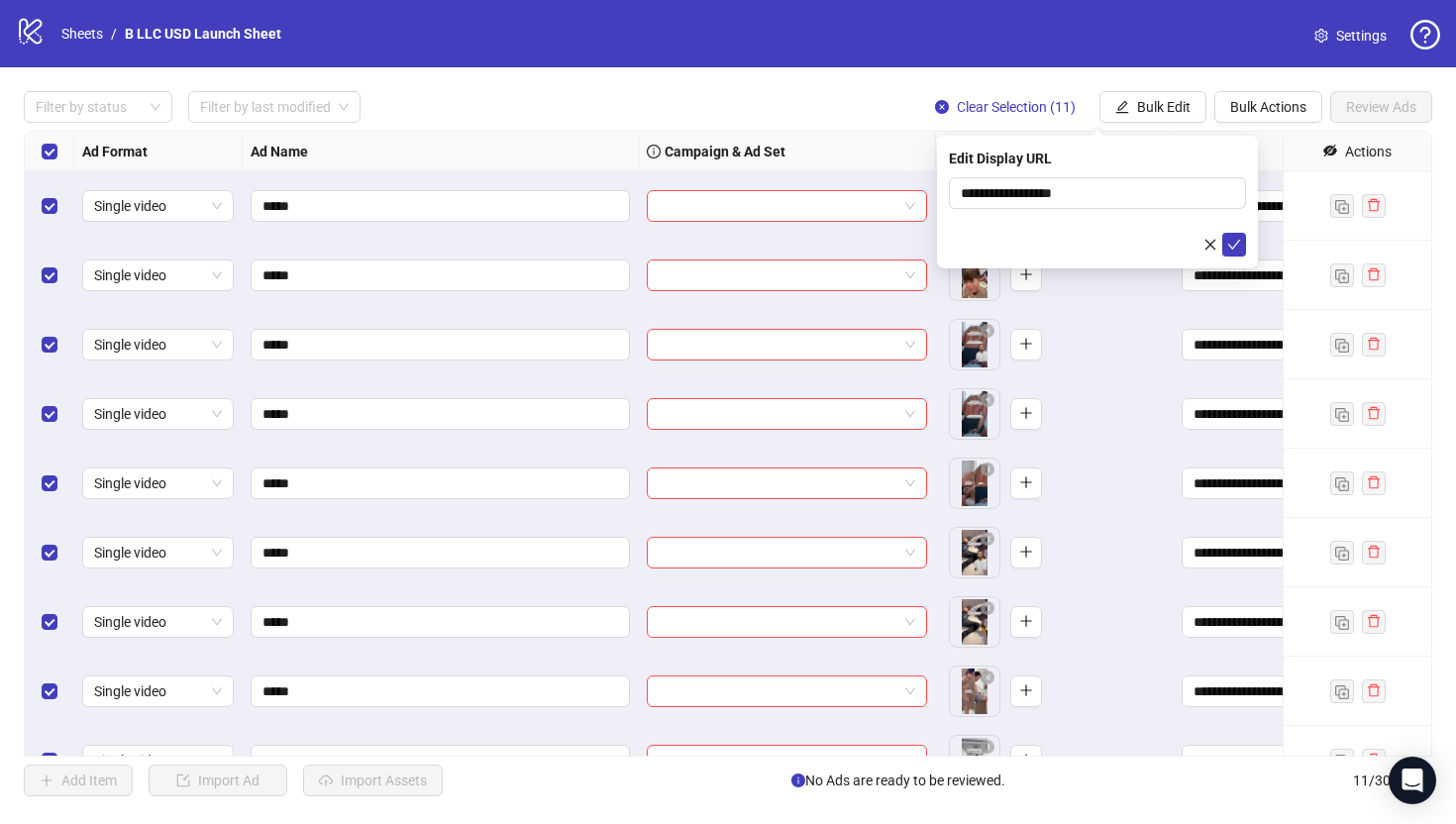 click on "Edit Display URL" at bounding box center (1097, 158) 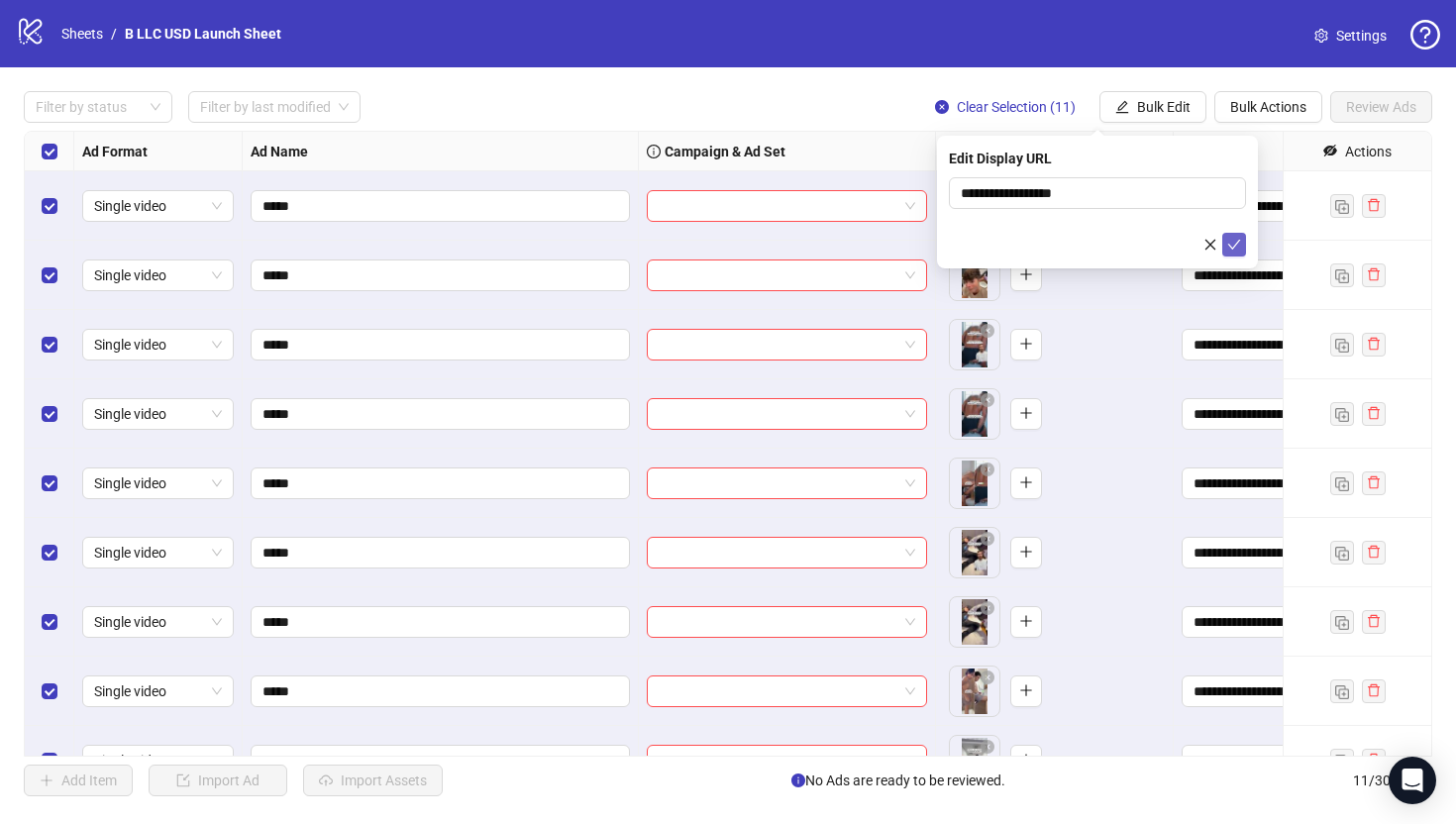 click at bounding box center (1234, 245) 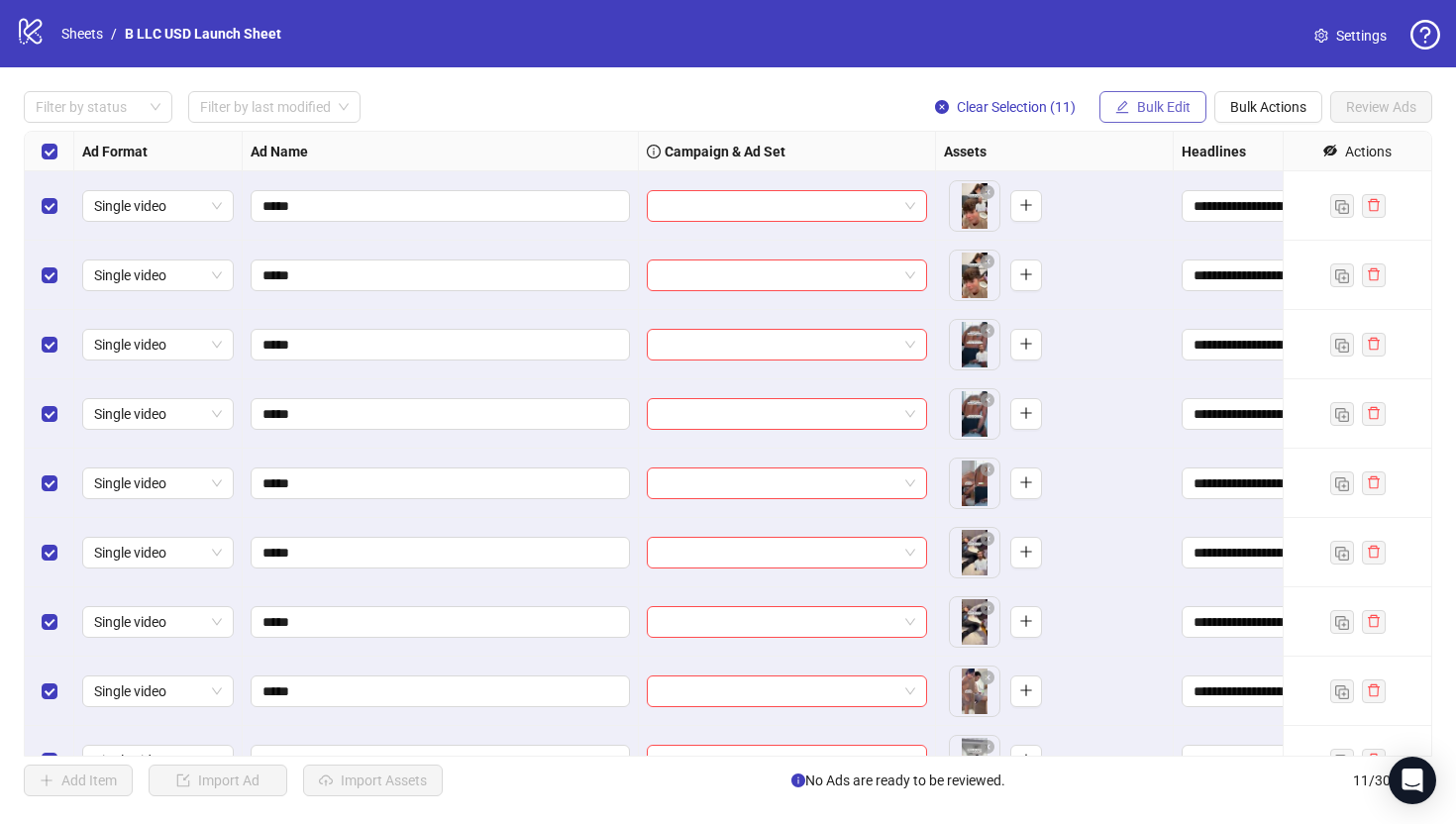 click on "Bulk Edit" at bounding box center [1153, 107] 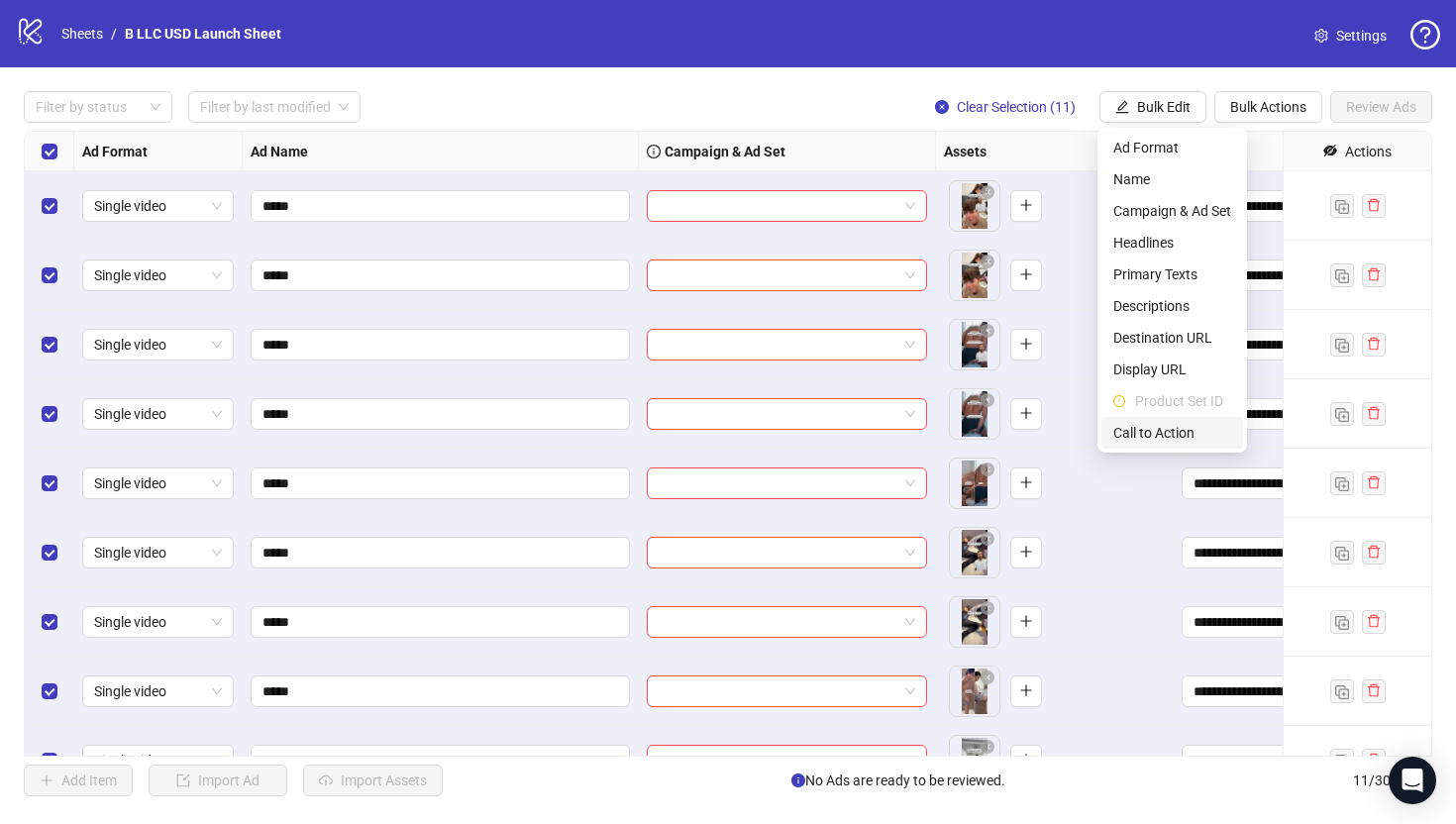 click on "Call to Action" at bounding box center (1172, 433) 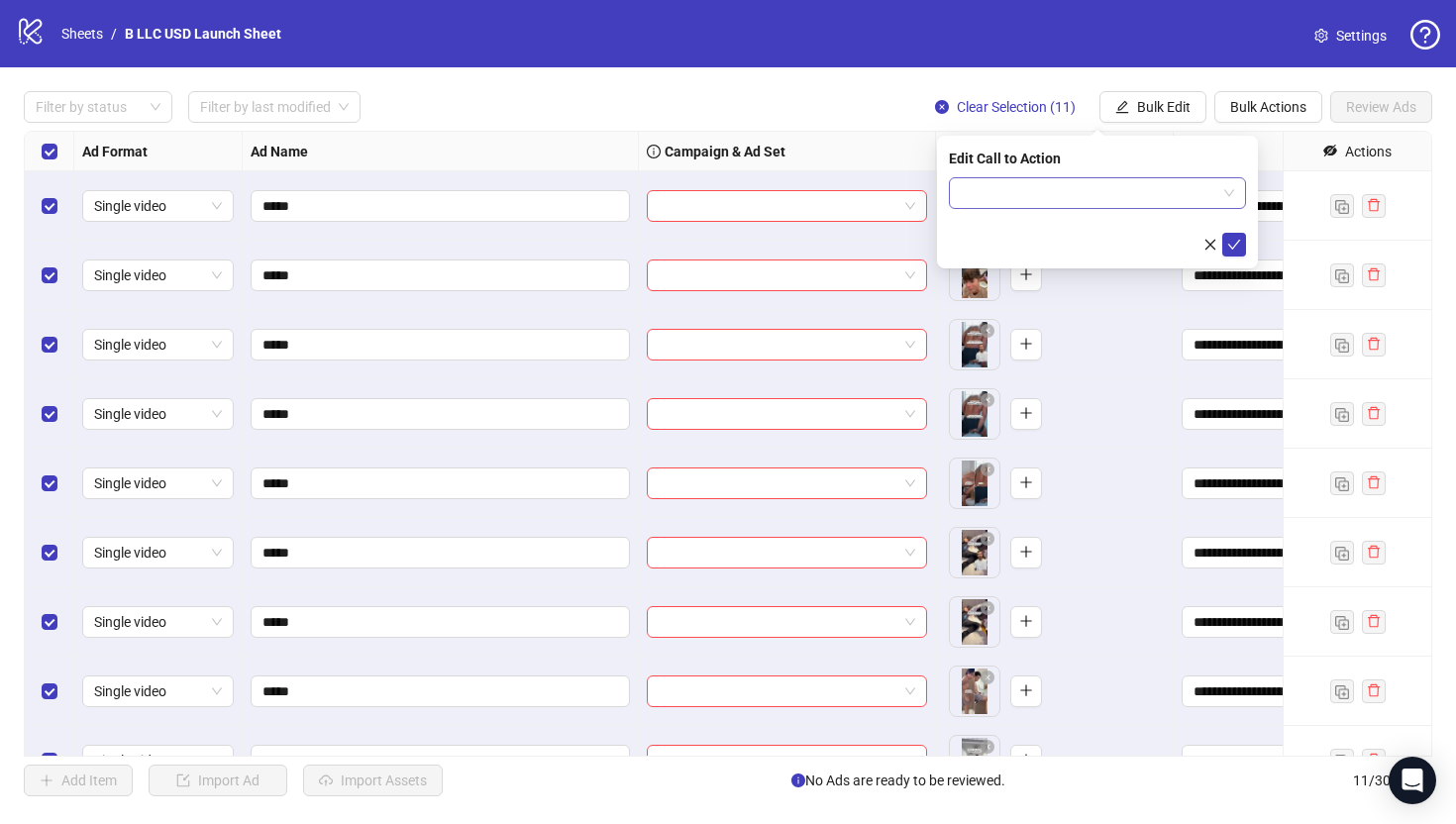 click at bounding box center (1089, 193) 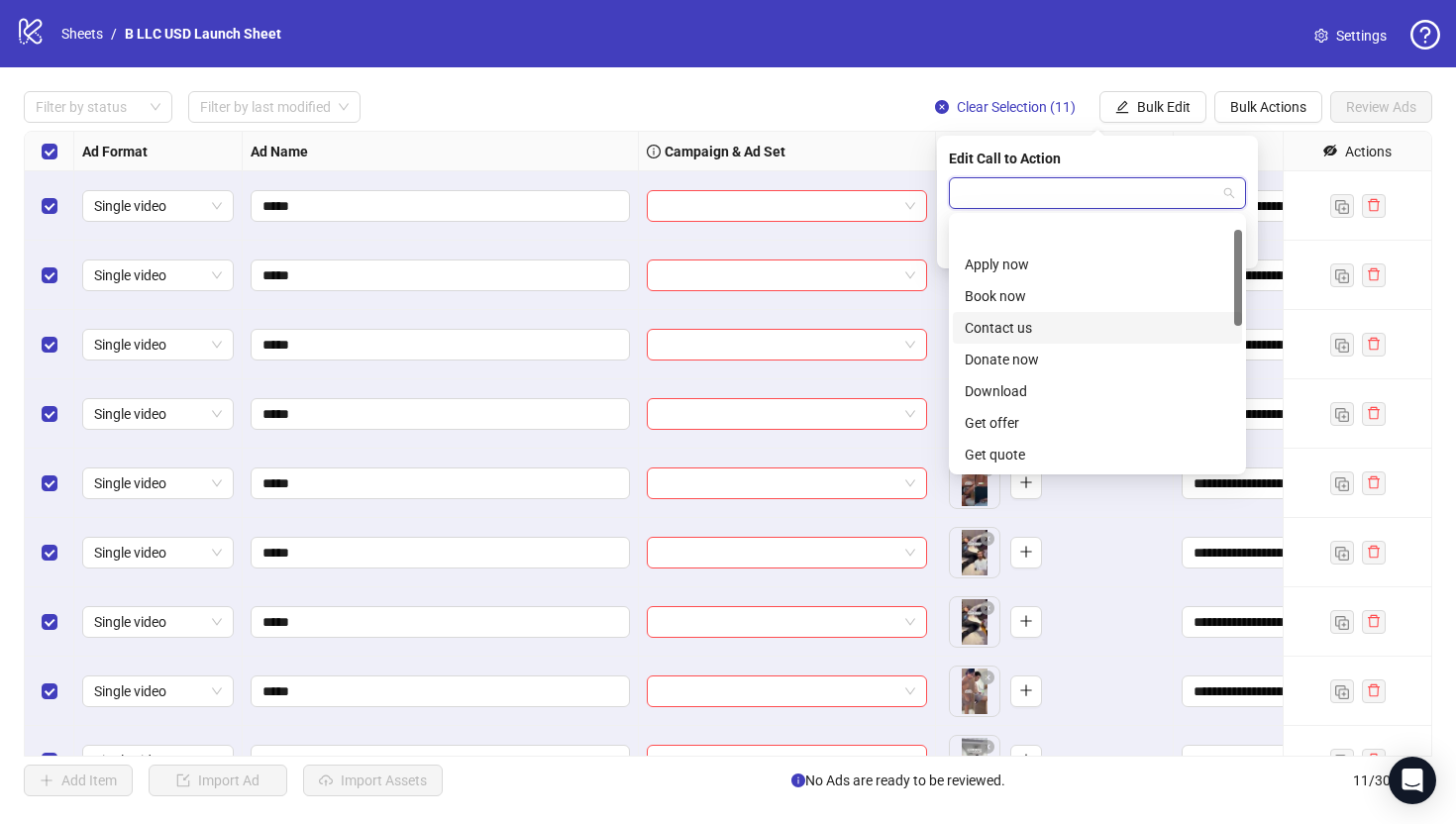 scroll, scrollTop: 412, scrollLeft: 0, axis: vertical 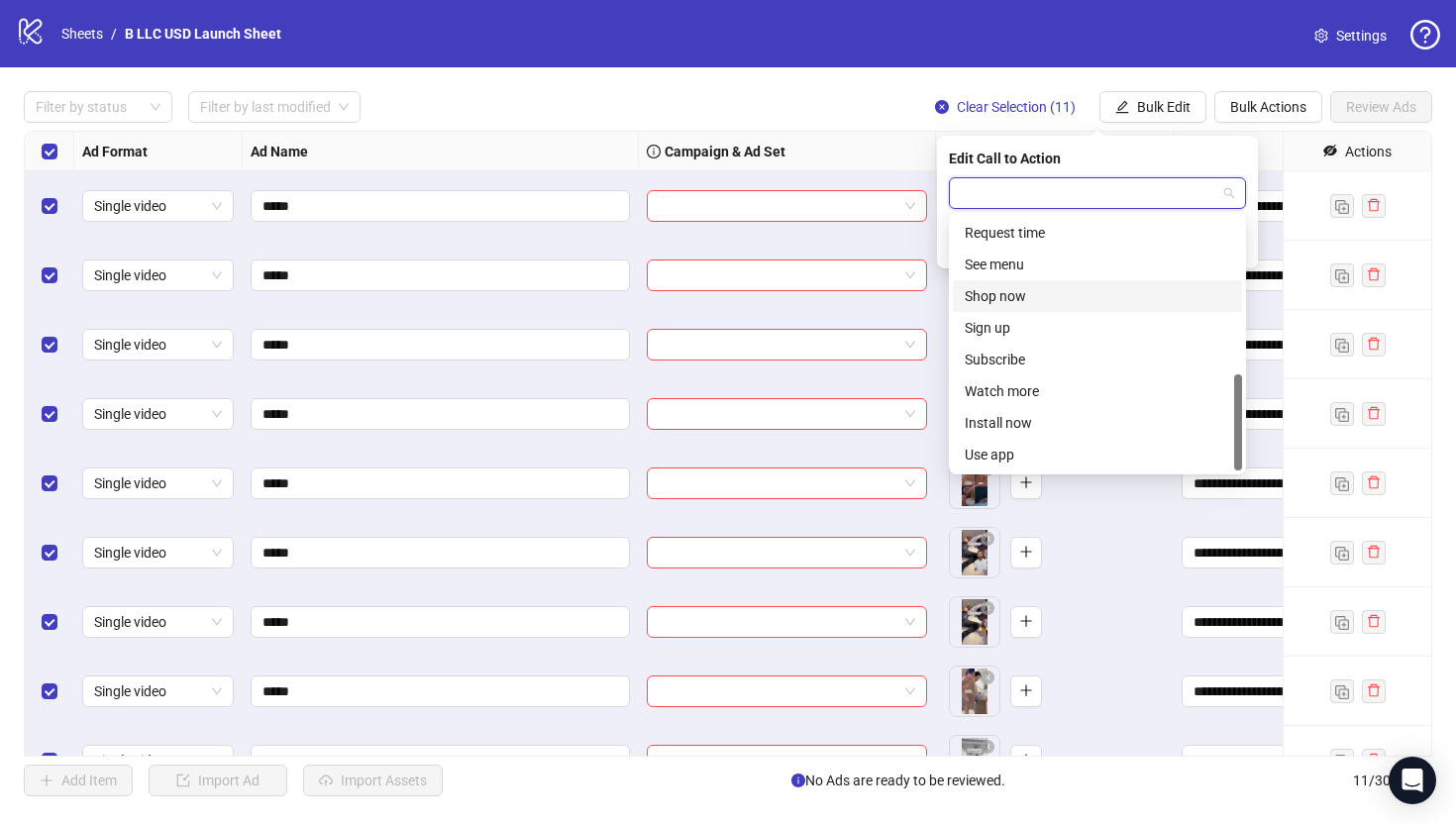 click on "Shop now" at bounding box center (1097, 296) 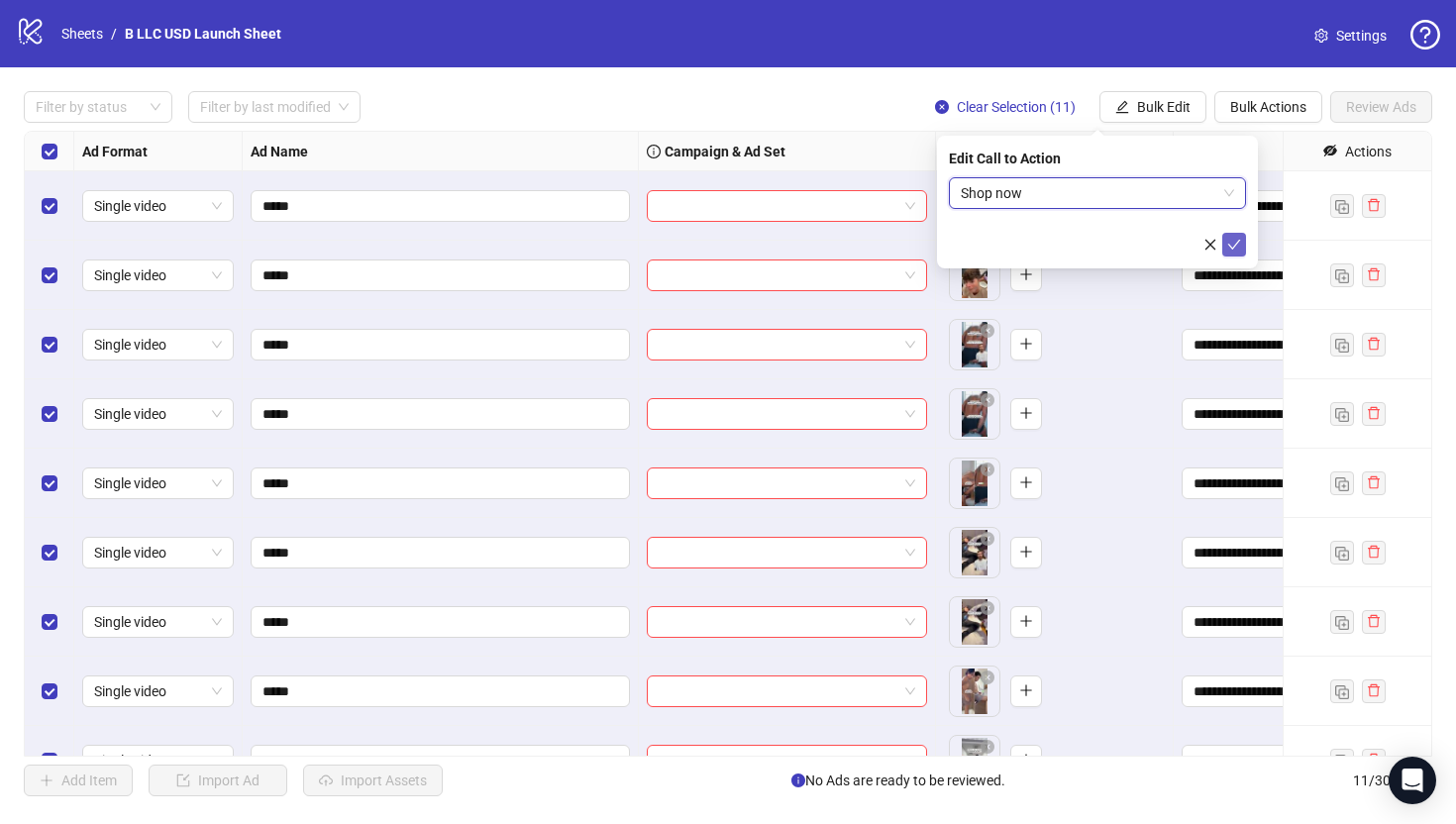 click at bounding box center [1234, 245] 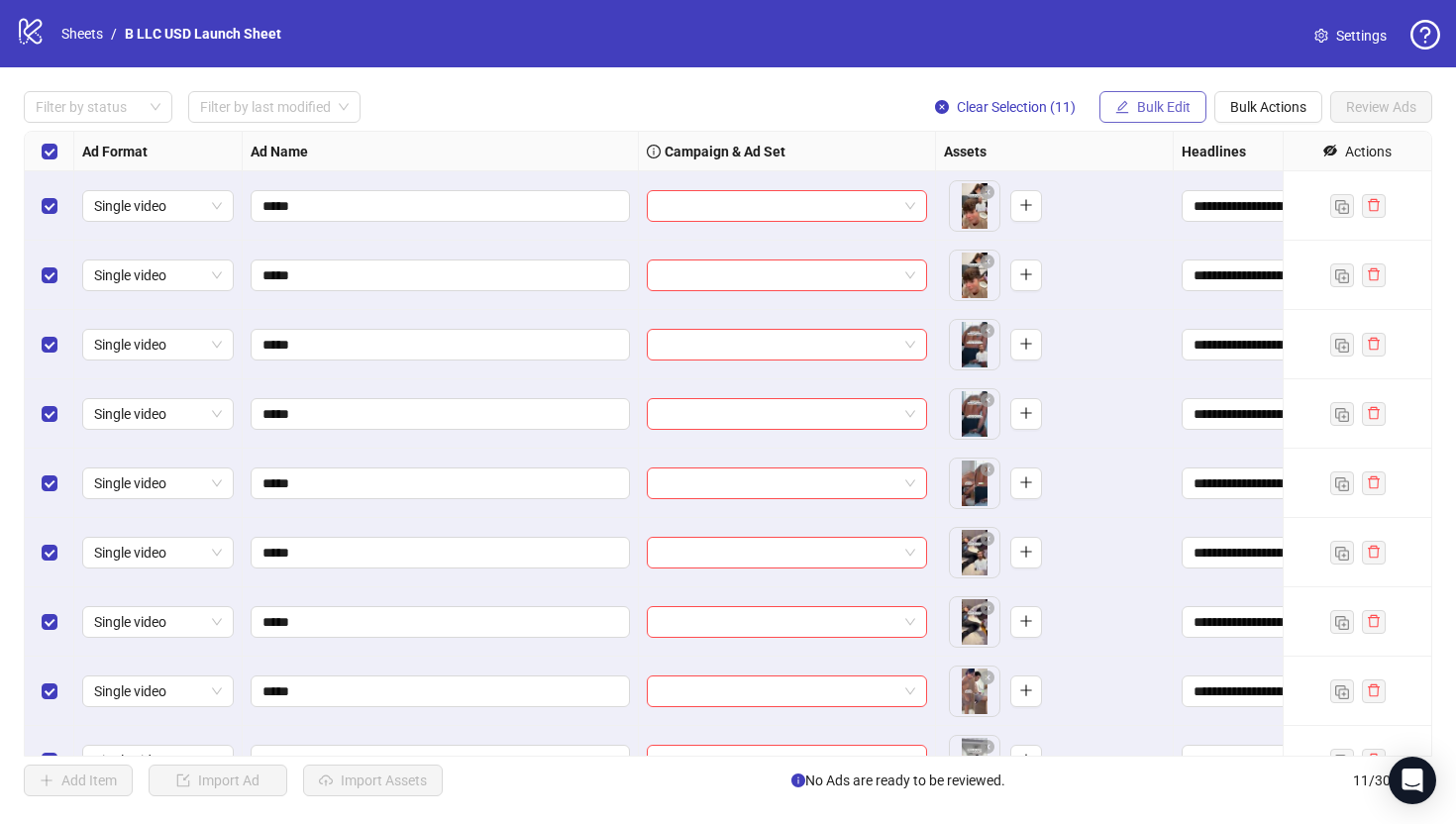 click on "Bulk Edit" at bounding box center [1153, 107] 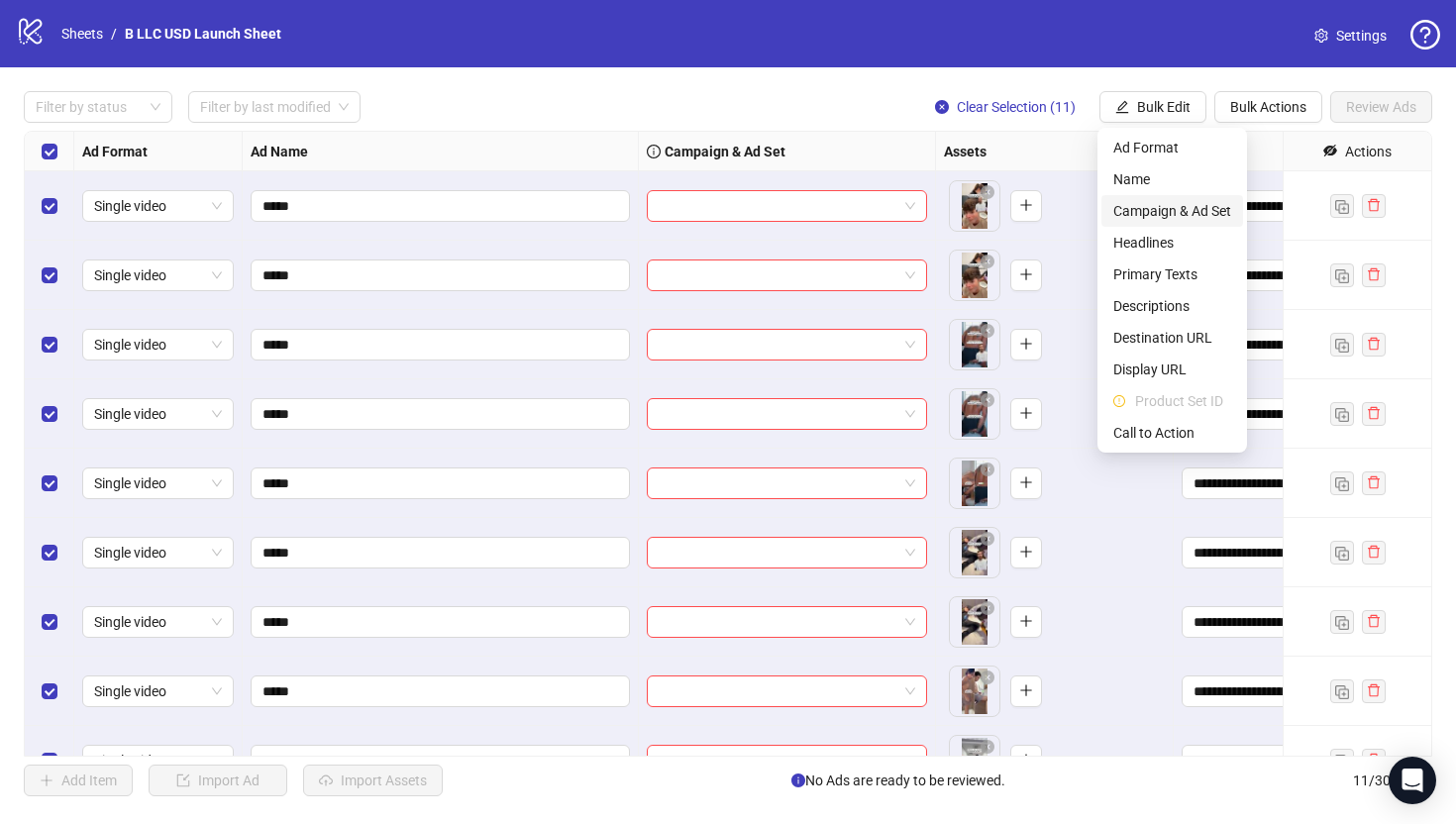 click on "Campaign & Ad Set" at bounding box center (1172, 211) 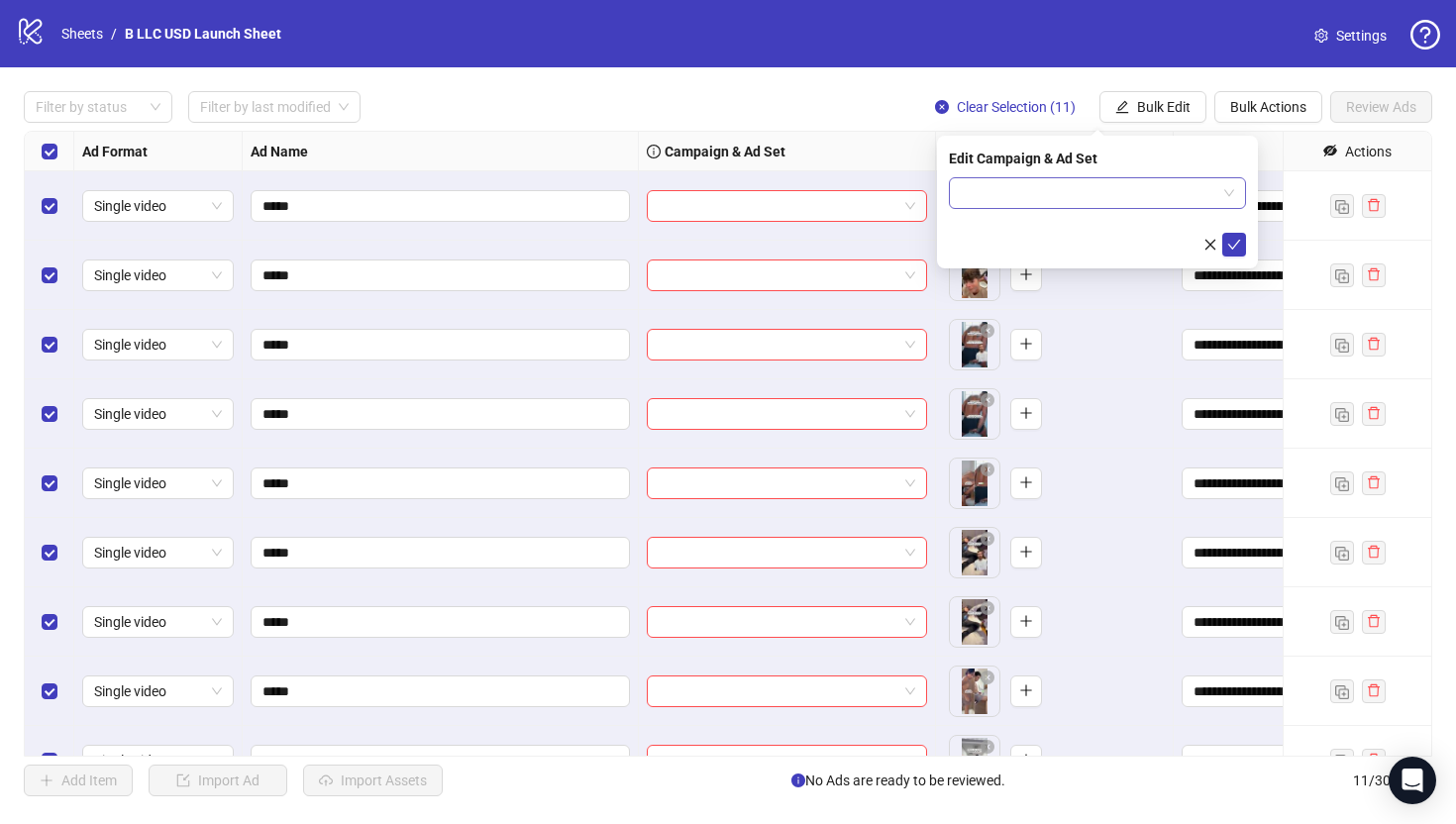 click at bounding box center [1089, 193] 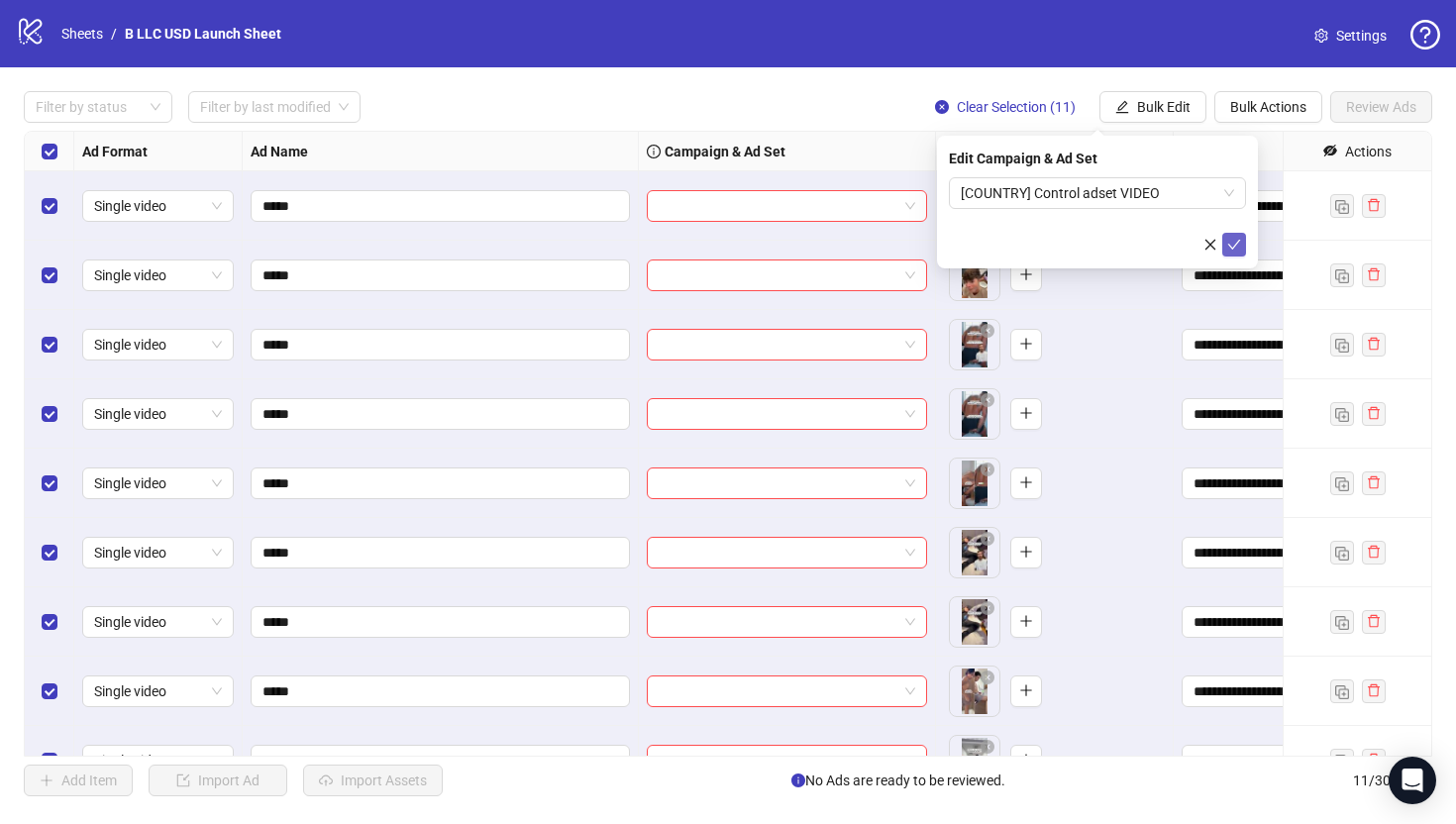 click at bounding box center [1234, 245] 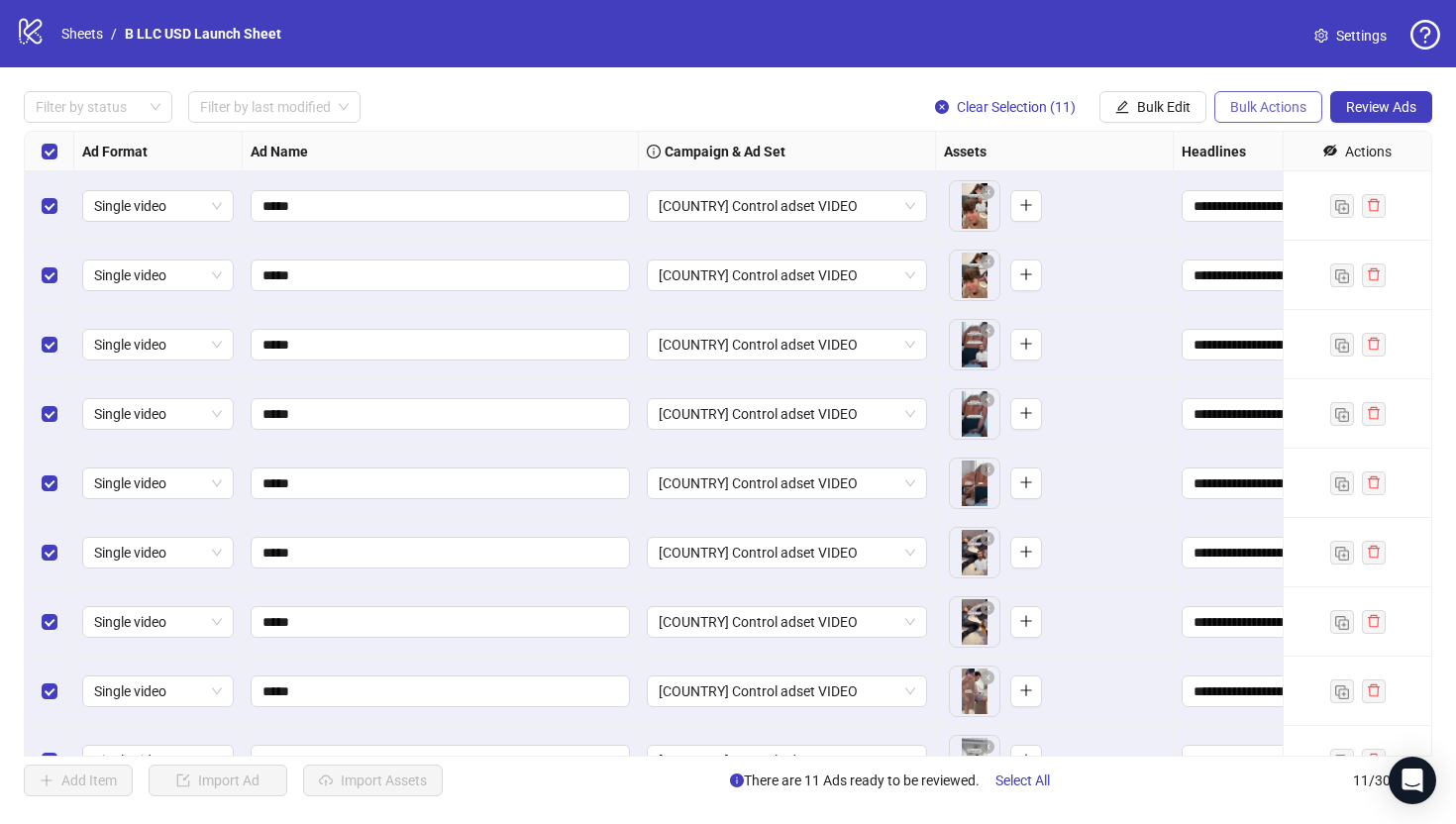 click on "Bulk Actions" at bounding box center (1122, 107) 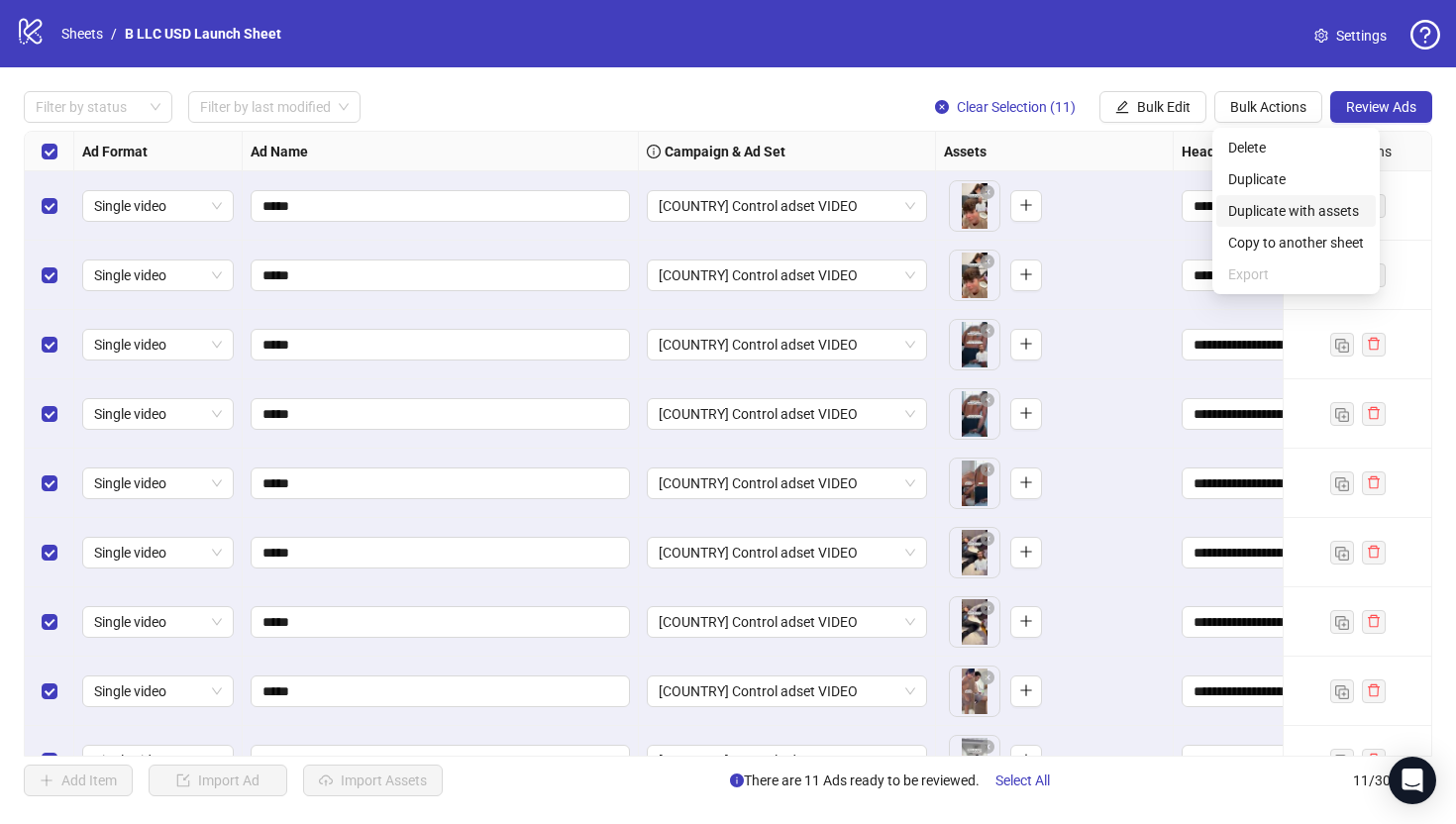 click on "Duplicate with assets" at bounding box center [1296, 211] 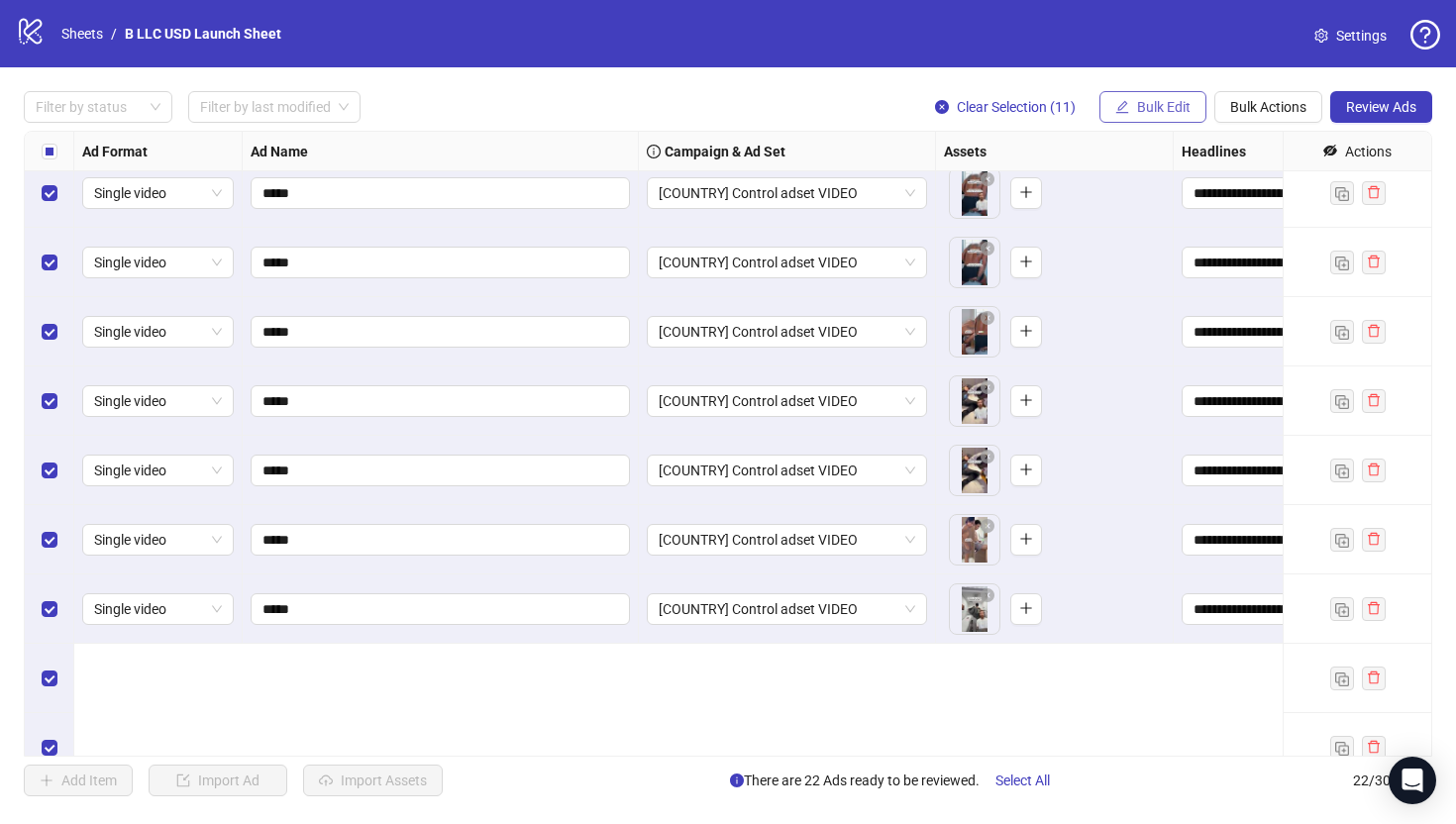 click on "Bulk Edit" at bounding box center [1153, 107] 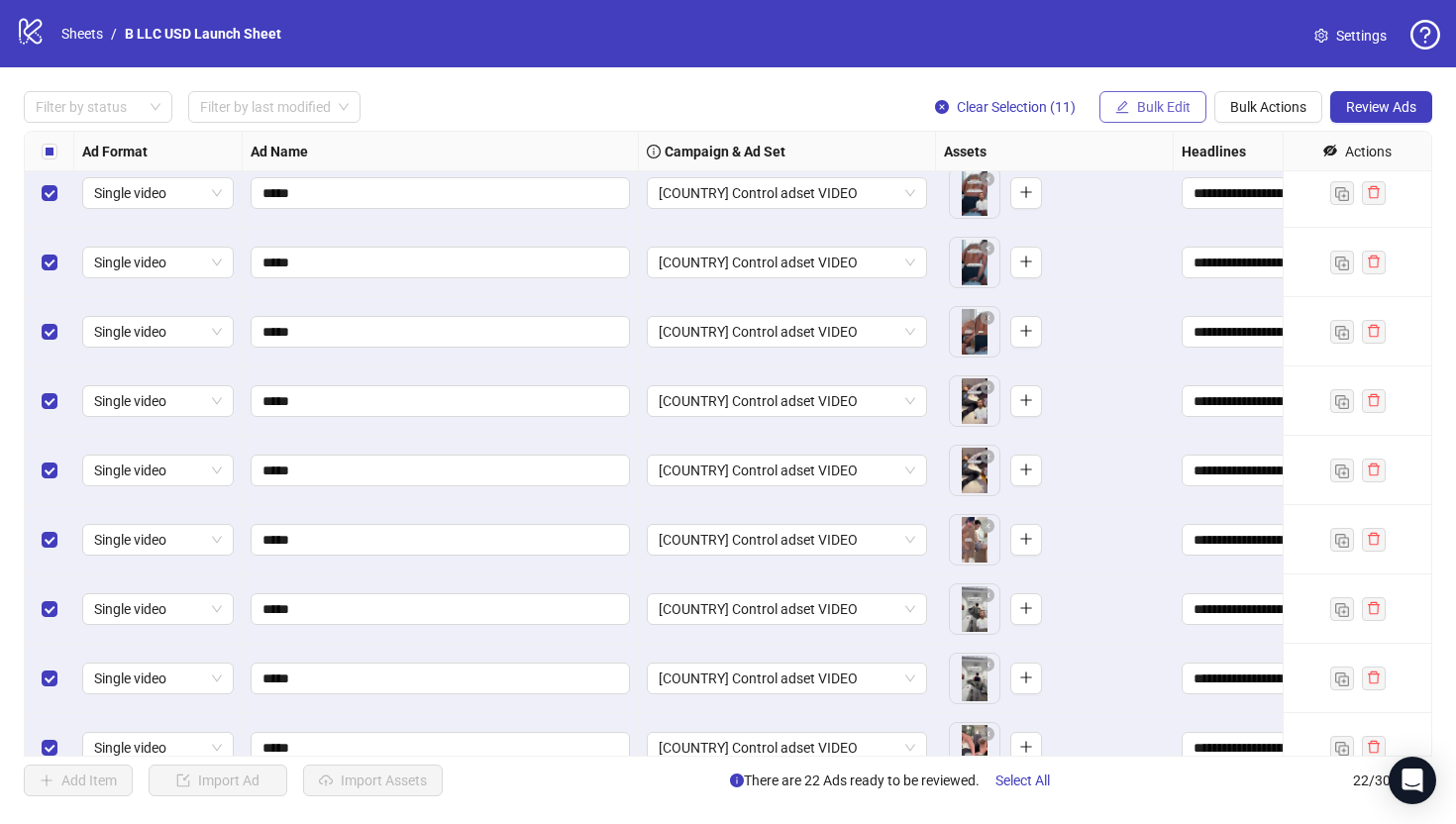 scroll, scrollTop: 941, scrollLeft: 0, axis: vertical 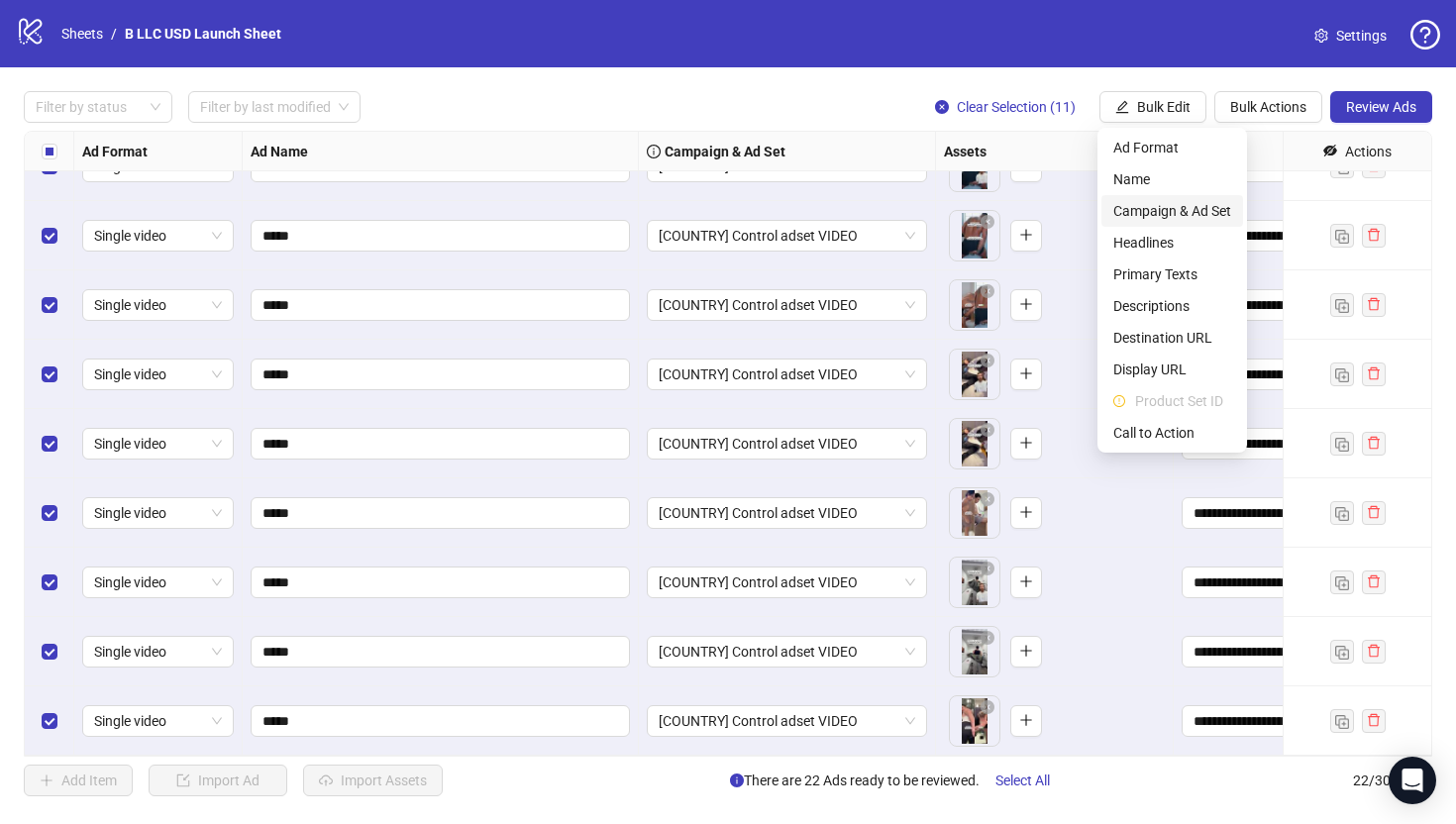 click on "Campaign & Ad Set" at bounding box center (1172, 211) 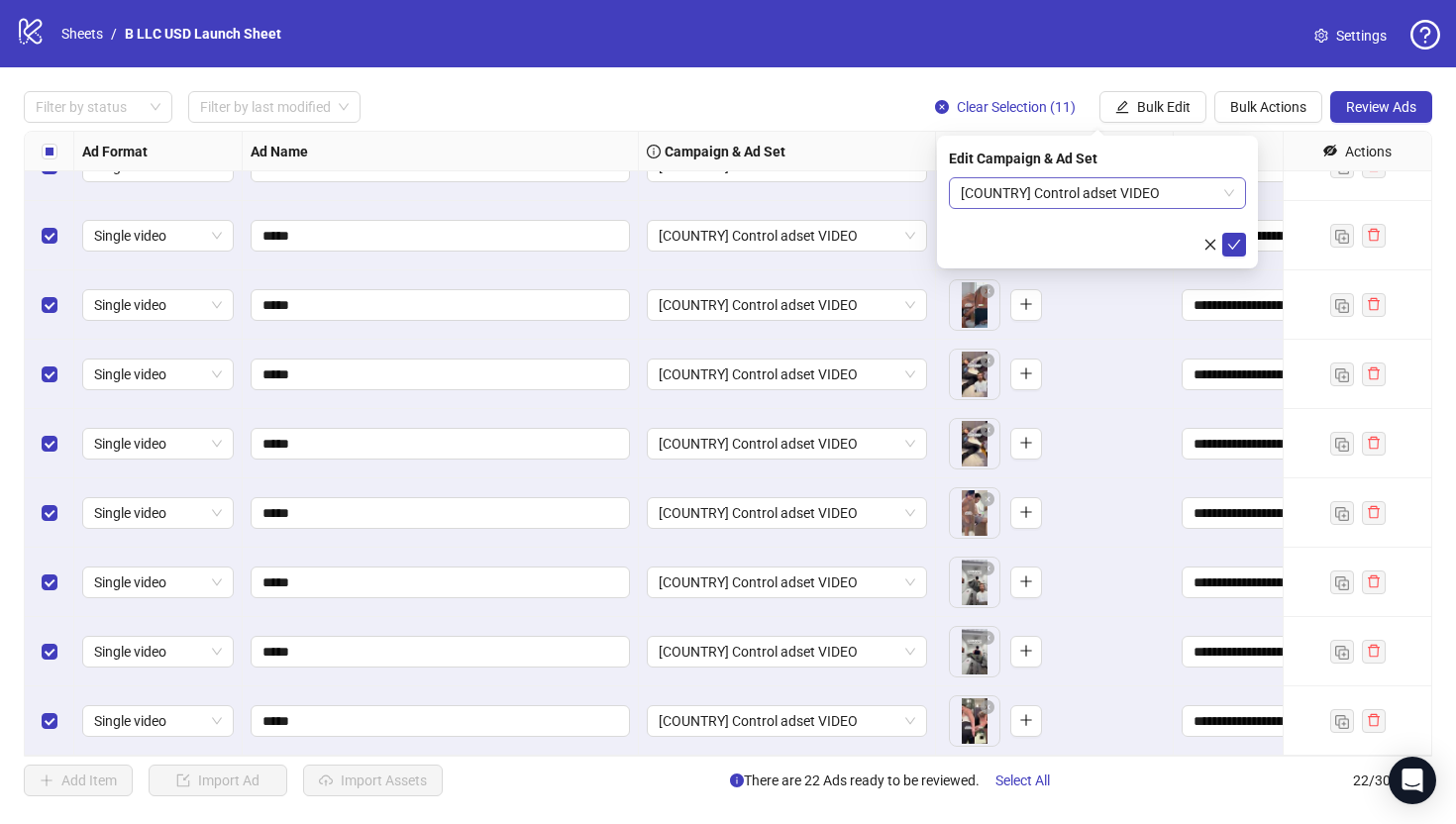 click on "[COUNTRY] Control adset VIDEO" at bounding box center (1097, 193) 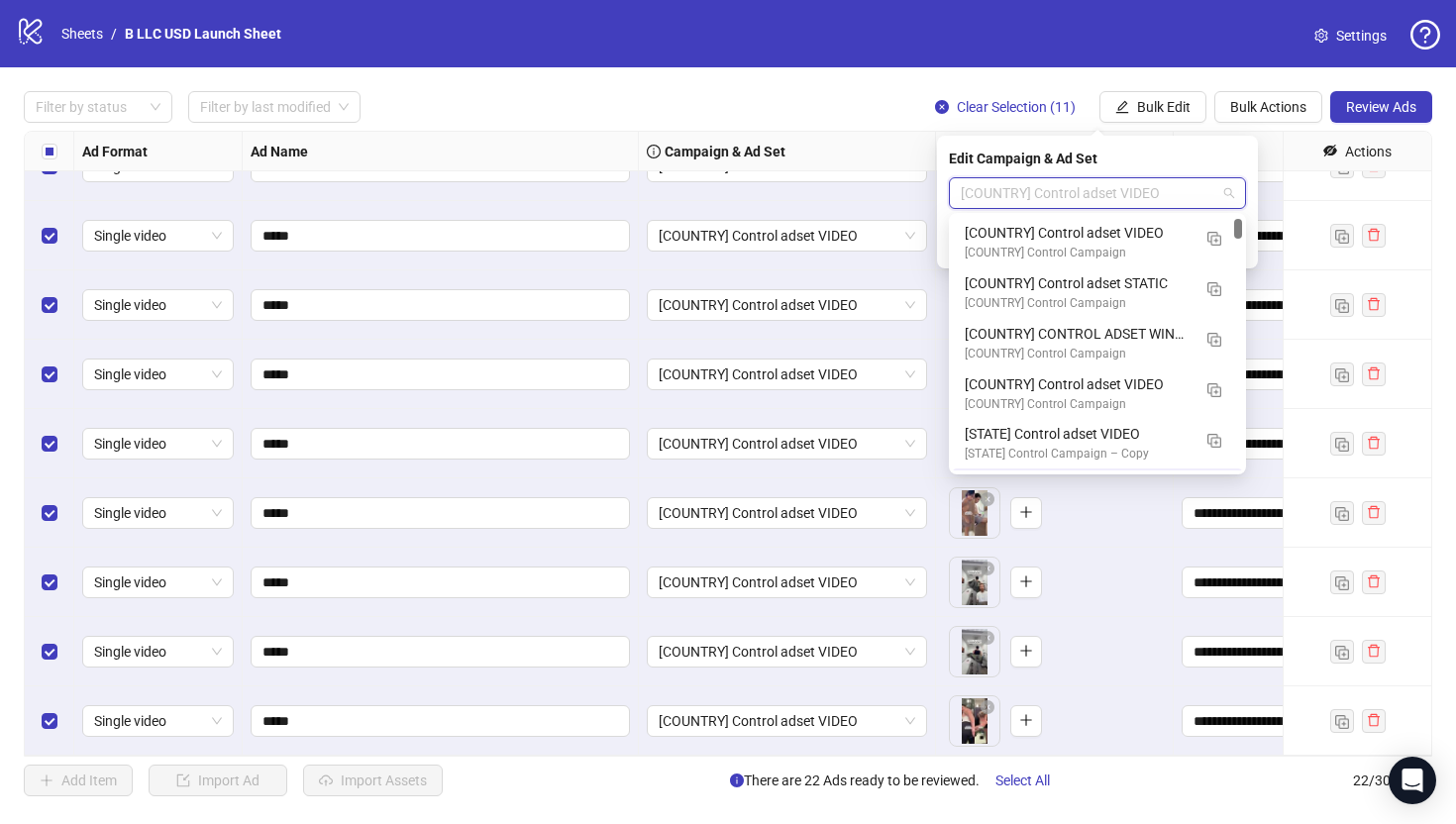 scroll, scrollTop: 50, scrollLeft: 0, axis: vertical 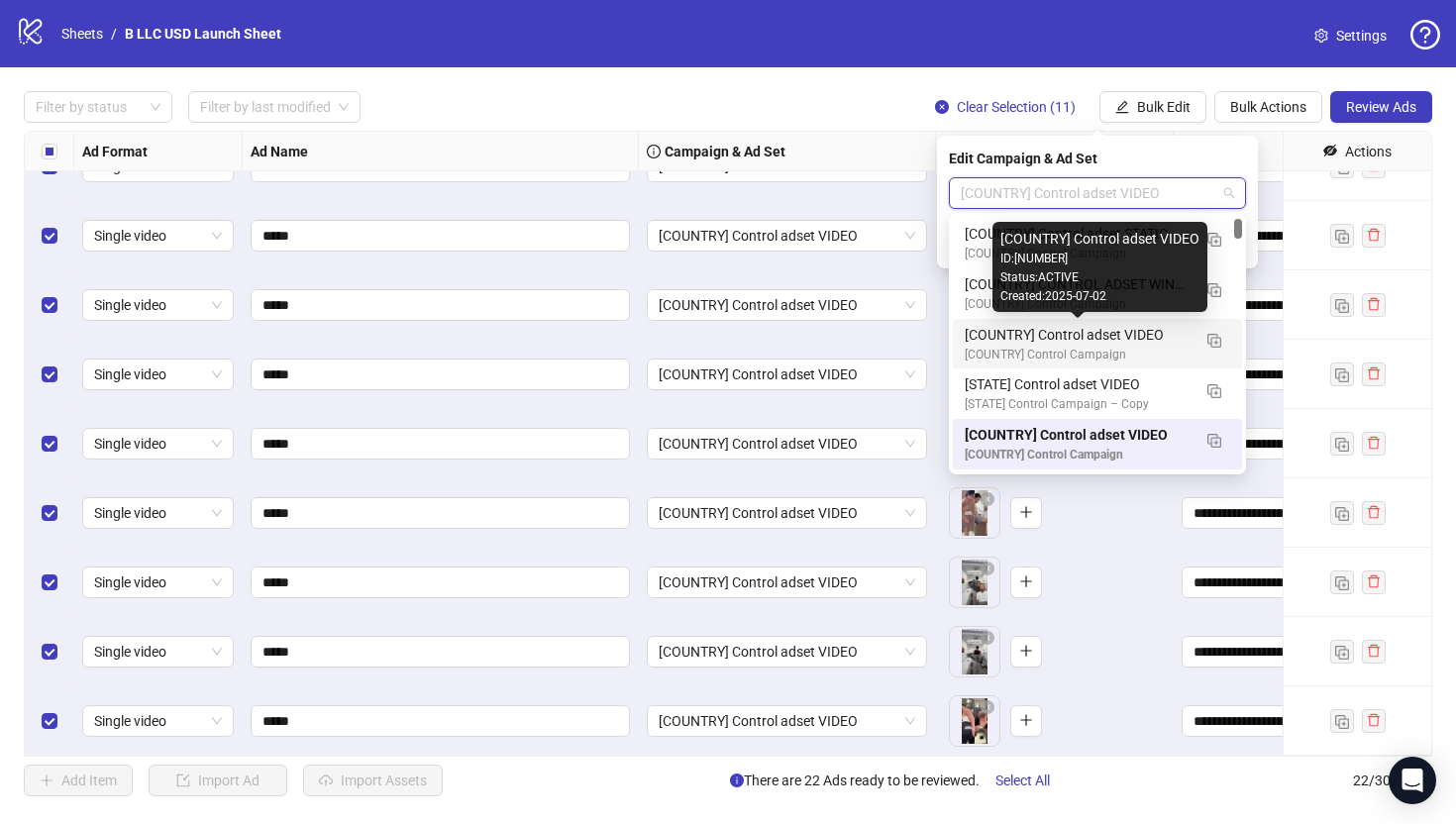 click on "[COUNTRY] Control adset VIDEO" at bounding box center [1078, 335] 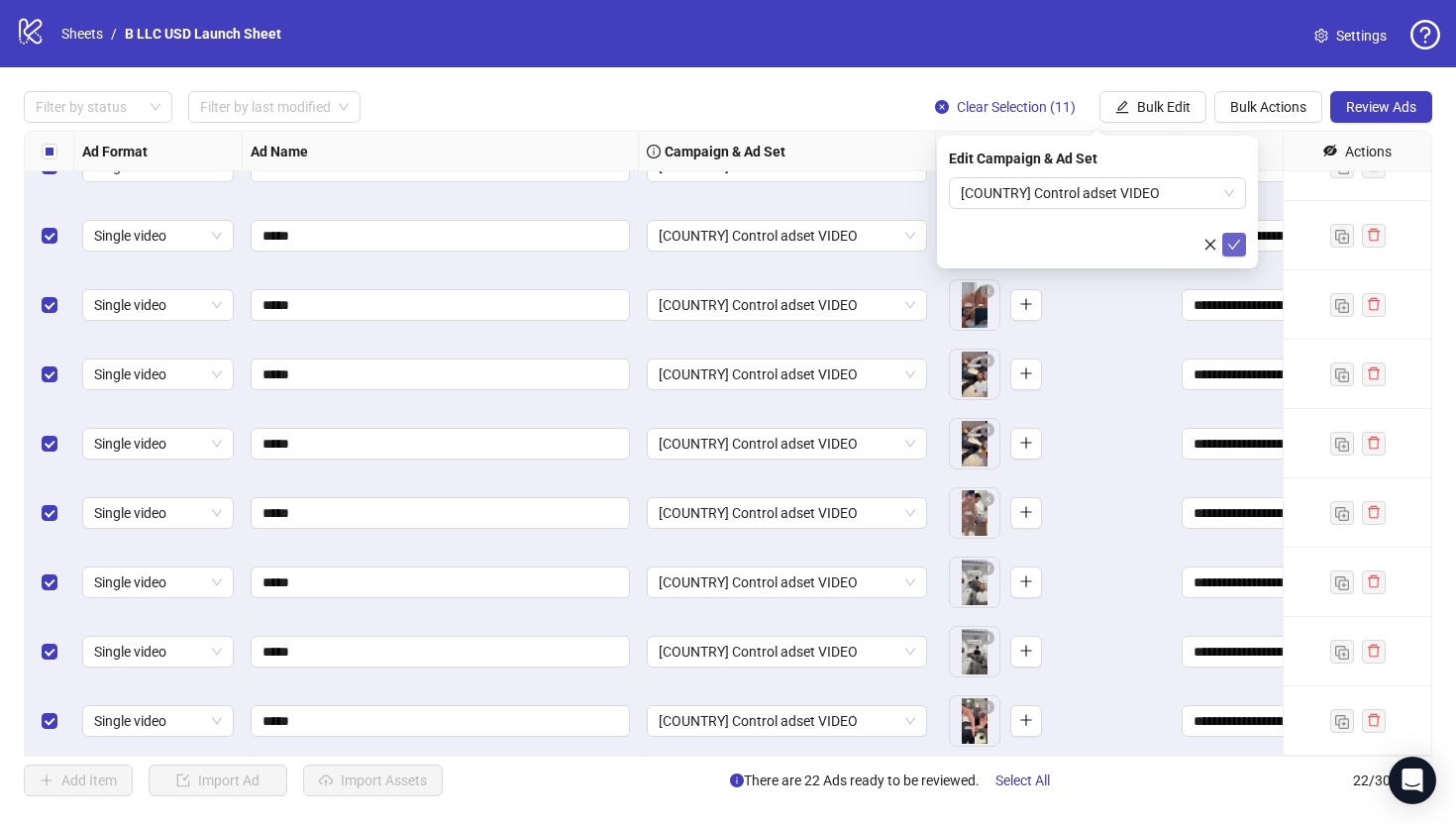click at bounding box center (1234, 245) 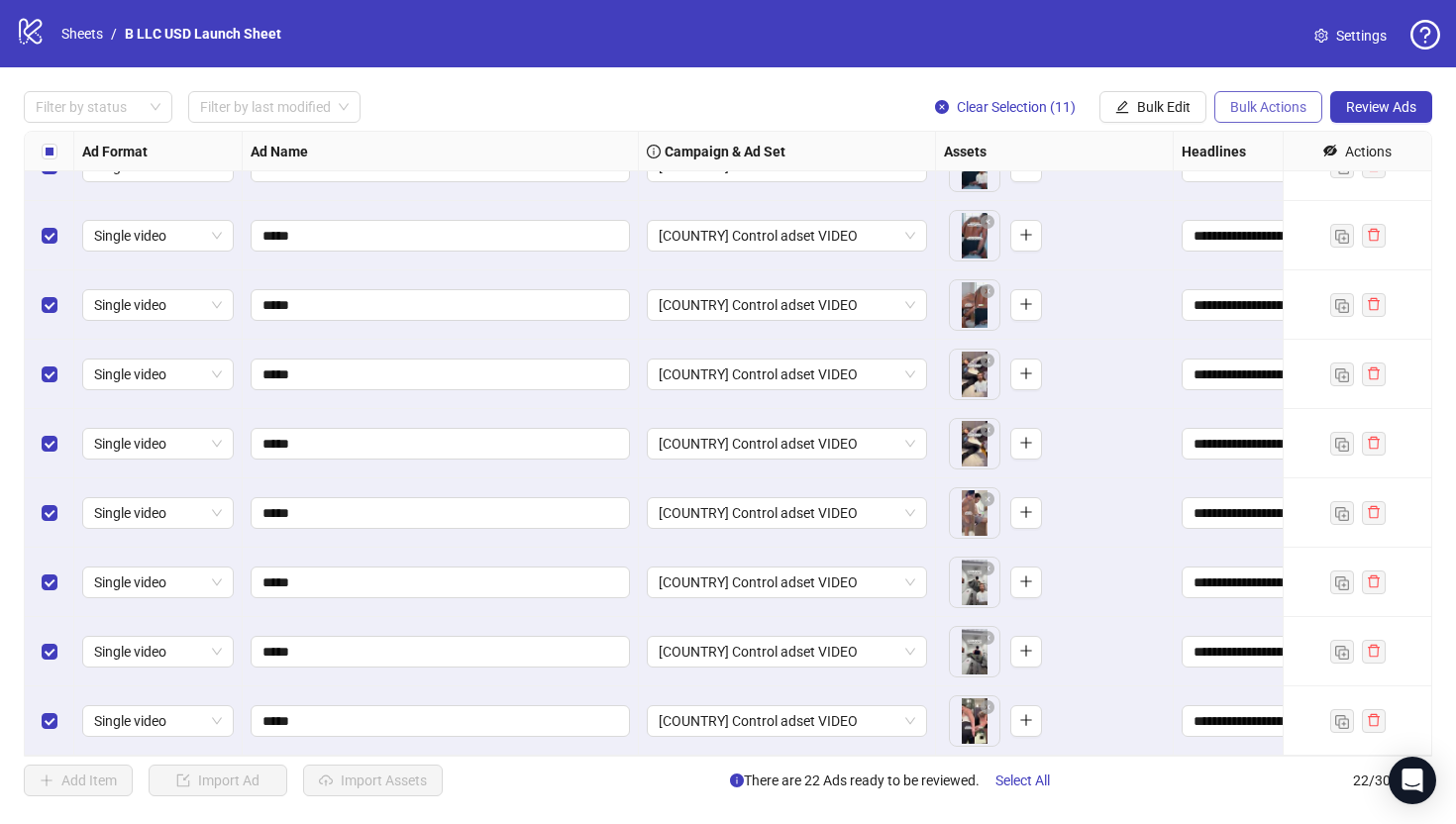 click on "Bulk Actions" at bounding box center (1122, 107) 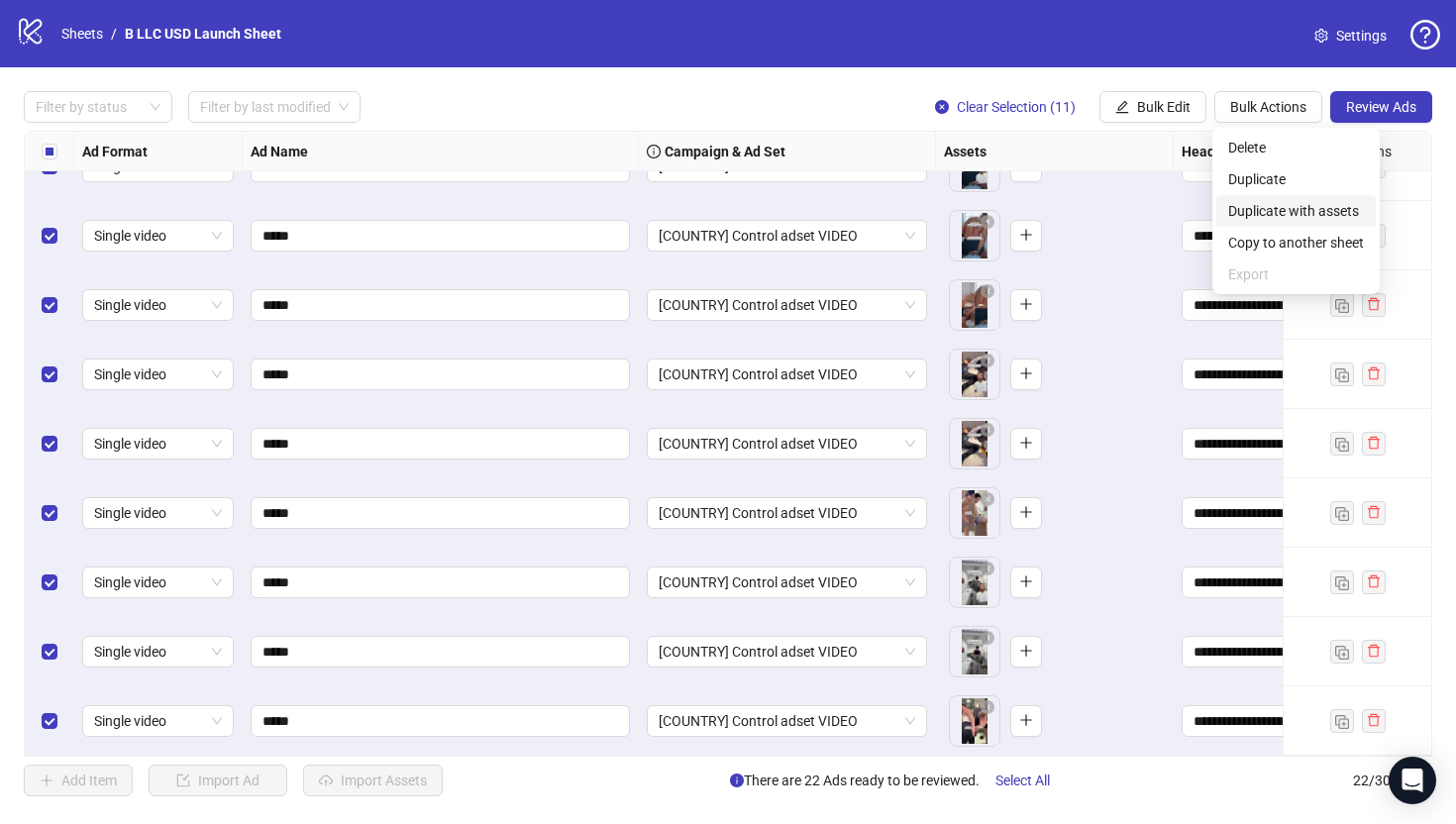click on "Duplicate with assets" at bounding box center [1296, 211] 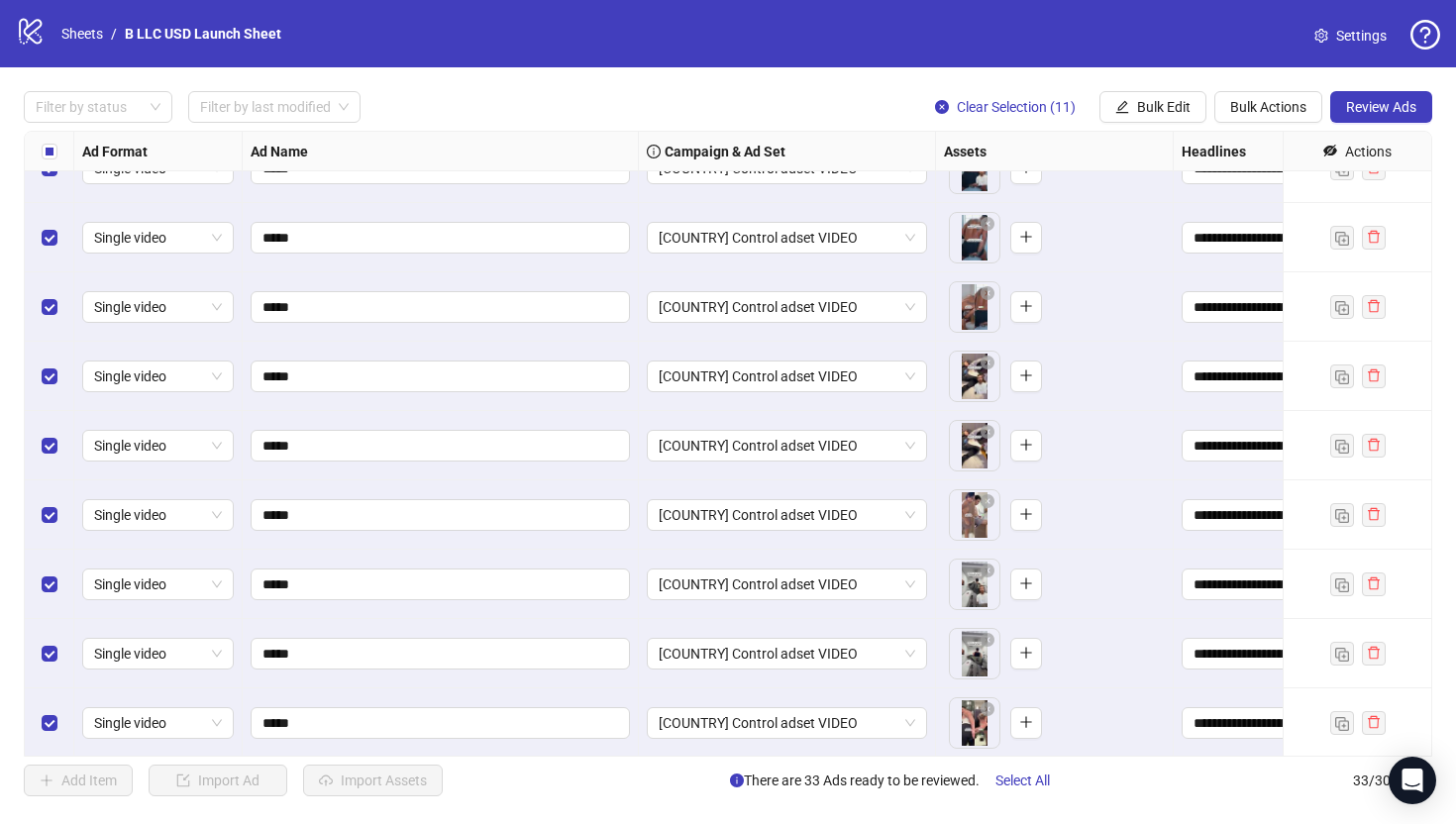 scroll, scrollTop: 1703, scrollLeft: 0, axis: vertical 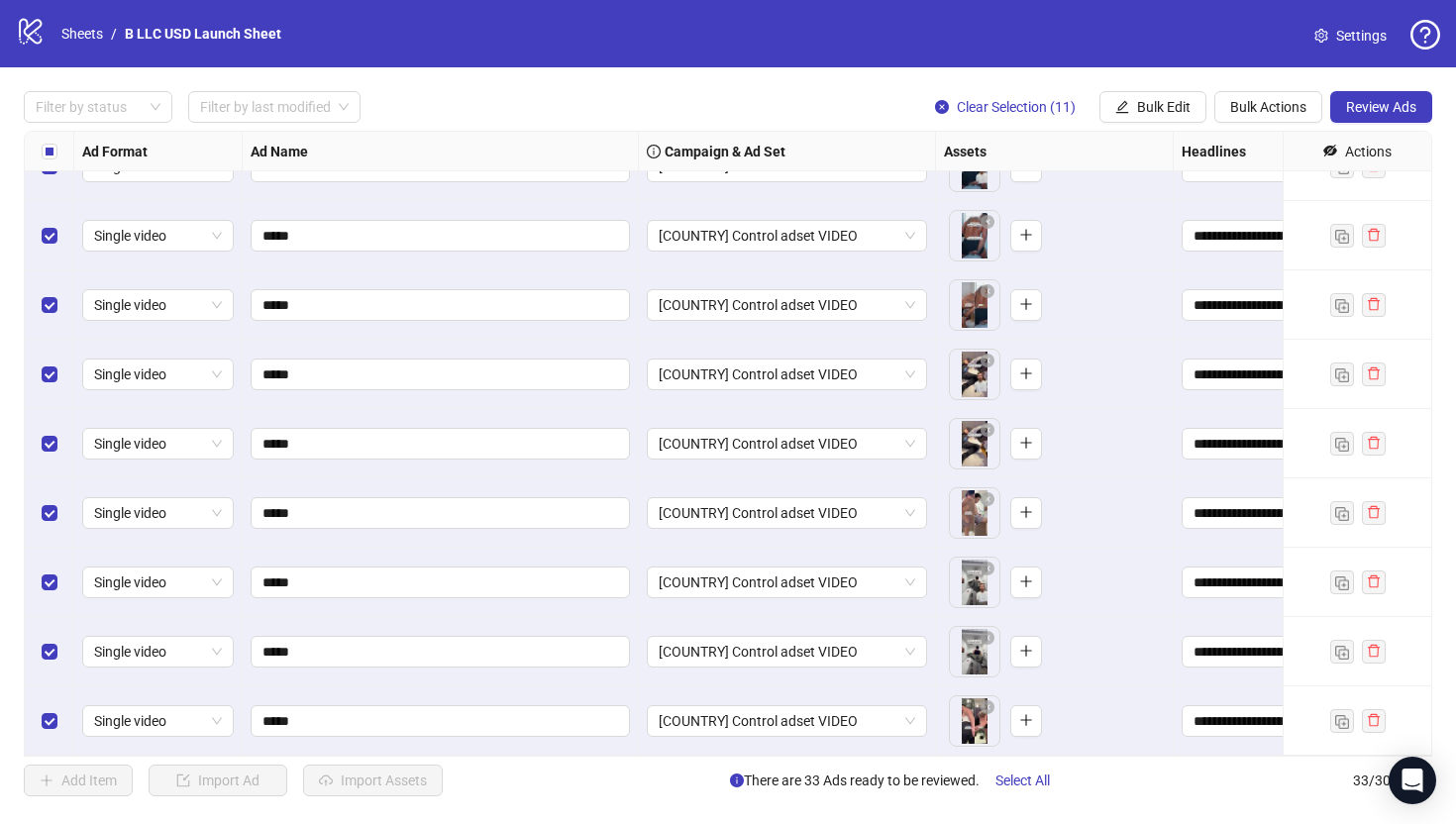 click on "**********" at bounding box center (728, 444) 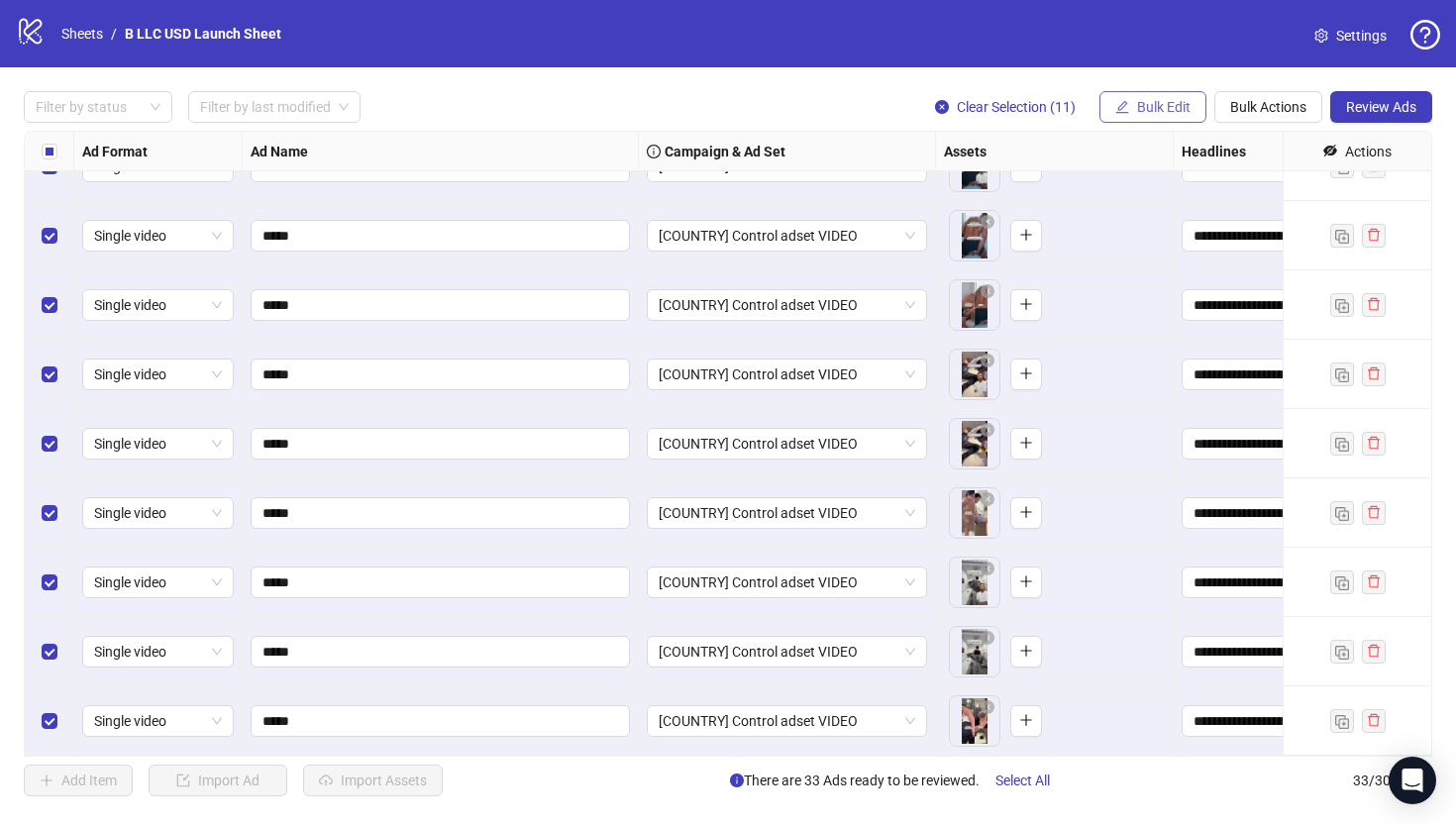 click on "Bulk Edit" at bounding box center (1164, 107) 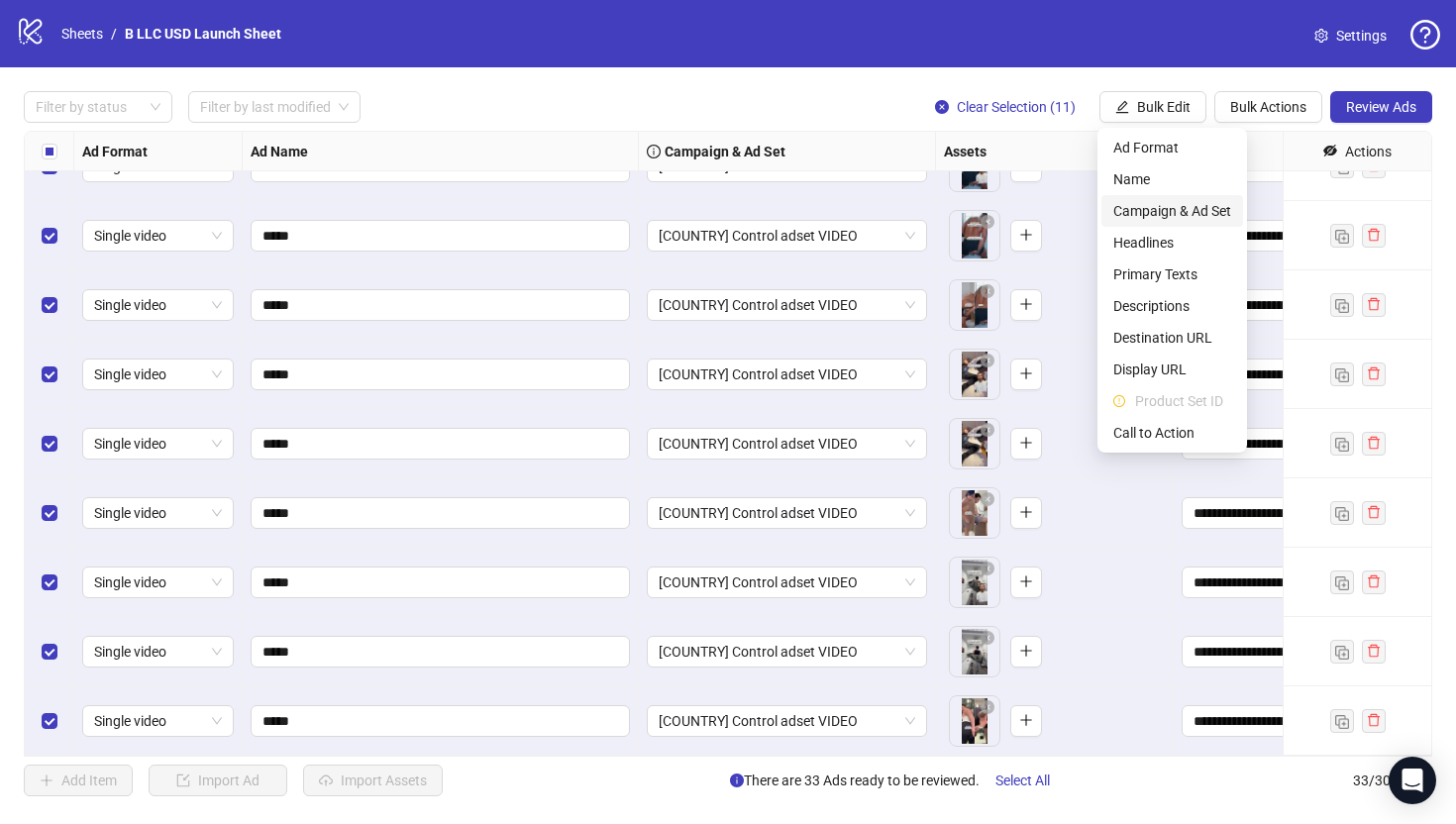 click on "Campaign & Ad Set" at bounding box center (1172, 211) 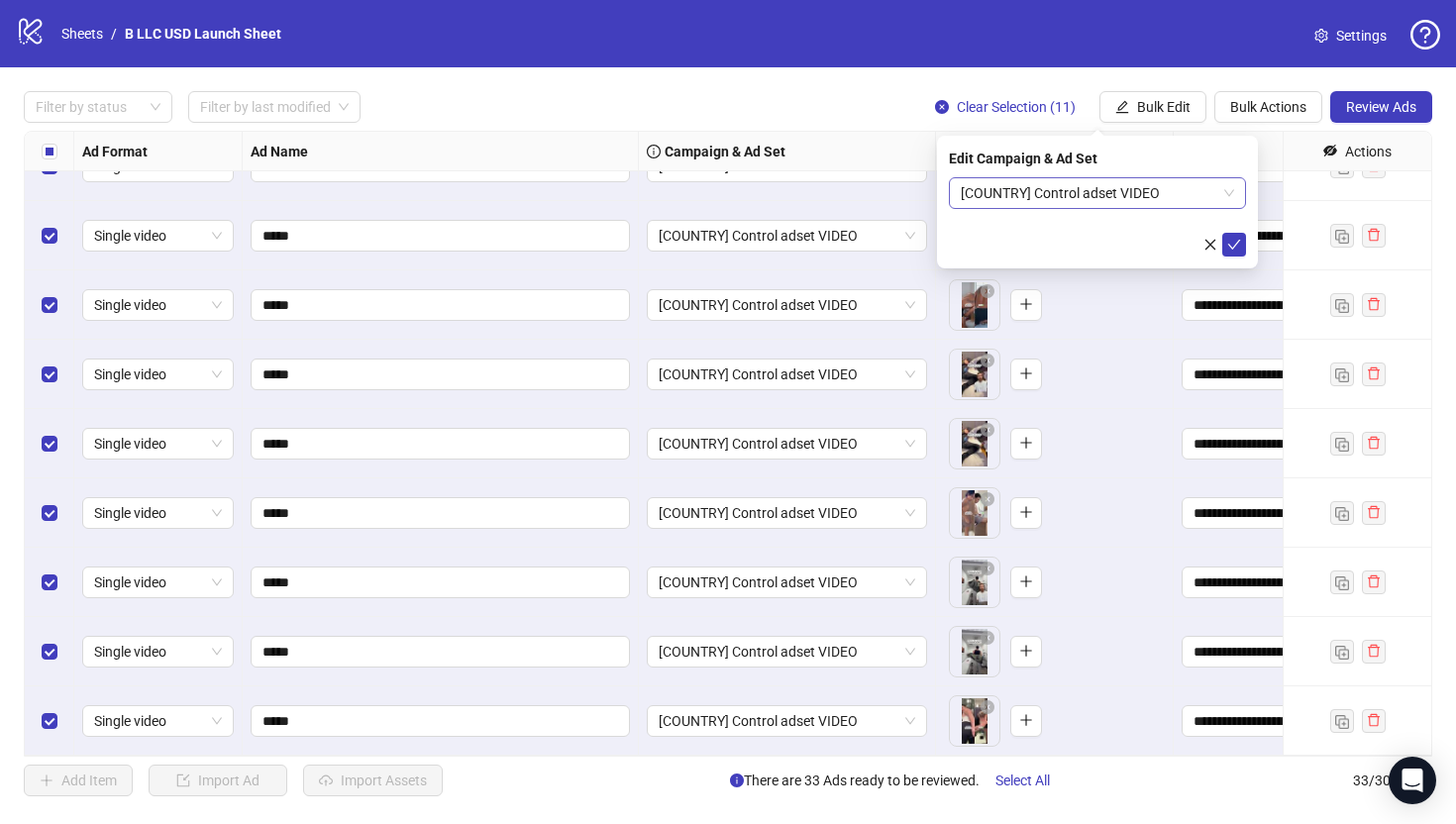 click on "[COUNTRY] Control adset VIDEO" at bounding box center [1097, 193] 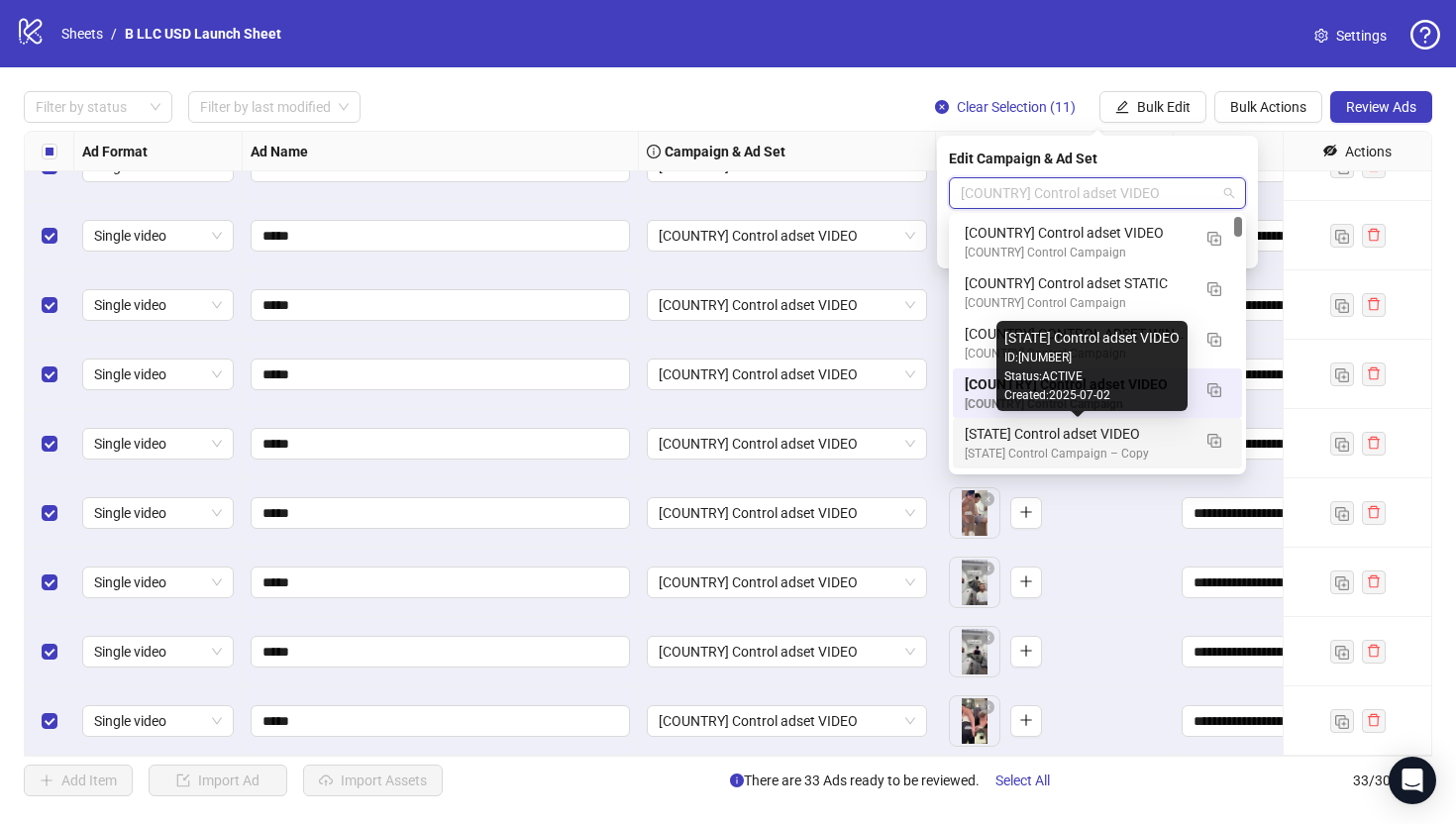 click on "[STATE] Control adset VIDEO" at bounding box center (1078, 434) 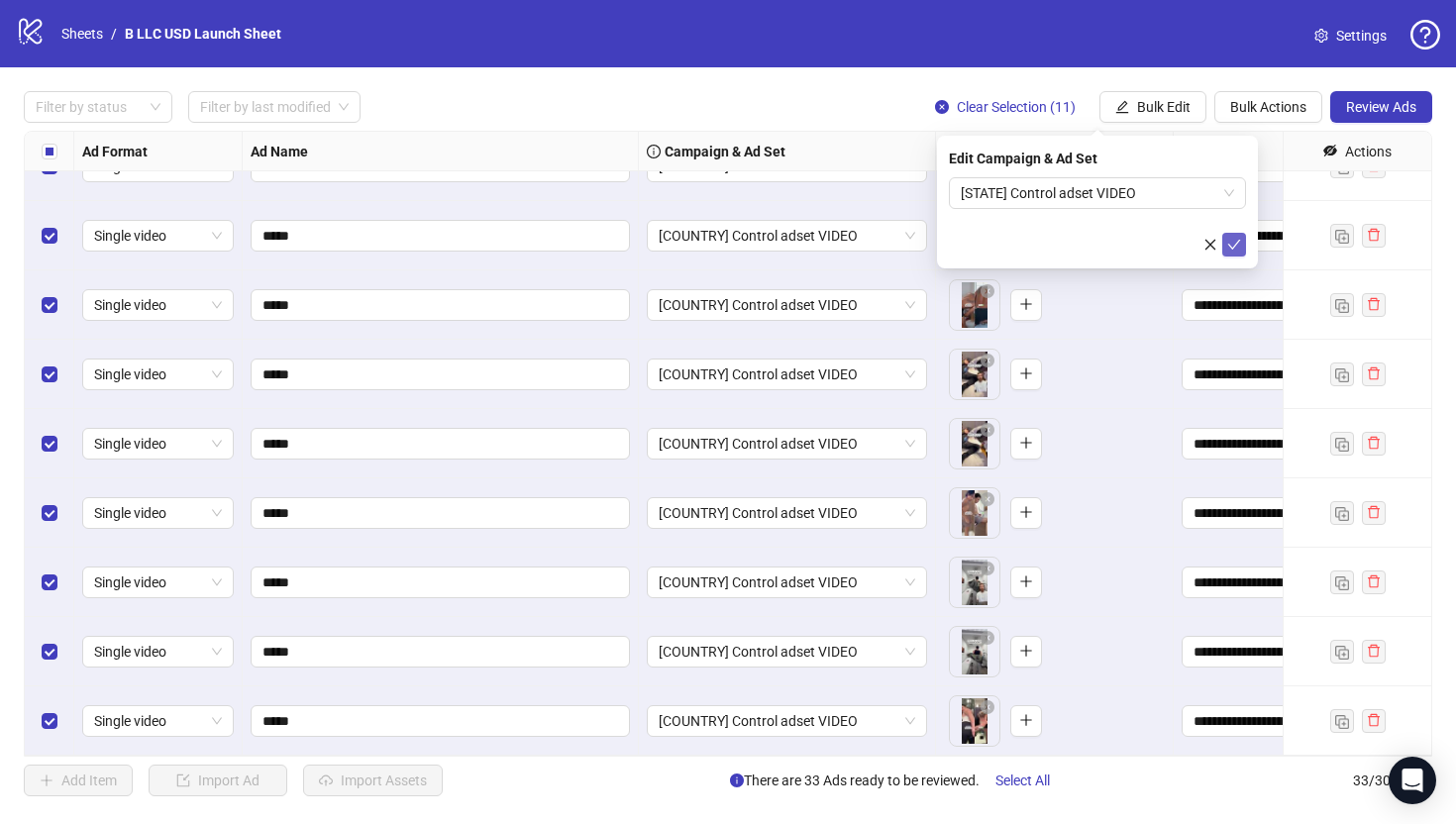 click at bounding box center [1234, 245] 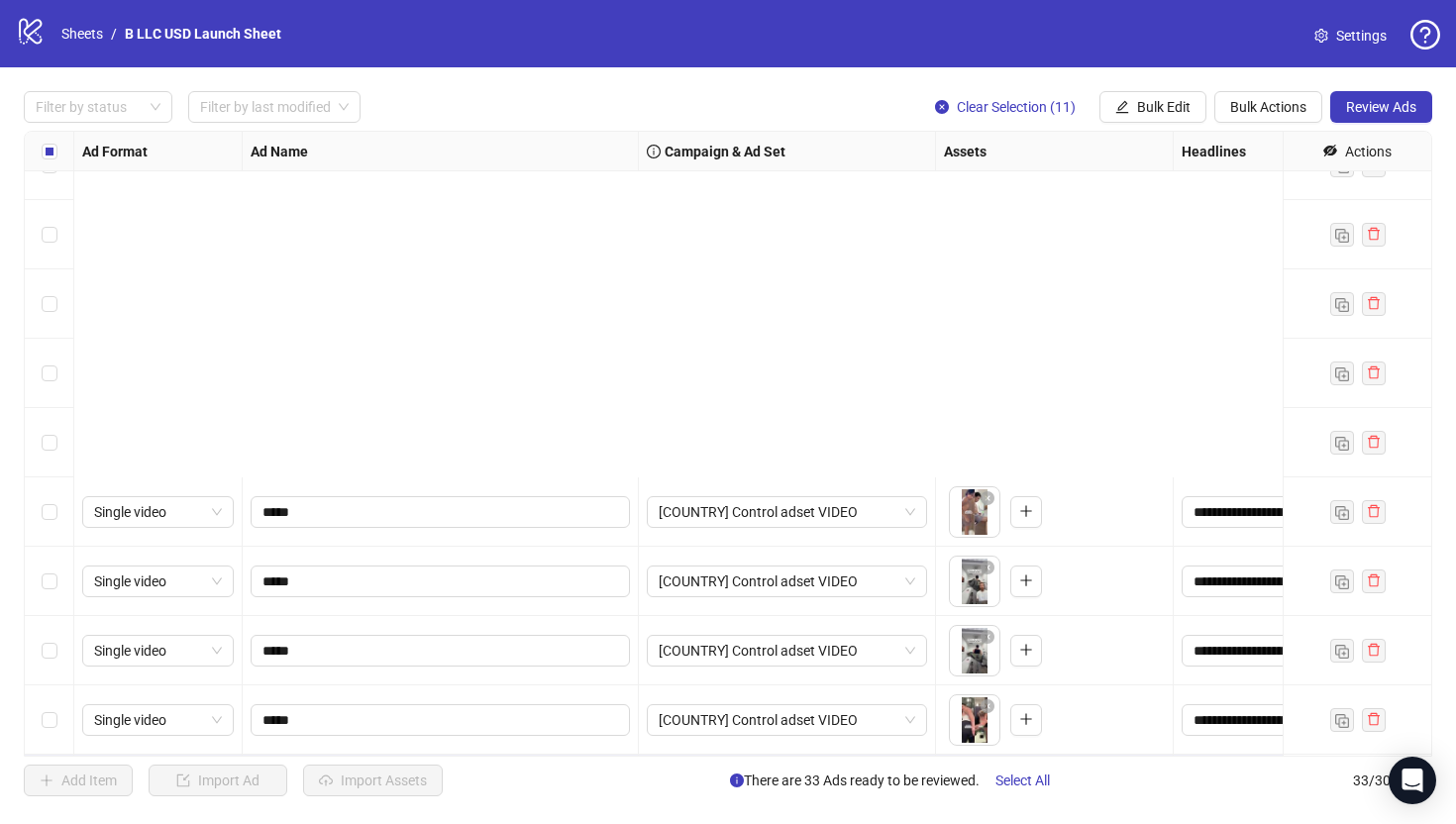 scroll, scrollTop: 1703, scrollLeft: 0, axis: vertical 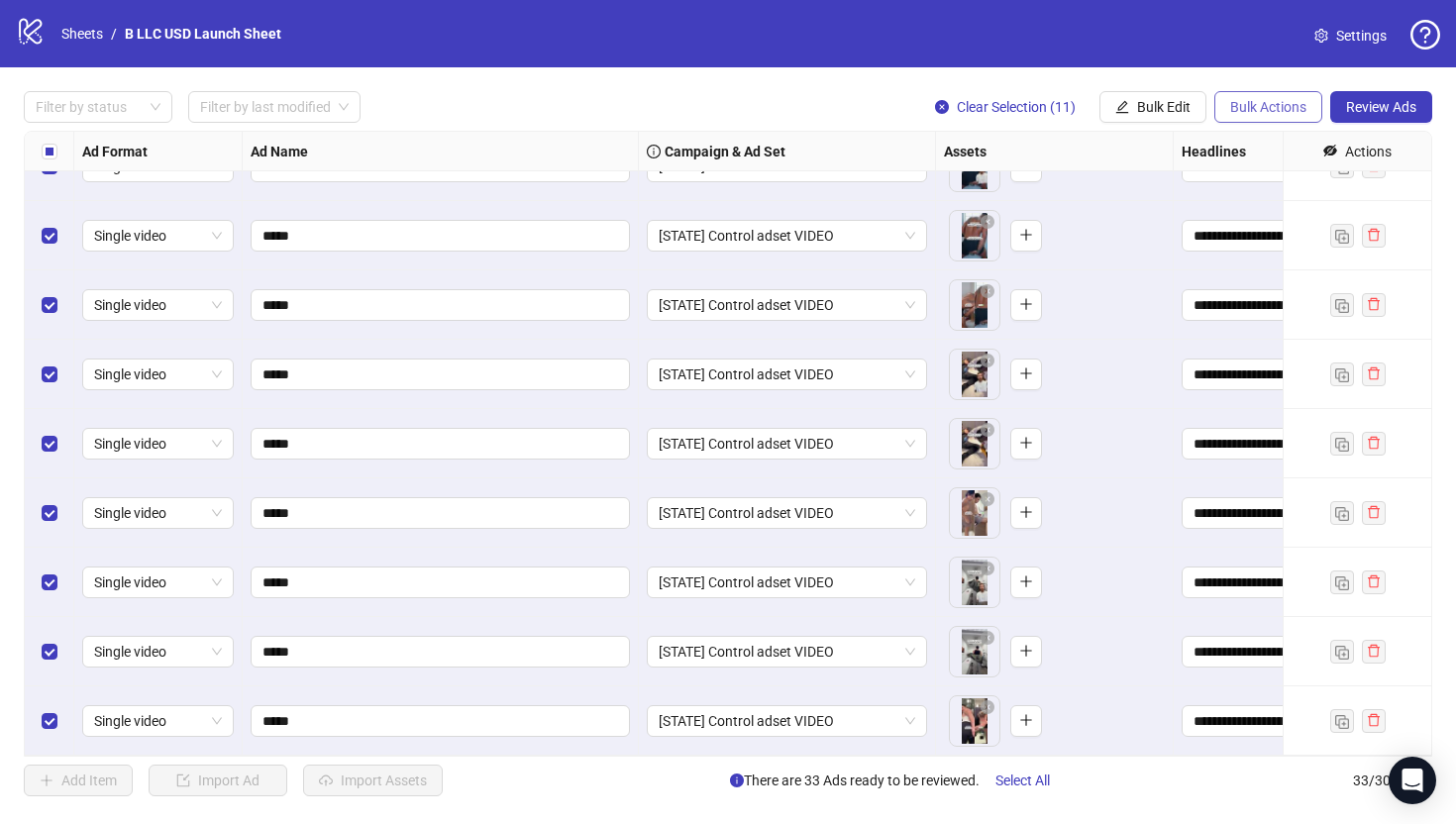 click on "Bulk Actions" at bounding box center [1122, 107] 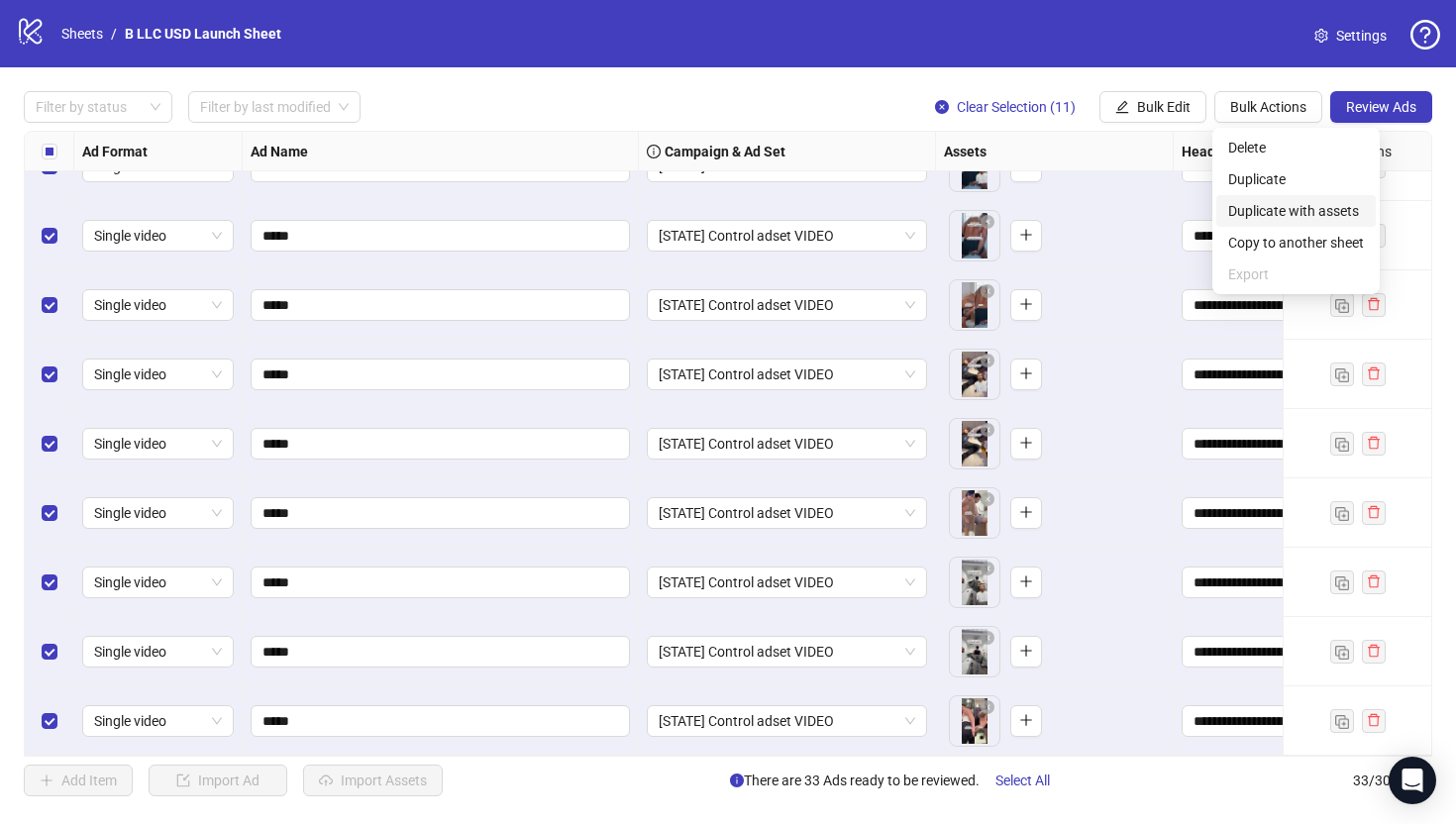 click on "Duplicate with assets" at bounding box center (1296, 211) 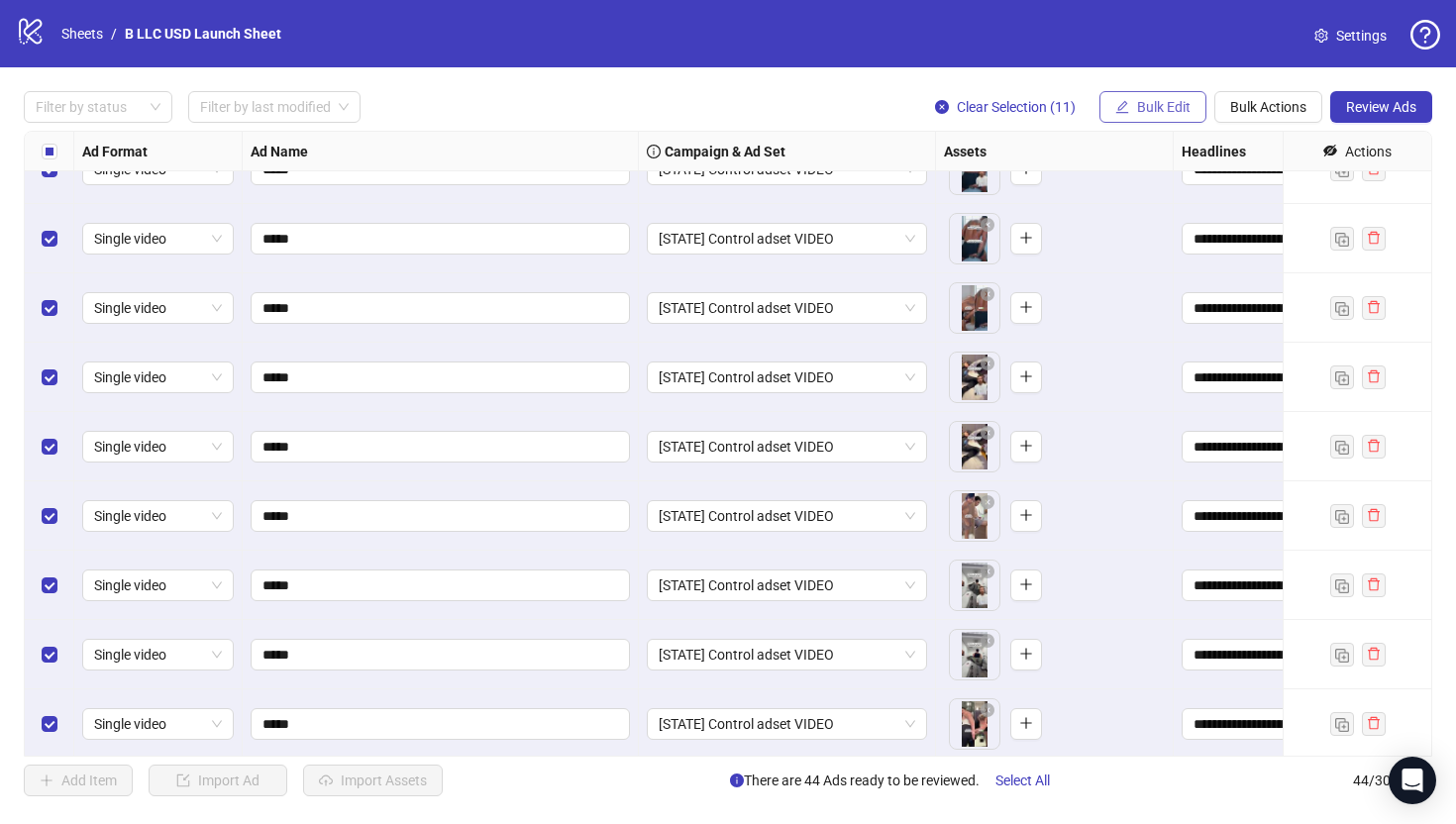 click on "Bulk Edit" at bounding box center (1153, 107) 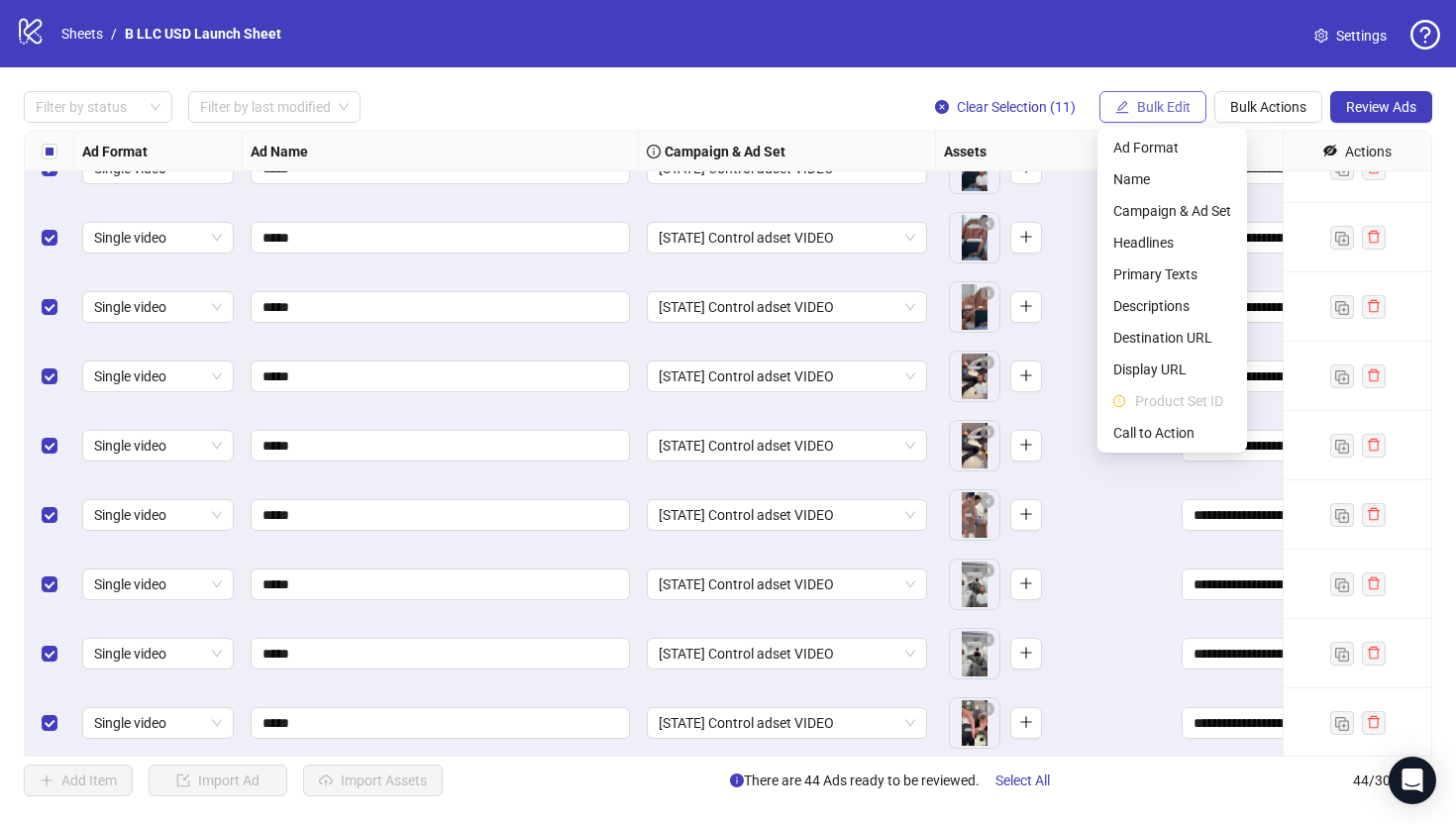 scroll, scrollTop: 2466, scrollLeft: 0, axis: vertical 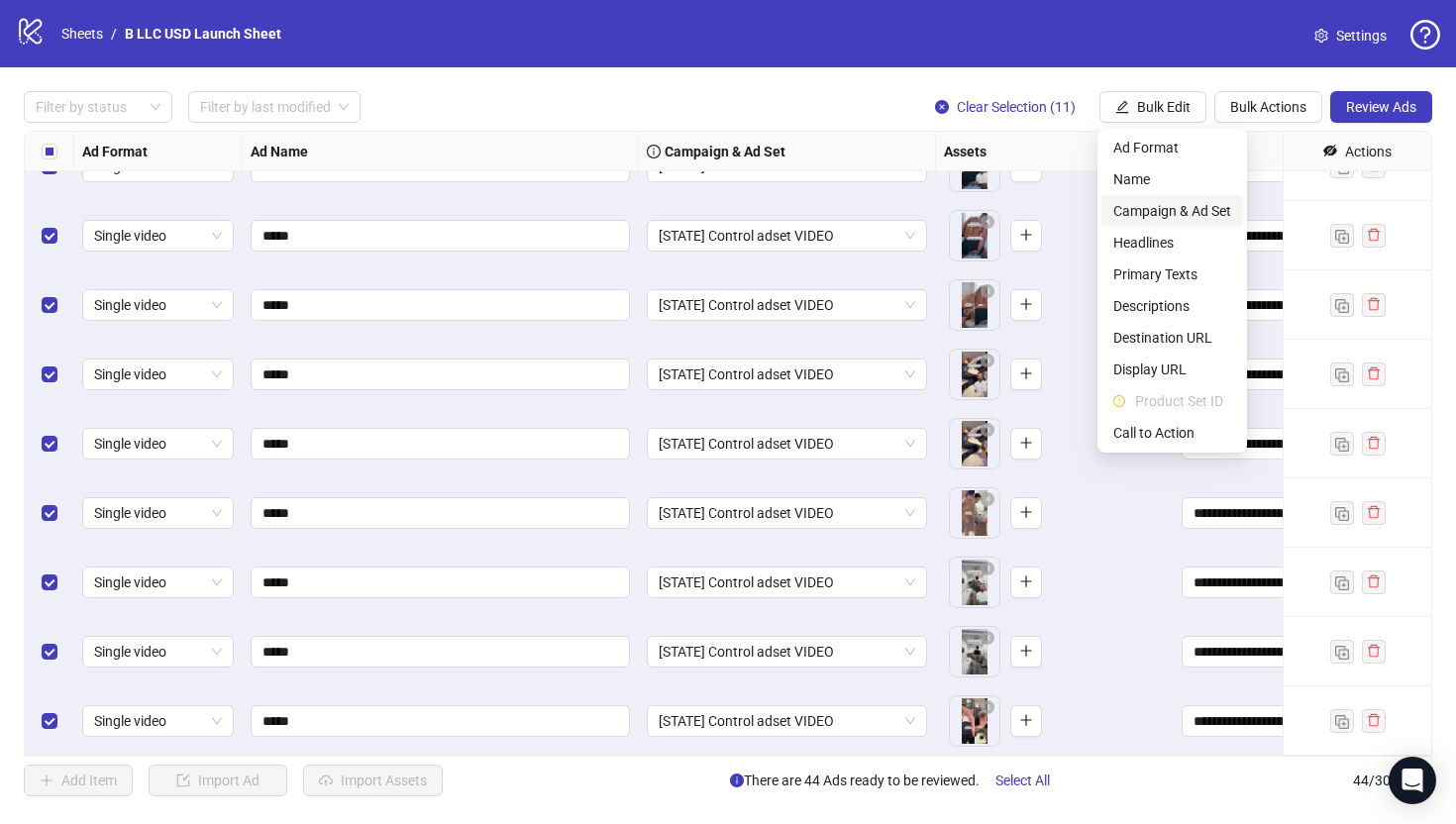 click on "Campaign & Ad Set" at bounding box center (1172, 211) 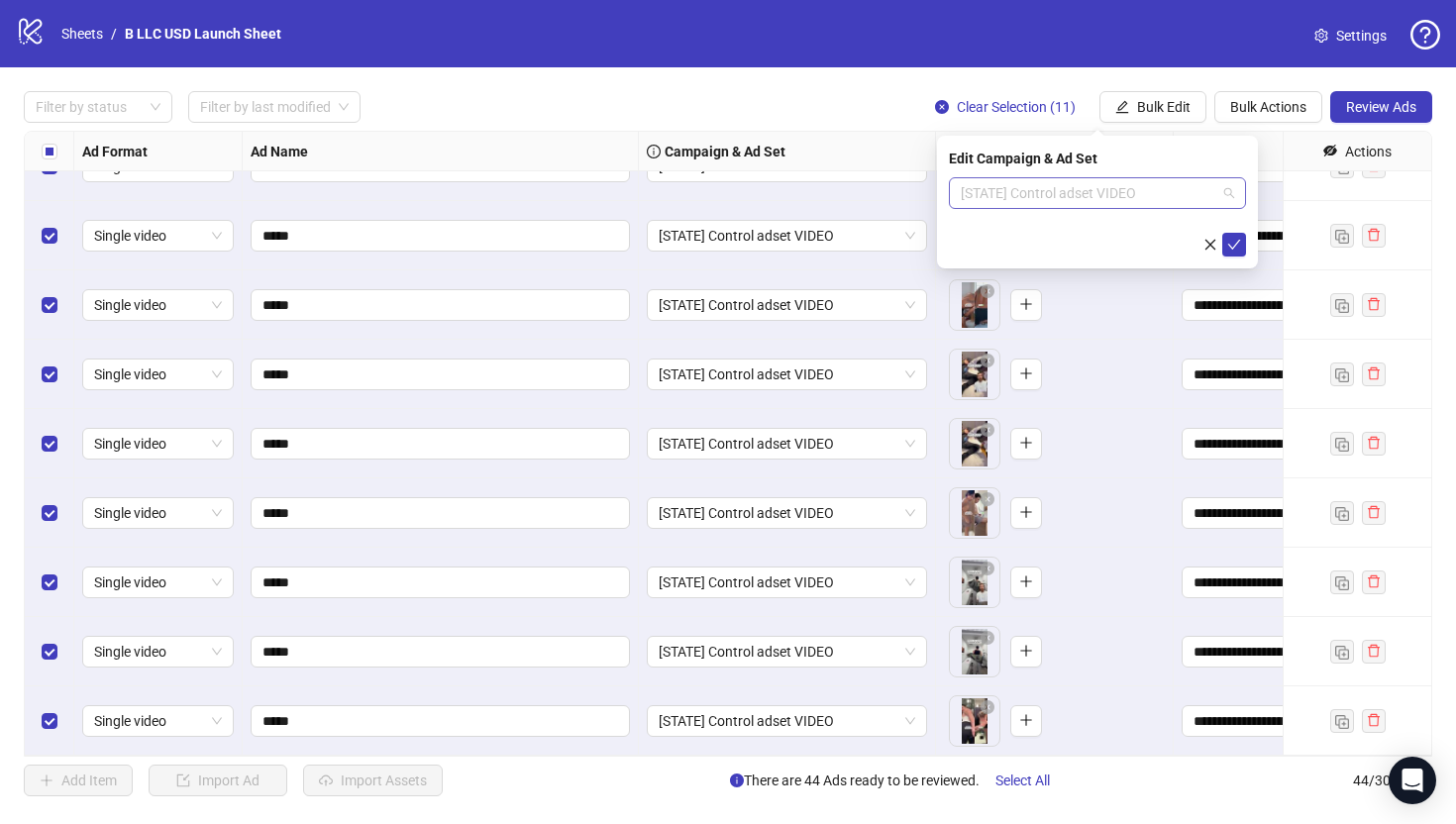 click on "[STATE] Control adset VIDEO" at bounding box center (1097, 193) 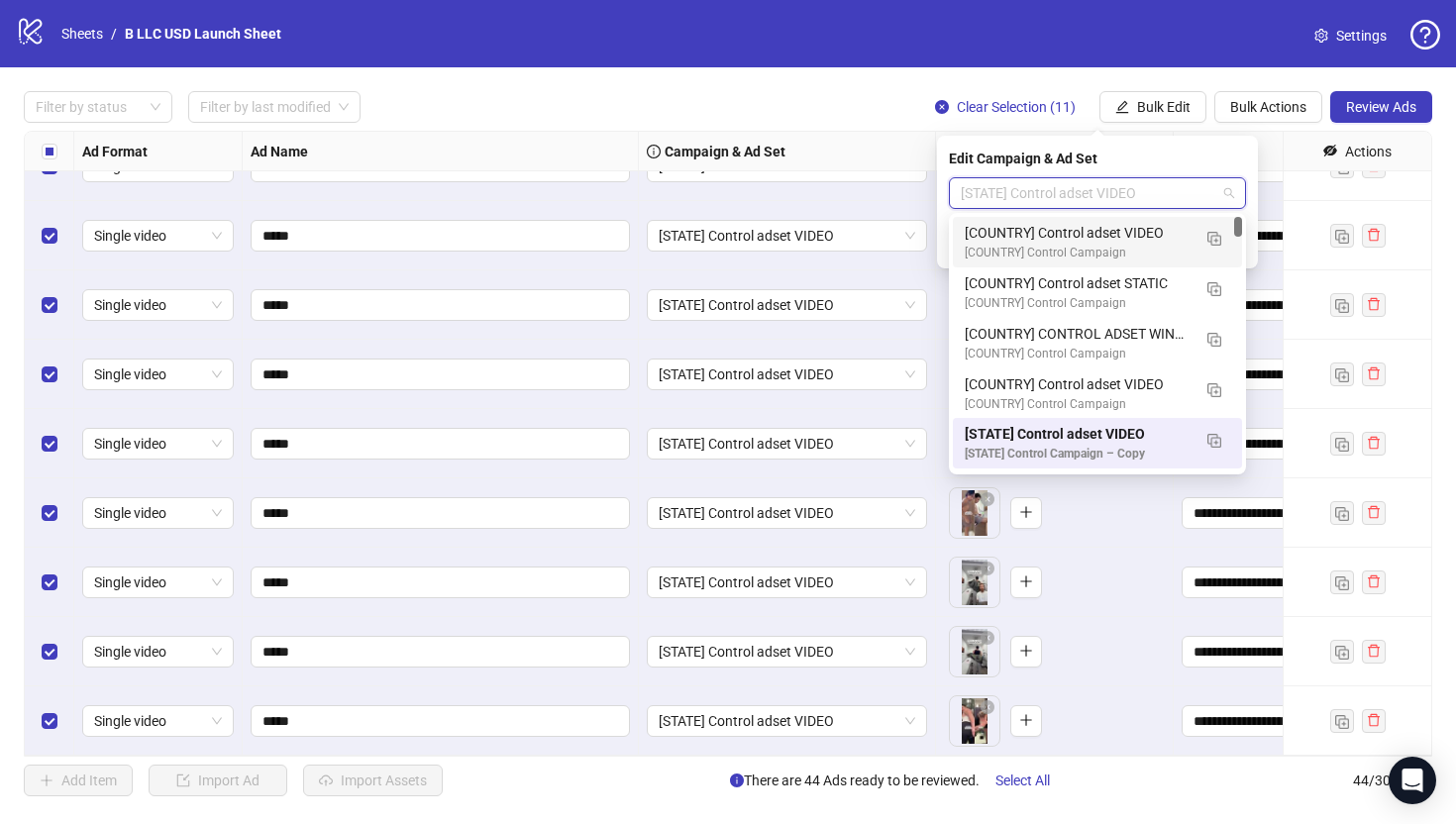 click on "[COUNTRY] Control adset VIDEO" at bounding box center [1078, 233] 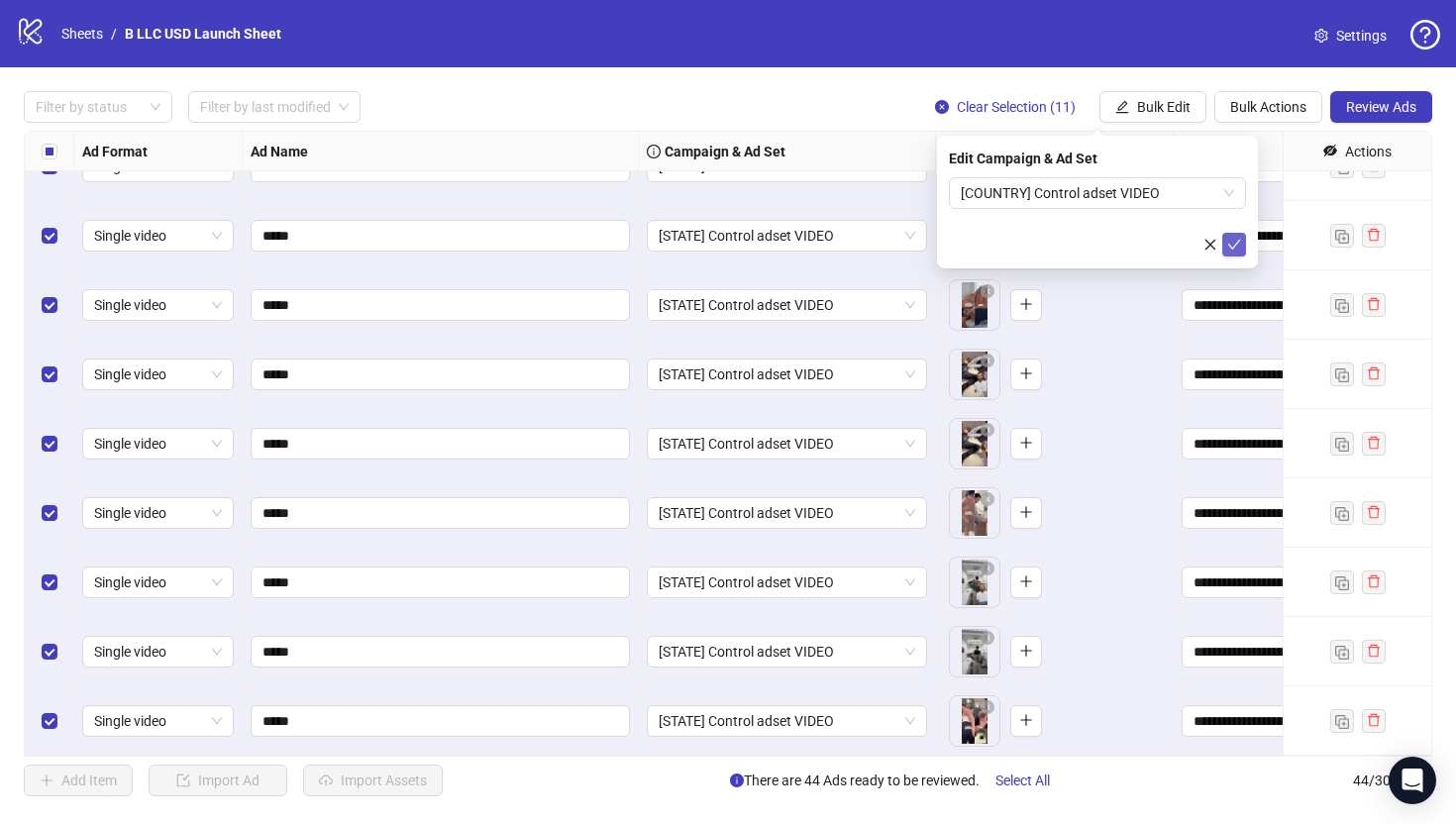 click at bounding box center [1234, 245] 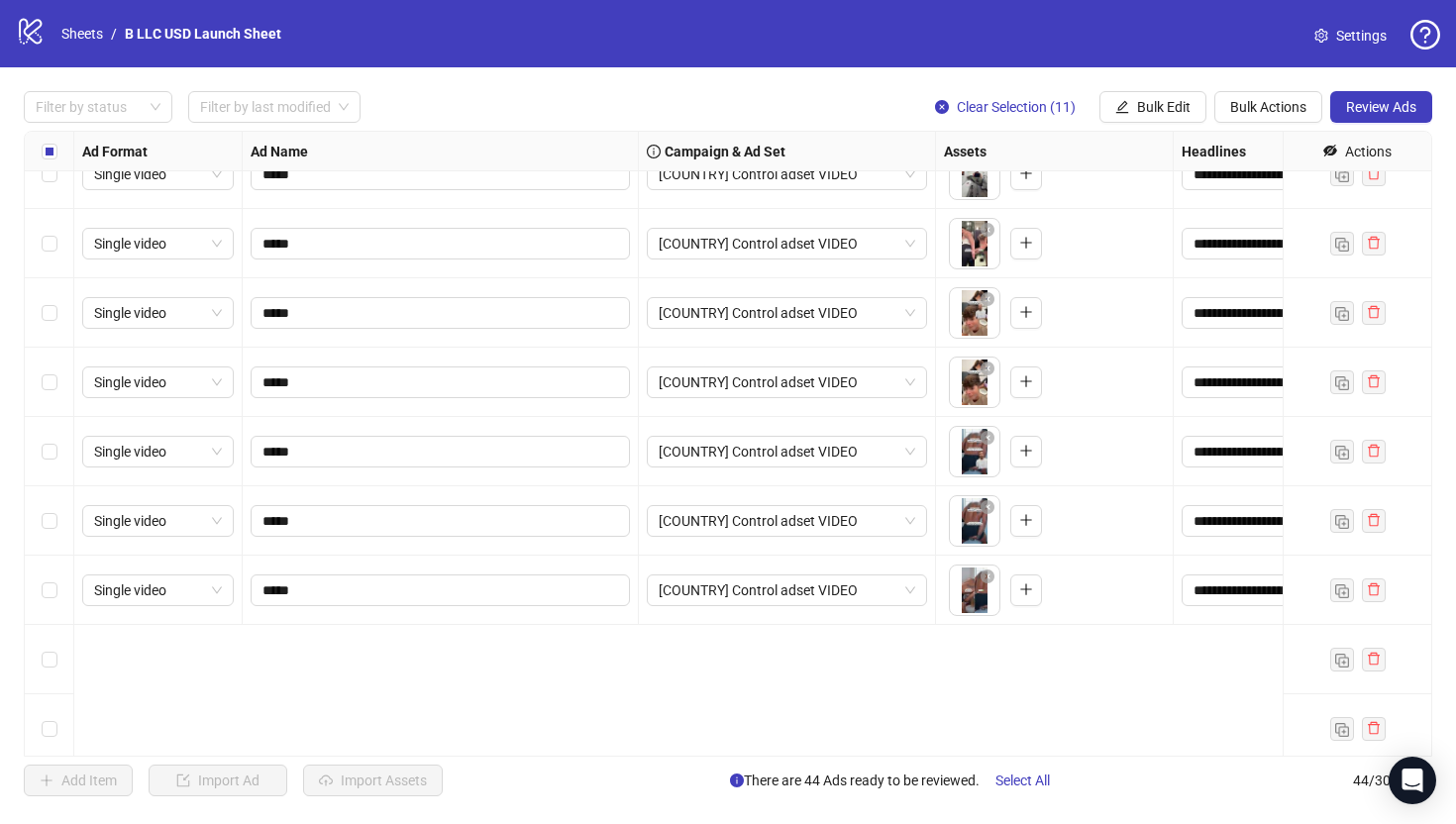 scroll, scrollTop: 0, scrollLeft: 0, axis: both 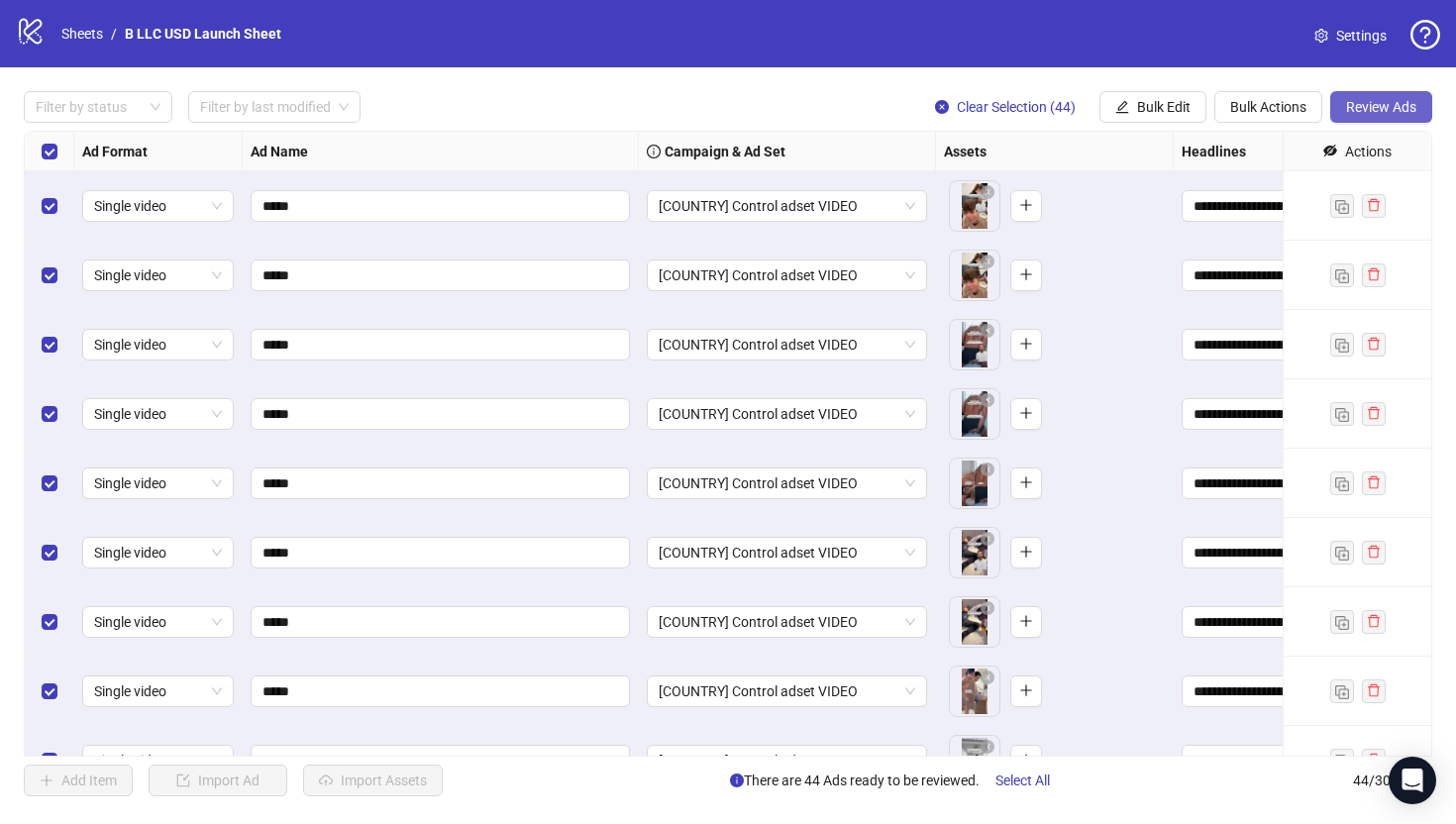click on "Review Ads" at bounding box center (1381, 107) 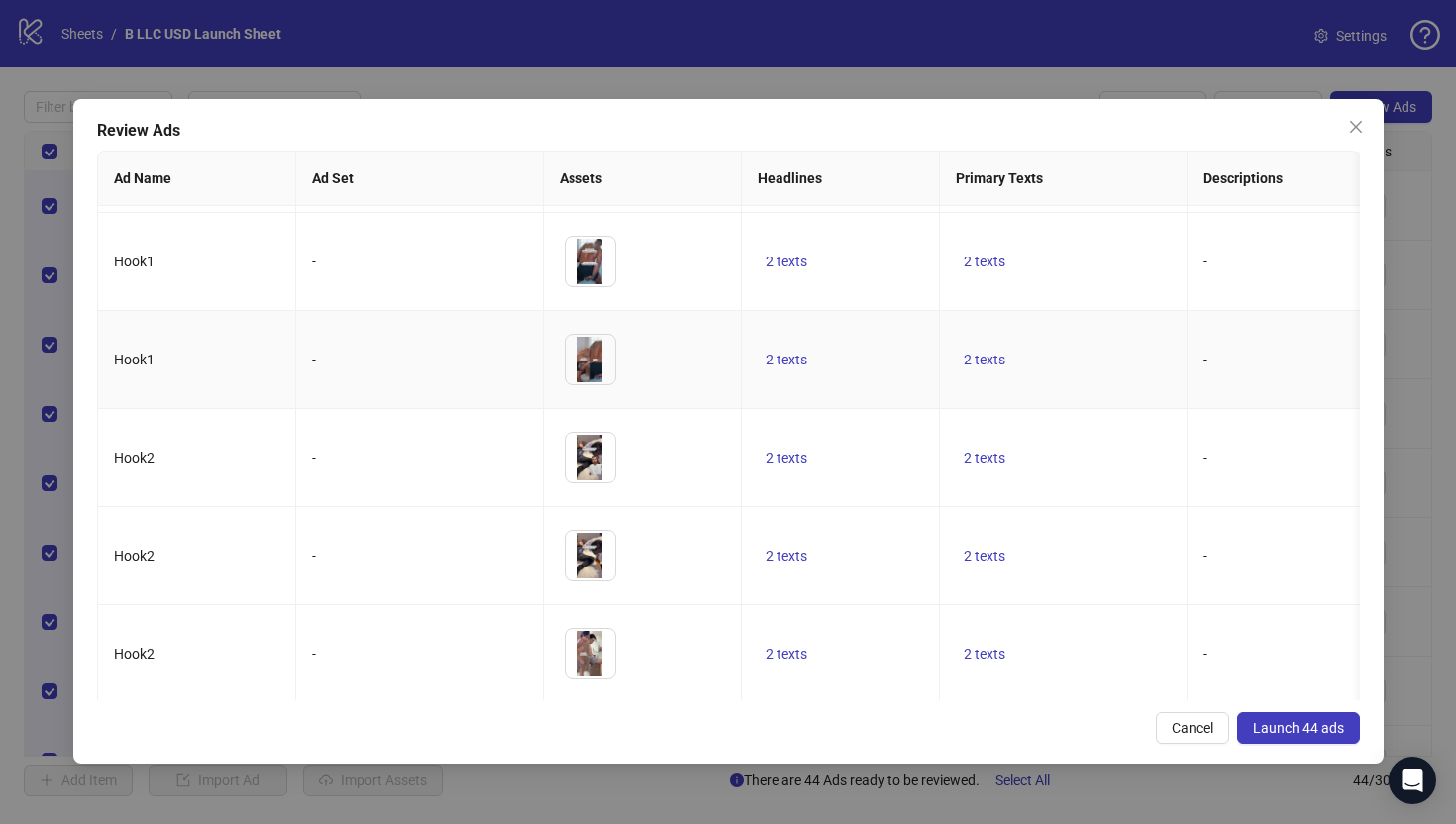 scroll, scrollTop: 758, scrollLeft: 0, axis: vertical 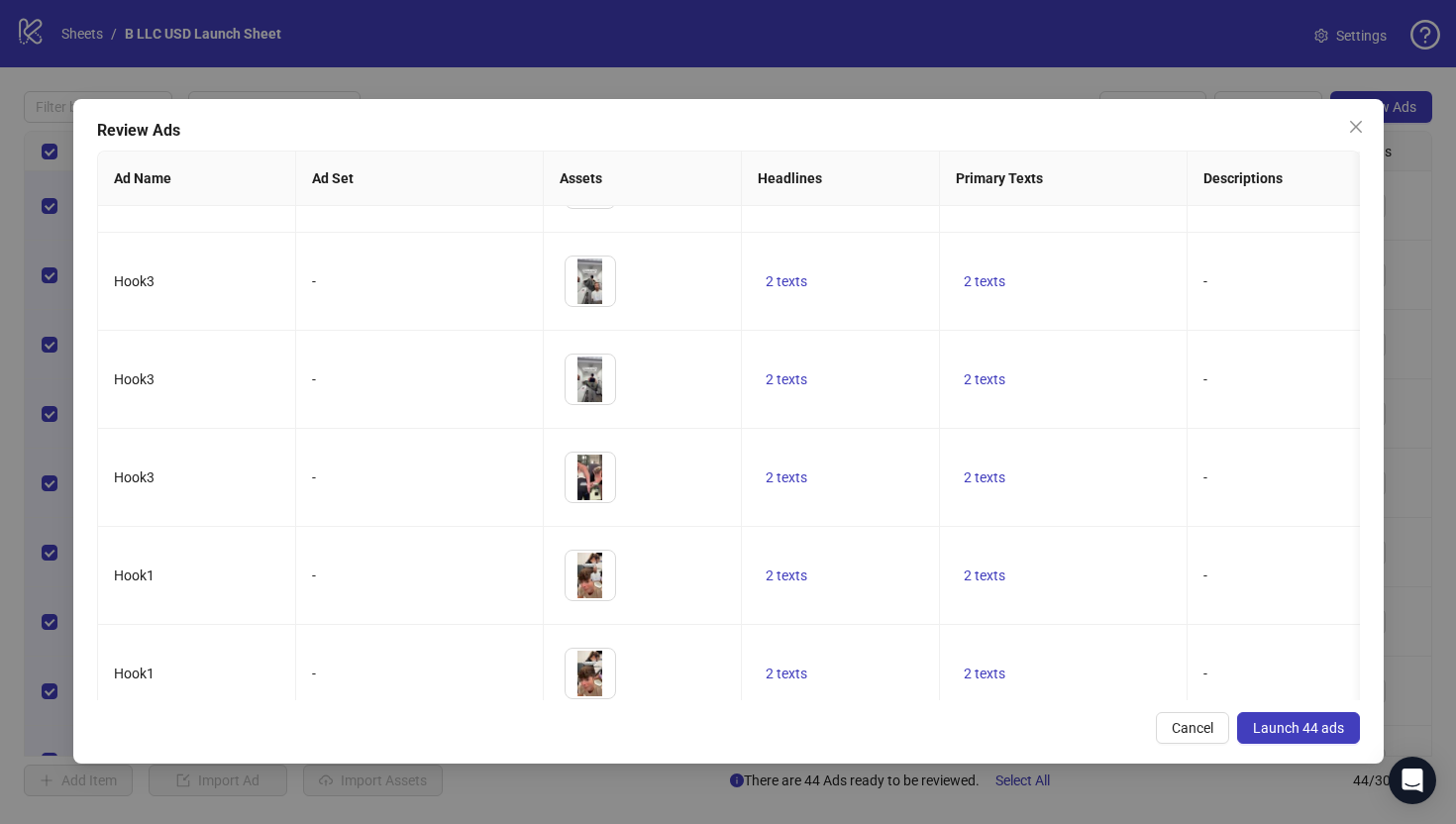 click on "Review Ads Ad Name Ad Set Assets Headlines Primary Texts Descriptions Destination URL Display URL Call to Action Facebook Page Product Set ID Leadgen Form Instagram User Status Pixel URL Parameters                                 Hook1 -
To pick up a draggable item, press the space bar.
While dragging, use the arrow keys to move the item.
Press space again to drop the item in its new position, or press escape to cancel.
2 texts 2 texts - [URL] https://bumzzy.com Shop now Bumzzy Co - bumzzy.co ACTIVE Bumzzy pixel tw_source={{site_source_name}}&tw_adid={{ad.id}} Hook1 -
To pick up a draggable item, press the space bar.
While dragging, use the arrow keys to move the item.
Press space again to drop the item in its new position, or press escape to cancel.
2 texts 2 texts - [URL] https://bumzzy.com Shop now Bumzzy Co - bumzzy.co ACTIVE Bumzzy pixel Hook1 - 2 texts 2 texts - - - -" at bounding box center (728, 431) 